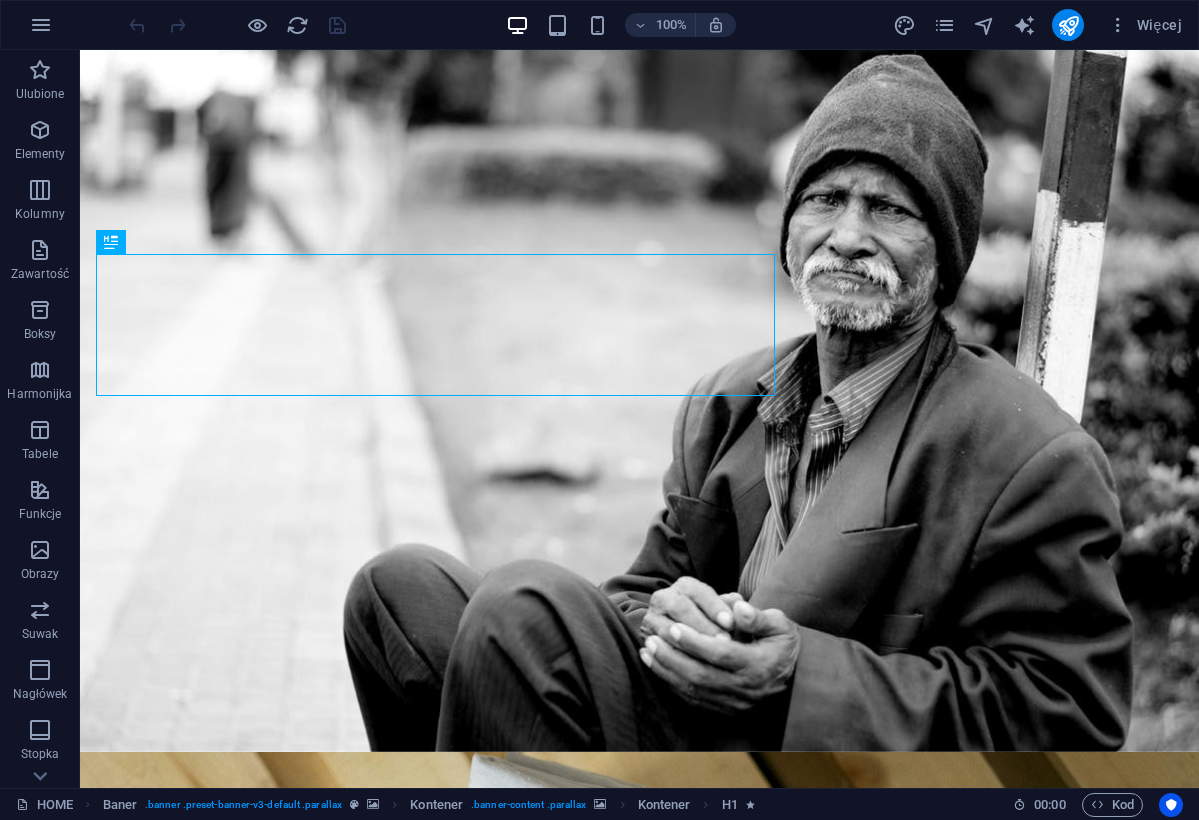 scroll, scrollTop: 0, scrollLeft: 0, axis: both 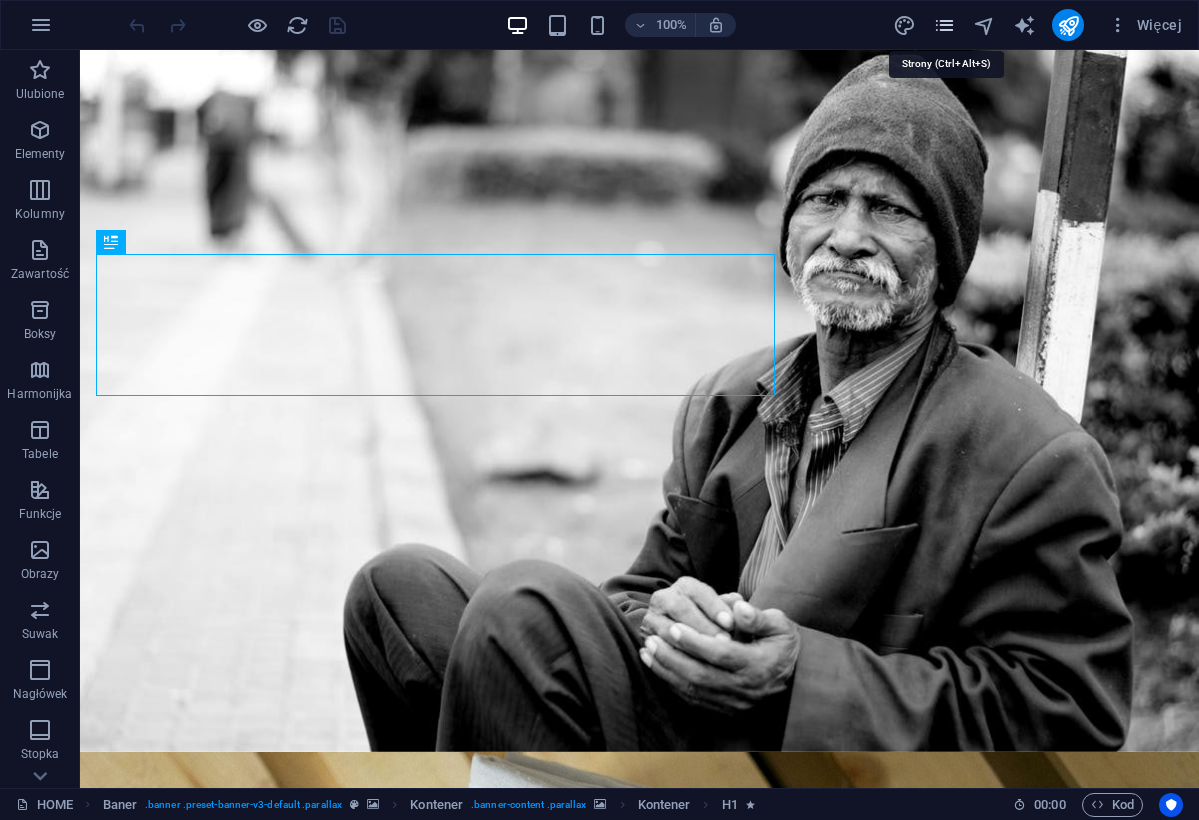 click at bounding box center (944, 25) 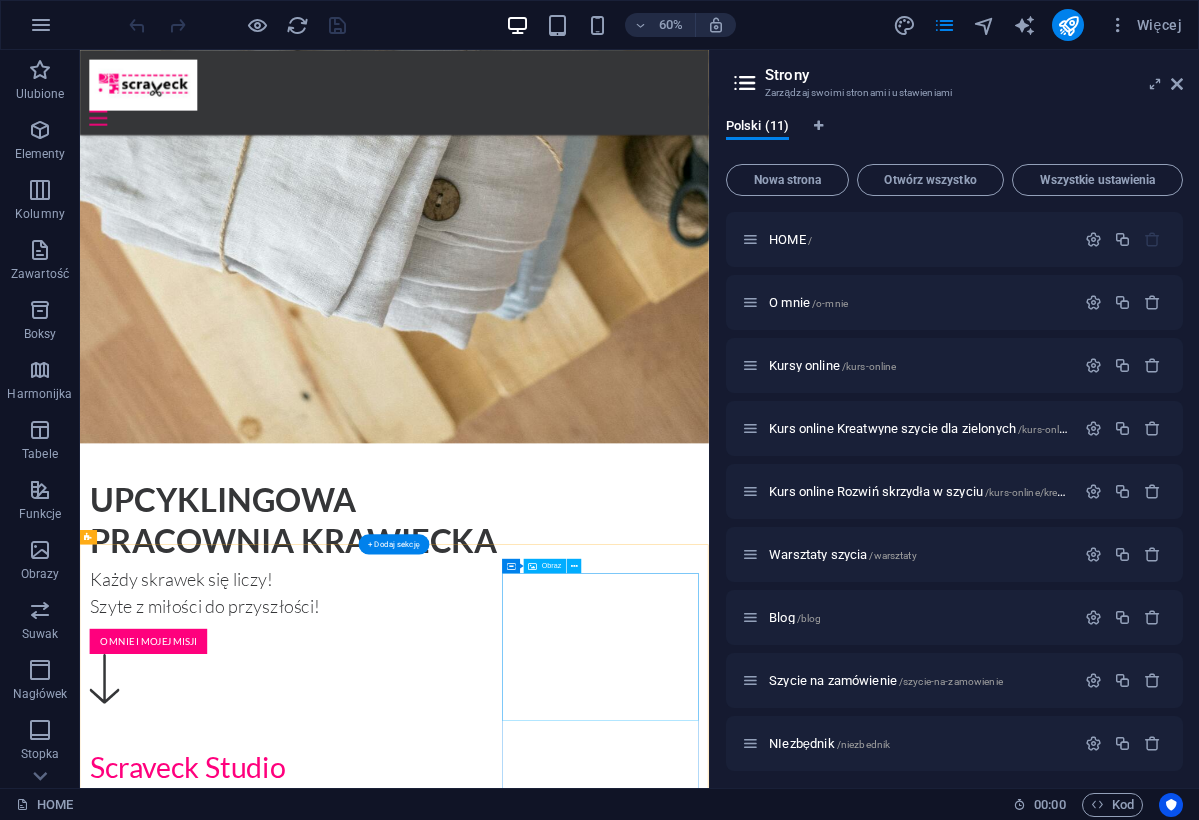 scroll, scrollTop: 1736, scrollLeft: 0, axis: vertical 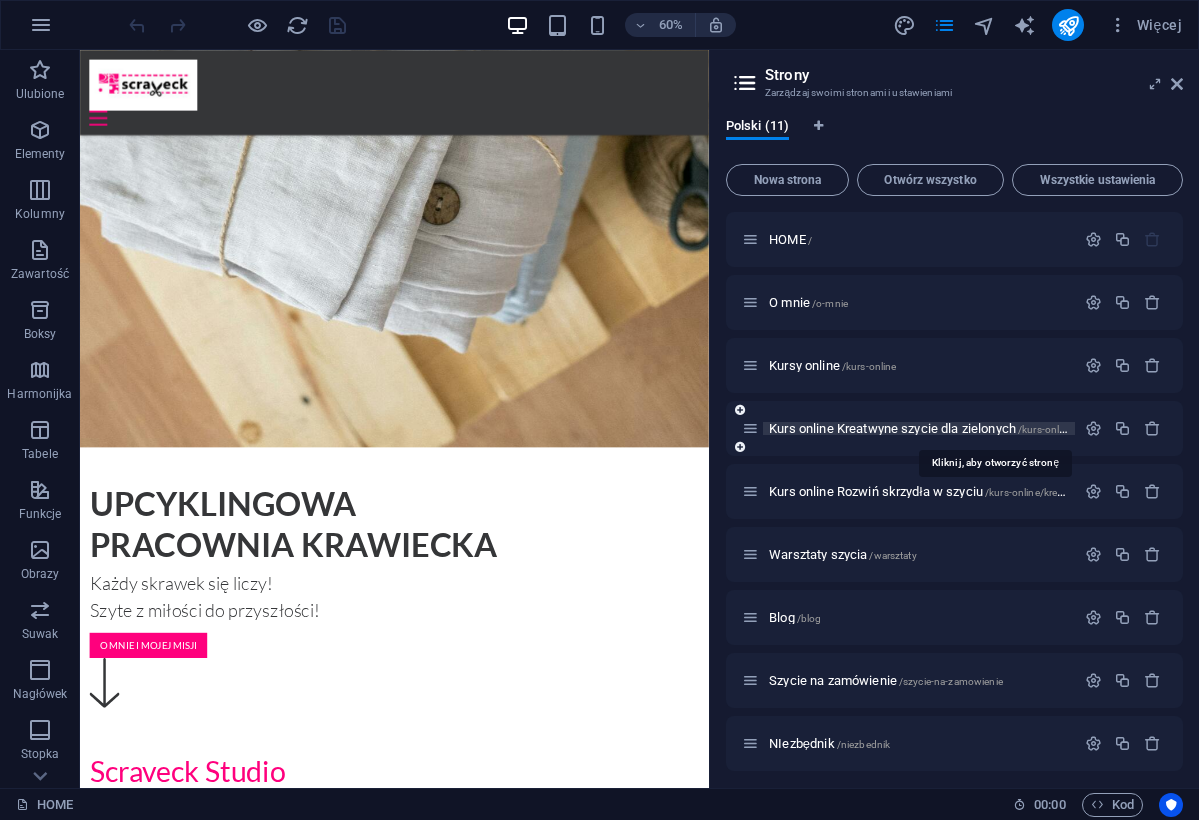click on "Kurs online Kreatwyne szycie dla zielonych /kurs-online/kreatywne-szycie-dla-zielonych" at bounding box center [993, 428] 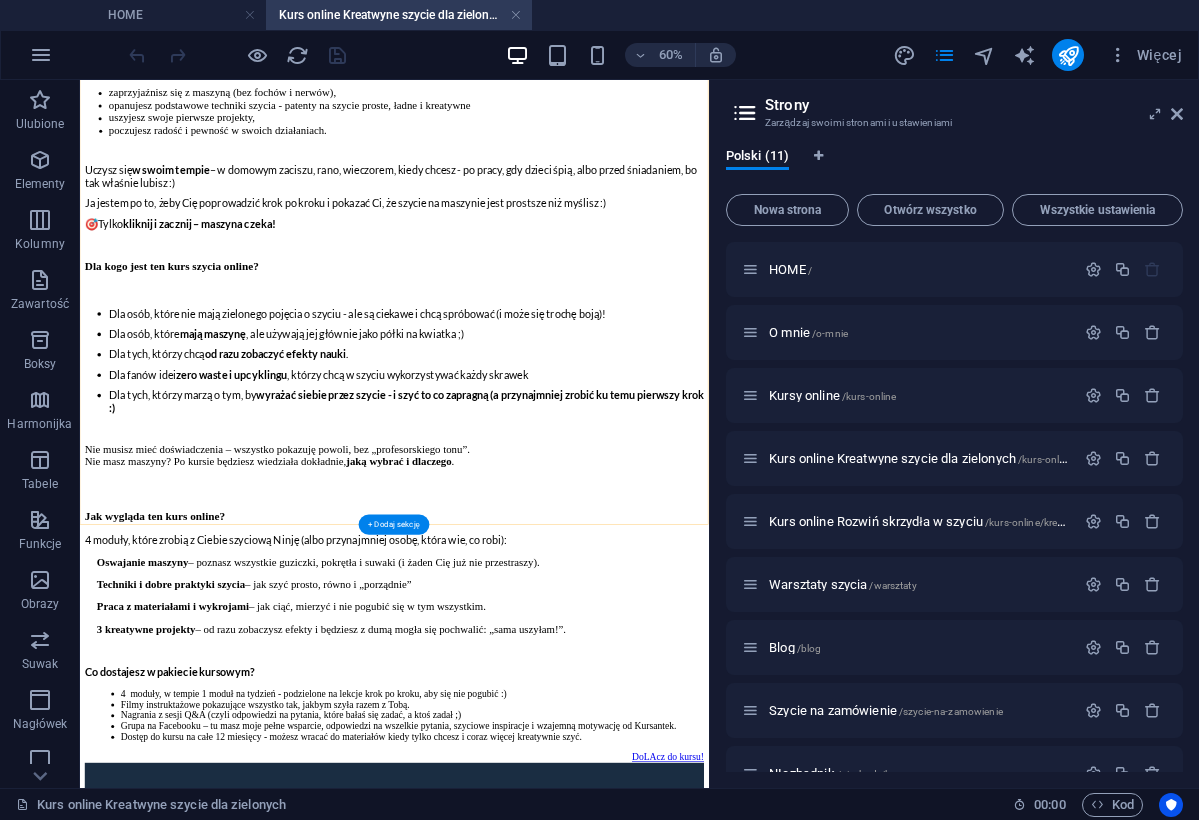 scroll, scrollTop: 1578, scrollLeft: 0, axis: vertical 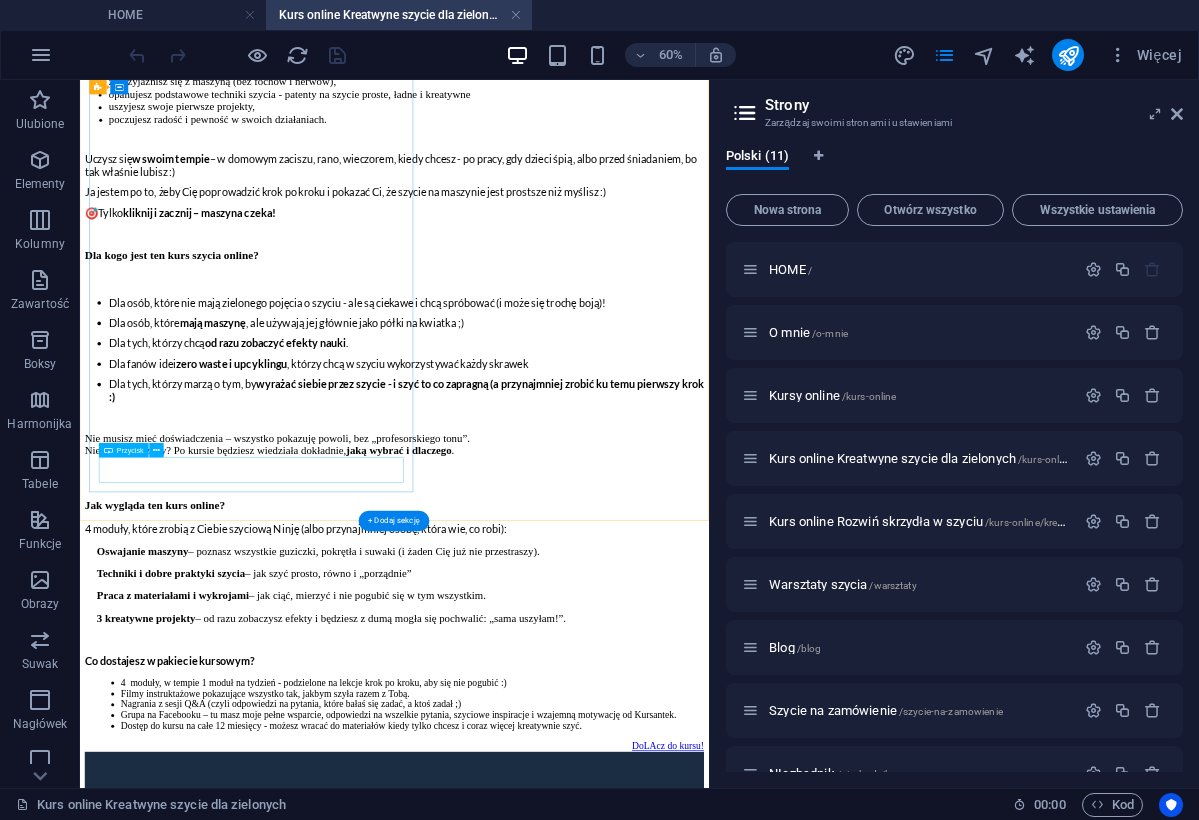 click on "DoLAcz do kursu!" at bounding box center (604, 1191) 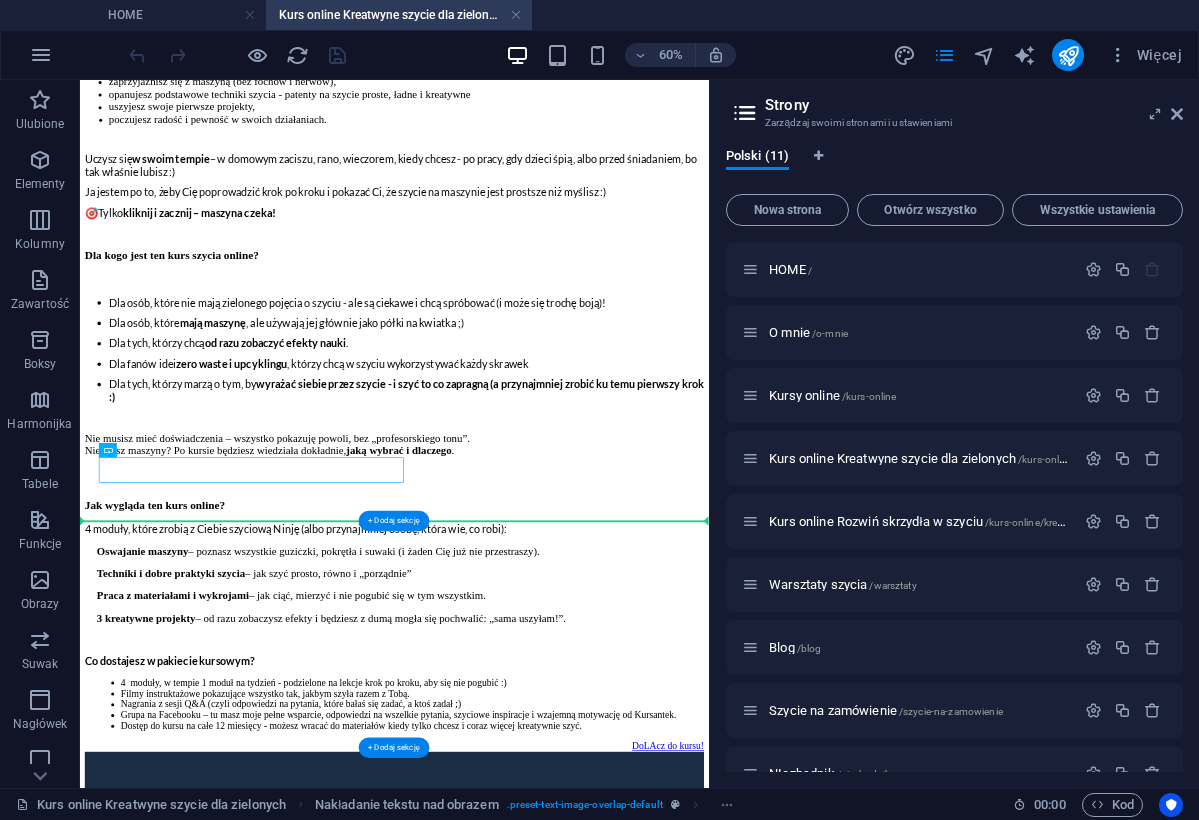 drag, startPoint x: 552, startPoint y: 735, endPoint x: 822, endPoint y: 817, distance: 282.17725 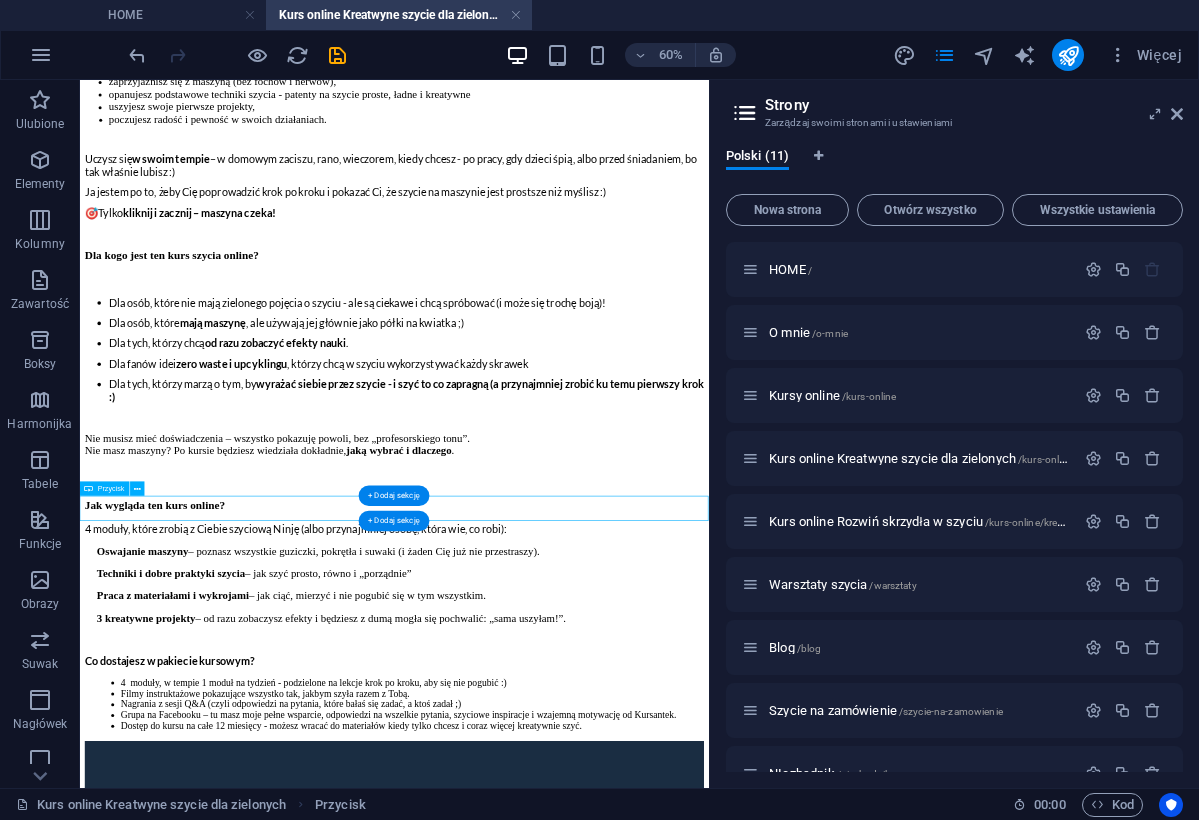 click on "DoLAcz do kursu!" at bounding box center (604, 1942) 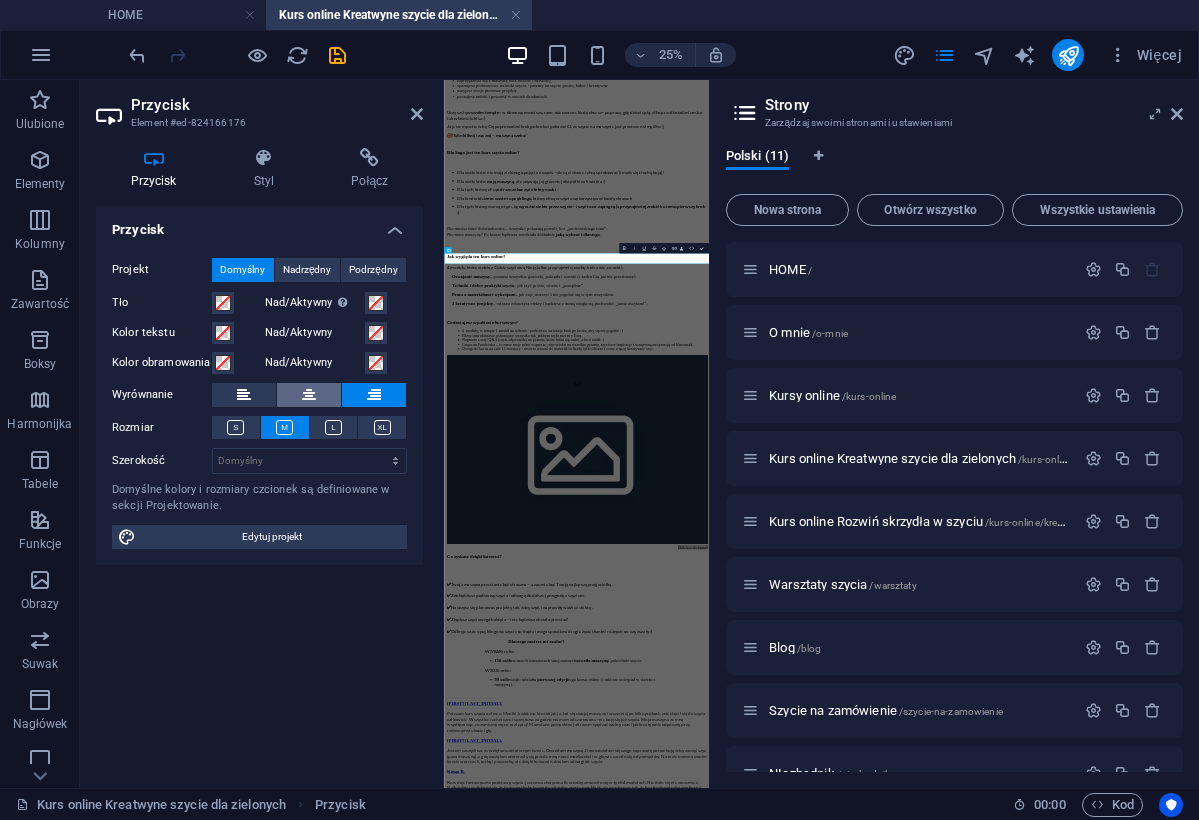 click at bounding box center [309, 395] 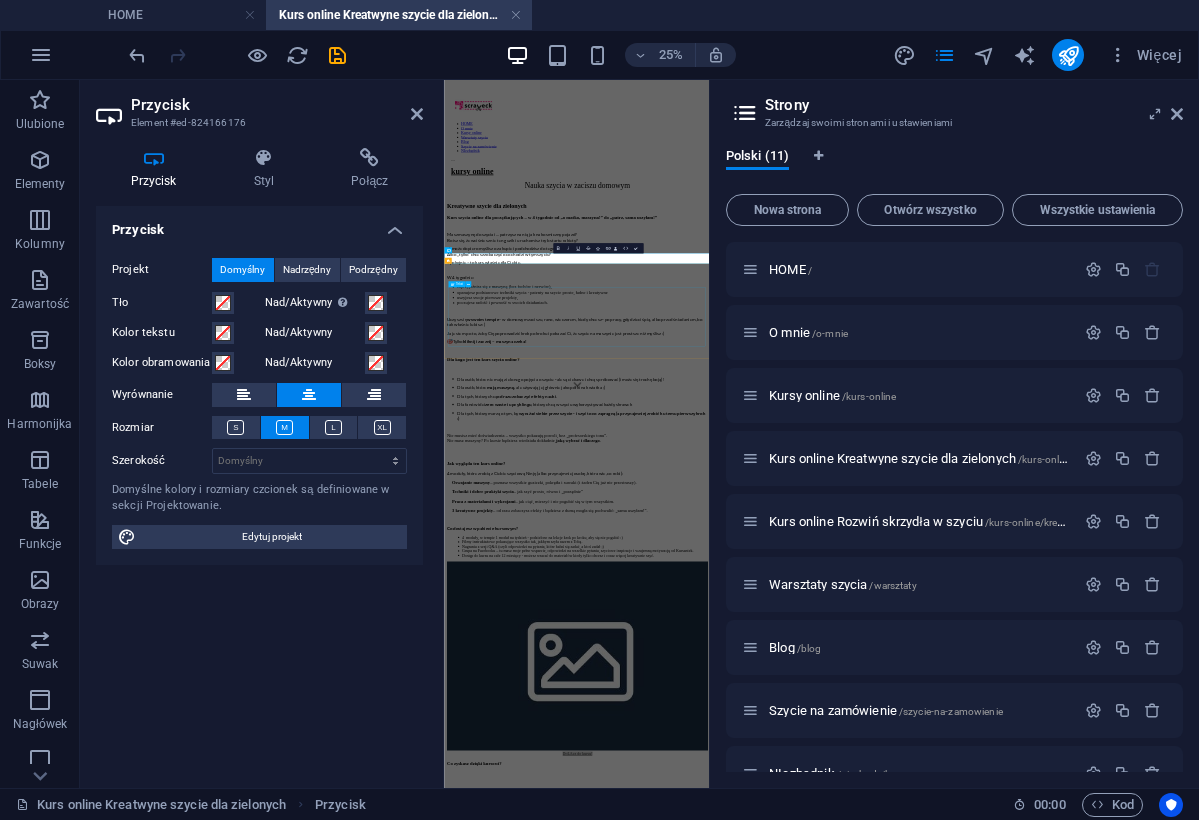 click on "✔  Twoja maszyna przestanie być straszna – a zacznie być Twoją najlepszą przyjaciółką. ✔  Zdobędziesz podstawy szycia i odwagę do dalszej przygody z szyciem. ✔  Nauczysz się planować projekty tak, żeby szyć, i naprawdę widzieć efekty . ✔  Złapiesz szyciowego bakcyla – i nie będziesz chciała przestać! ✔  Odkryjesz, że upcyklingowe szycie to frajda i mega sposób na drugie życie tkanin i różnych rzeczy z szafy ;)" at bounding box center (974, 3000) 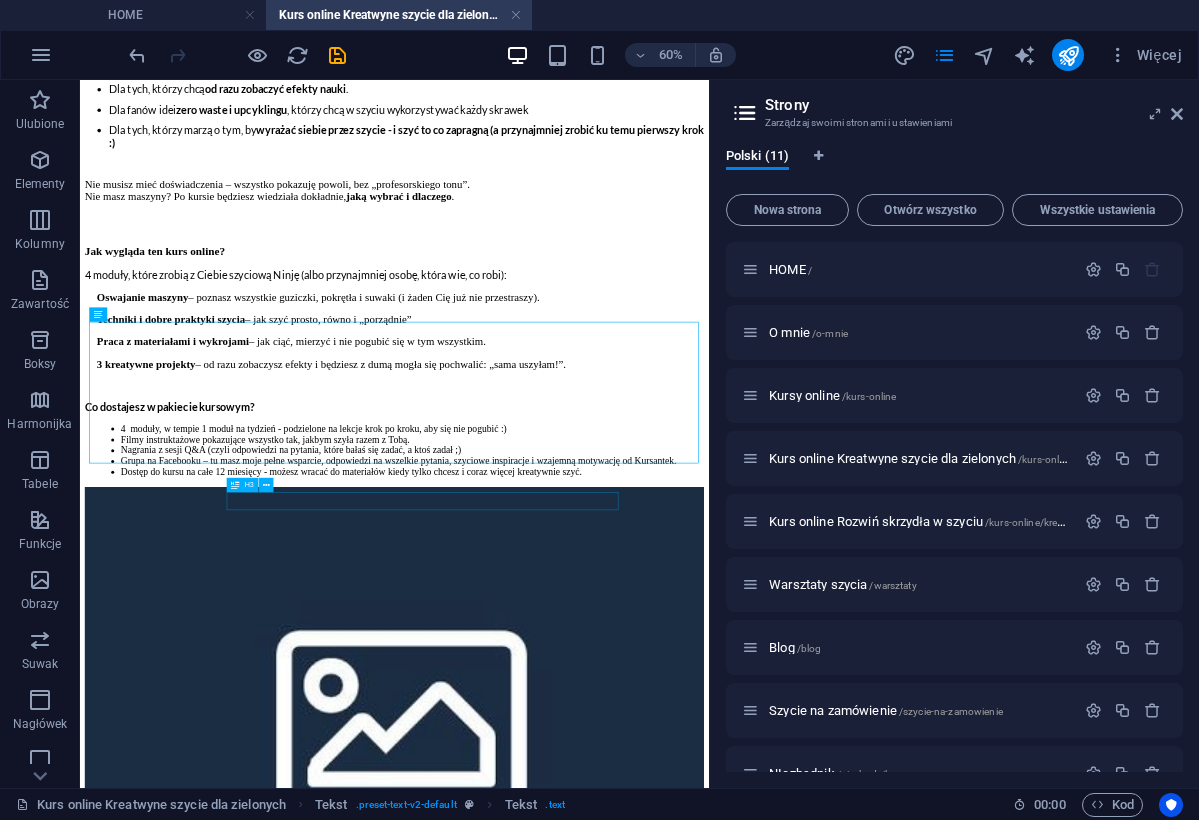 scroll, scrollTop: 2006, scrollLeft: 0, axis: vertical 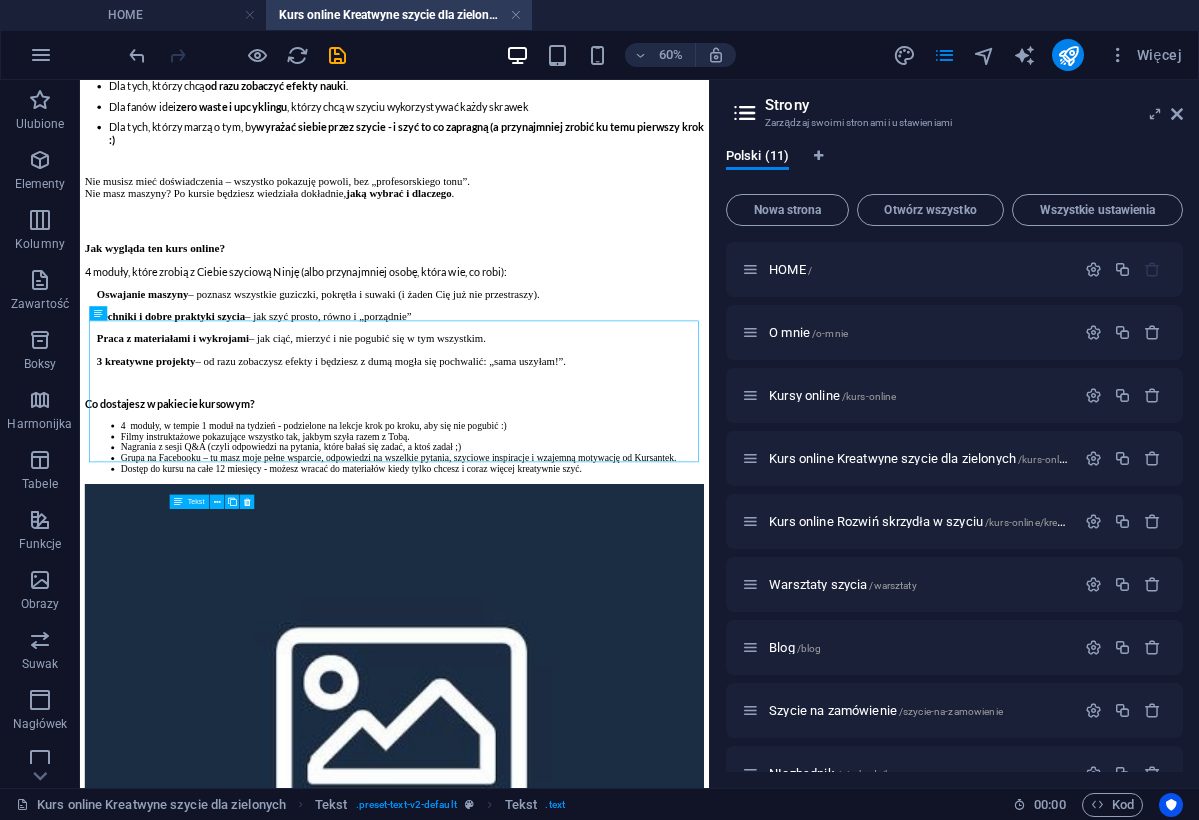 click on "W [YEAR] roku: 150 osób  na moich warsztatach stacjonarnych  oswoiło maszynę  i pokochało szycie W [YEAR] roku: 99 osób  wzięło udział  w pierwszej edycji  tego kursu online (i nikt nie ucierpiał w starciu z maszyną)." at bounding box center (604, 2014) 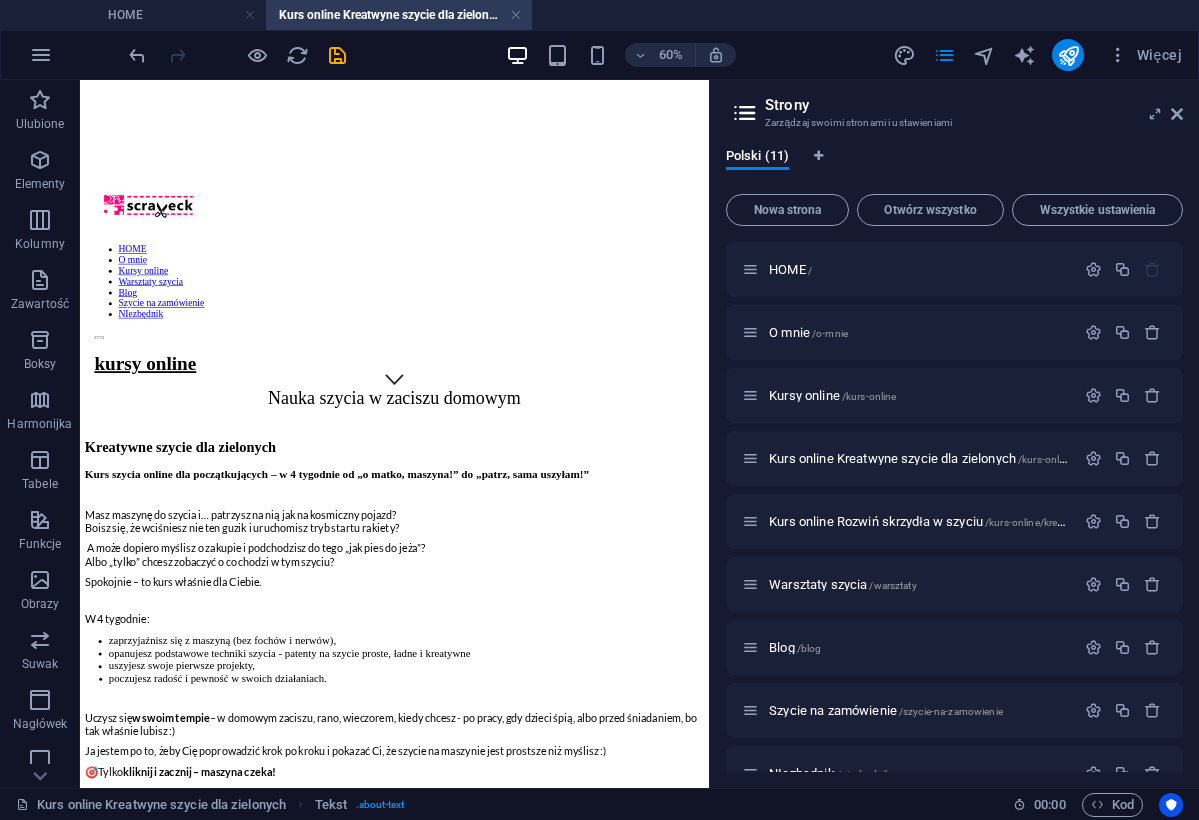 scroll, scrollTop: 629, scrollLeft: 0, axis: vertical 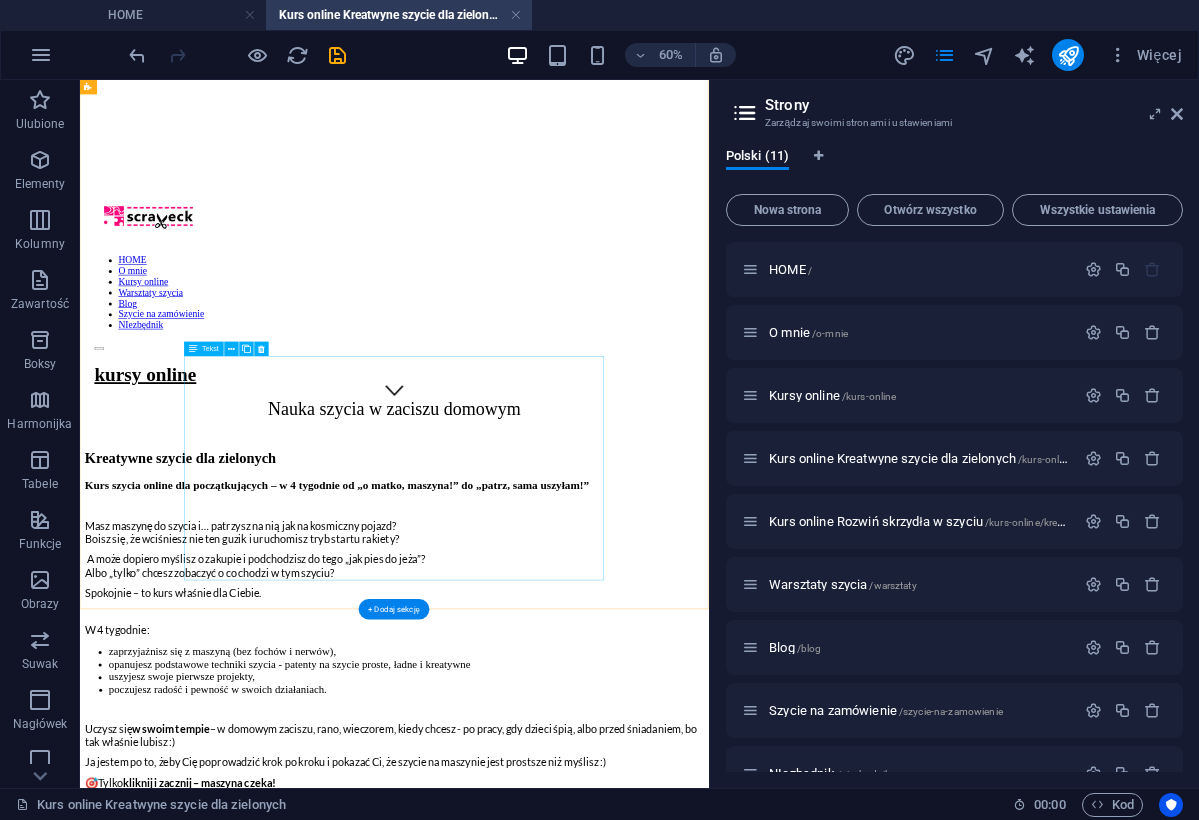 click on "Dla osób, które nie mają zielonego pojęcia o szyciu - ale są ciekawe i chcą spróbować (i może się trochę boją)! Dla osób, które  mają maszynę , ale używają jej głównie jako półki na kwiatka ;) Dla tych, którzy chcą  od razu zobaczyć efekty nauki . Dla fanów idei  zero waste i upcyklingu , którzy chcą w szyciu wykorzystywać każdy skrawek Dla tych, którzy marzą o tym, by  wyrażać siebie przez szycie - i szyć to co zapragną (a przynajmniej zrobić ku temu pierwszy krok :) Nie musisz mieć doświadczenia – wszystko pokazuję powoli, bez „profesorskiego tonu”. Nie masz maszyny? Po kursie będziesz wiedziała dokładnie,  jaką wybrać i dlaczego ." at bounding box center (604, 1521) 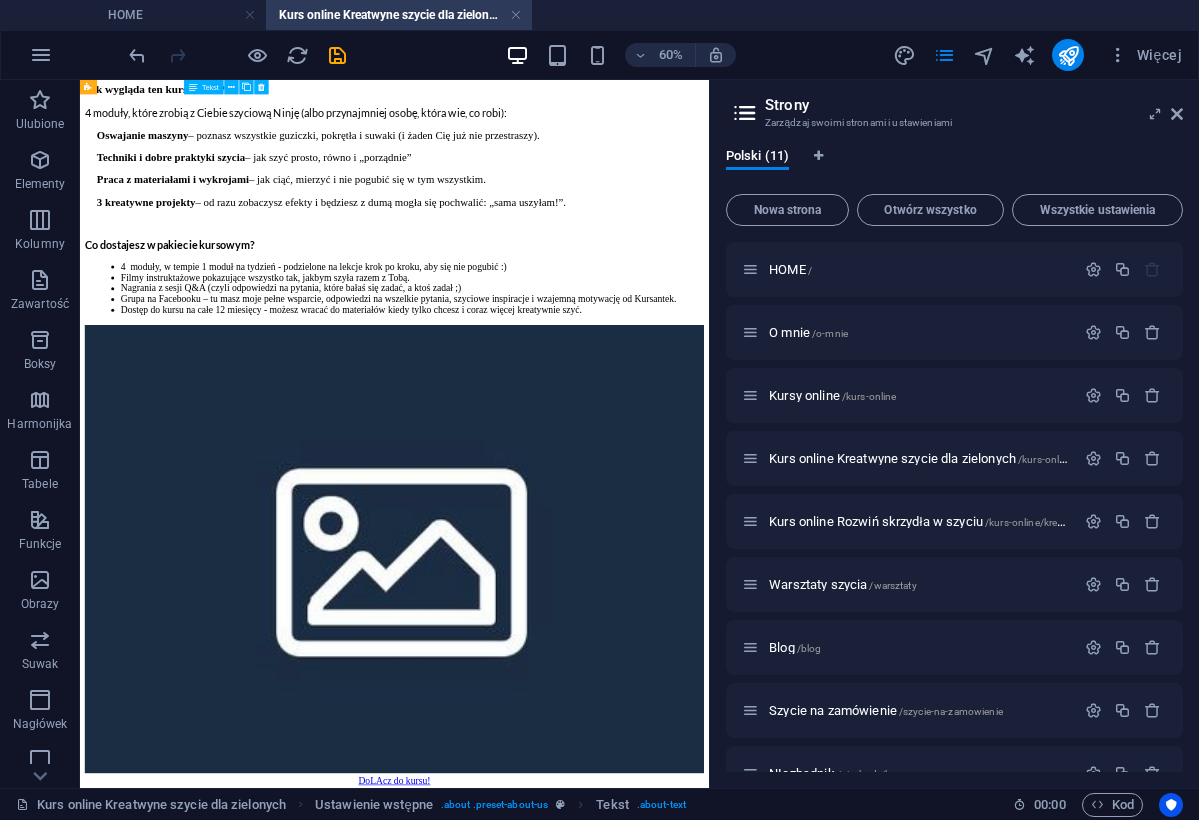 scroll, scrollTop: 2308, scrollLeft: 0, axis: vertical 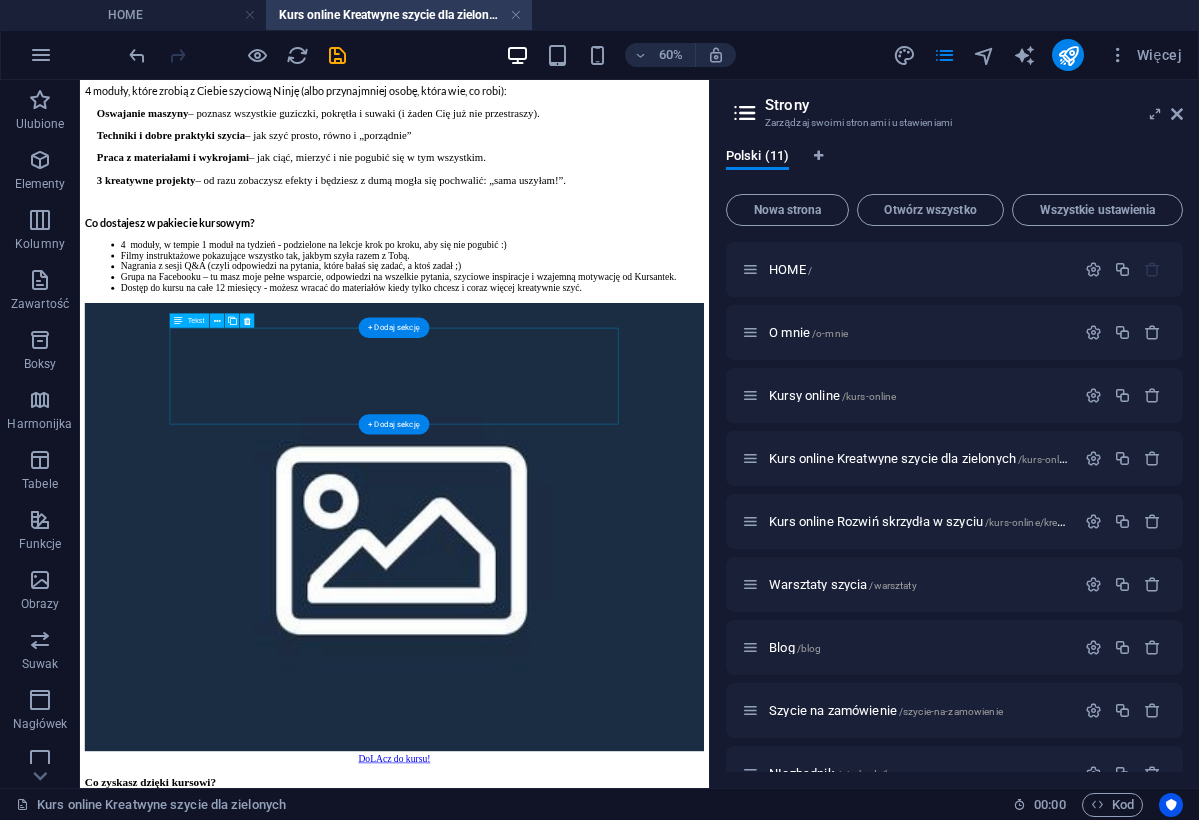 click on "W [YEAR] roku: 150 osób  na moich warsztatach stacjonarnych  oswoiło maszynę  i pokochało szycie W [YEAR] roku: 99 osób  wzięło udział  w pierwszej edycji  tego kursu online (i nikt nie ucierpiał w starciu z maszyną)." at bounding box center [604, 1712] 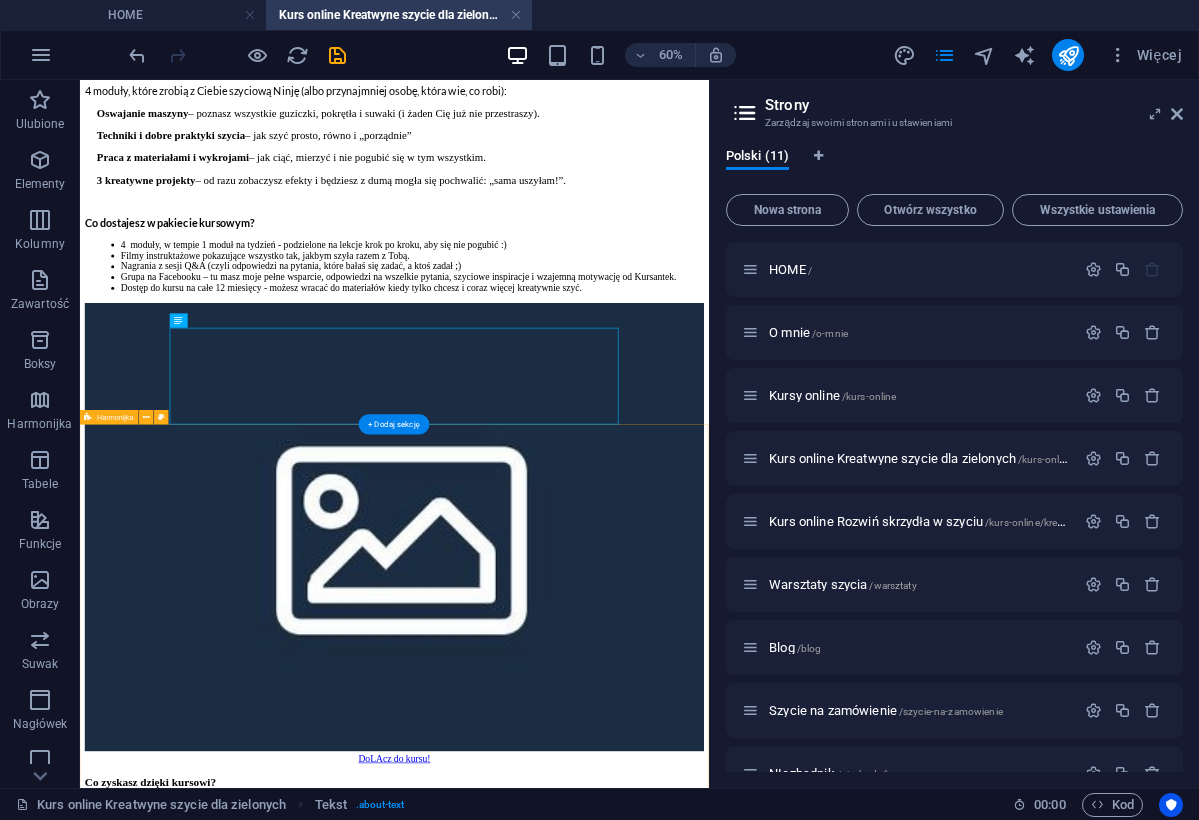 click on "[FIRST] [LAST] Polecam kurs szycia online u Moniki, każdemu kto tak jak ja, bał się swojej maszyny i wcześniej po kilku próbach zniechęcił się do szycia całkowicie. Wszystkie techniczne i sprzętowe zagadnienia mam odczarowane - nie boję się już szycia. Moja maszyna ze mną współpracuje, rozumiemy się co raz lepiej! Mam dużo pomysłów,  jak razem spędzać wolny czas i jak kreatywnie odpocznę przy radosnym stukocie igły. [FIRST] [LAST] Jestem szczęśliwa, że wzięłam udział w tym kursie. Oswoiłam maszynę. Dowiedziałam się czego naprawdę potrzebuję żeby zacząć szyć (poza maszyną), a gdy zaczęłam otworzyły się przede mną nowe możliwości i w głowie zaroiło się od pomysłów. Na razie mam na swoim koncie woreczek, torbę i poszewkę, ale dzięki kursowi nabrałam odwagi do szycia. [FIRST] [LAST] [FIRST] [LAST] Tytuł tego kursu jest bardzo odpowiedni, bo to naprawdę jest kreatywne szycie dla zielonych! Polecam z całego serca, naprawdę warto!!! ​​​ [FIRST] [LAST] Z serca polecam!" at bounding box center (604, 2311) 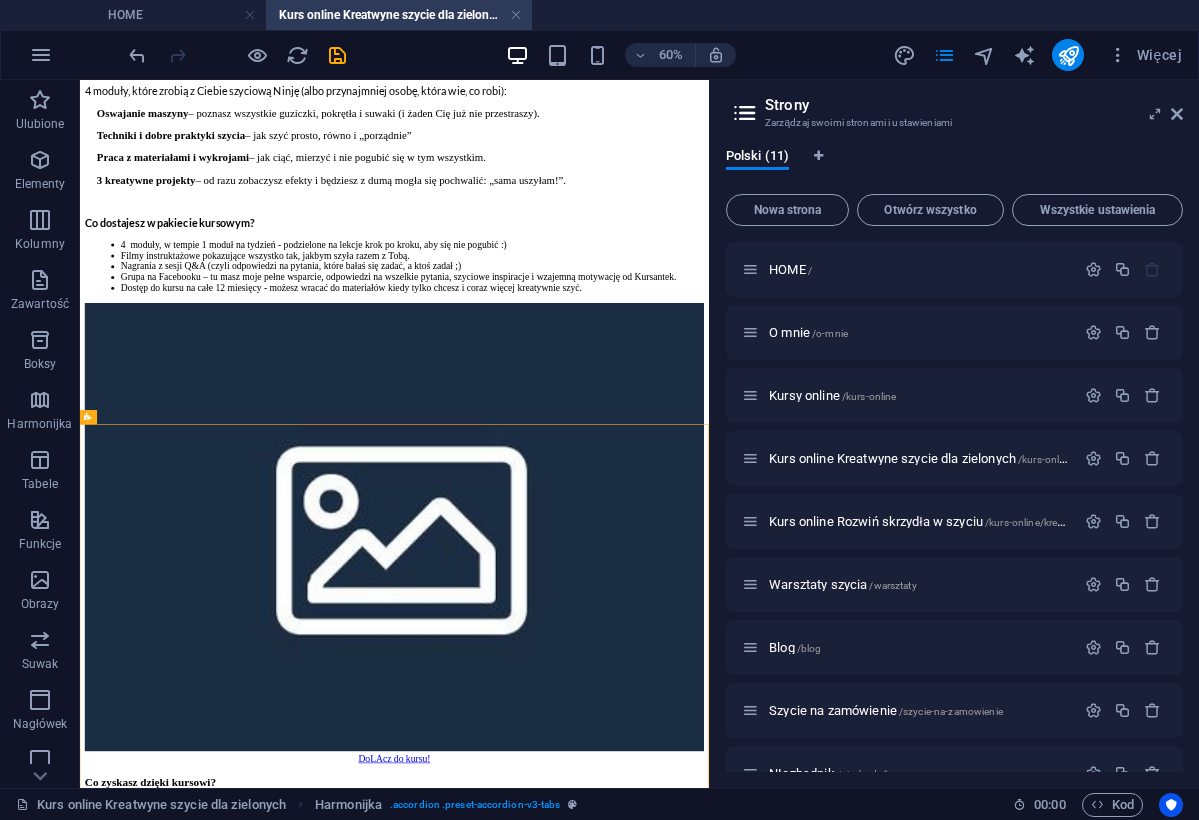 click on "HOME O mnie Kursy online Warsztaty szycia Blog Szycie na zamówienie NIezbędnik kursy online Nauka szycia w zaciszu domowym Kreatywne szycie dla zielonych Kurs szycia online dla początkujących – w 4 tygodnie od „o matko, maszyna!” do „patrz, sama uszyłam!” Masz maszynę do szycia i… patrzysz na nią jak na kosmiczny pojazd? Boisz się, że wciśniesz nie ten guzik i uruchomisz tryb startu rakiety?     A może dopiero myślisz o zakupie i podchodzisz do tego „jak pies do jeża”? Albo „tylko” chcesz zobaczyć o co chodzi w tym szyciu? Spokojnie – to kurs właśnie dla Ciebie. W 4 tygodnie: zaprzyjaźnisz się z maszyną (bez fochów i nerwów), opanujesz podstawowe techniki szycia - patenty na szycie proste, ładne i kreatywne uszyjesz swoje pierwsze projekty, poczujesz radość i pewność w swoich działaniach. Uczysz się  w swoim tempie  – w domowym zaciszu, rano, wieczorem, kiedy chcesz - po pracy, gdy dzieci śpią, albo przed śniadaniem, bo tak właśnie lubisz :) 🎯 kl ." at bounding box center (604, 1399) 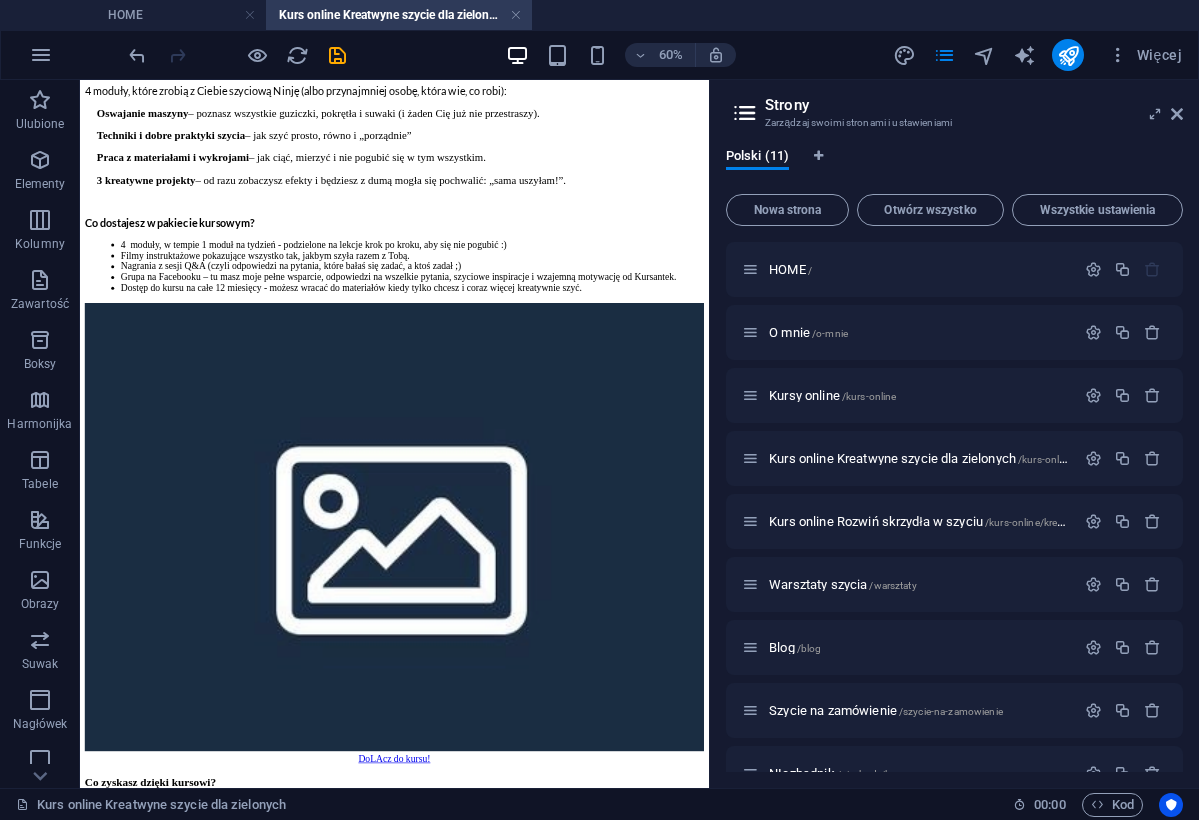 click on "HOME O mnie Kursy online Warsztaty szycia Blog Szycie na zamówienie NIezbędnik kursy online Nauka szycia w zaciszu domowym Kreatywne szycie dla zielonych Kurs szycia online dla początkujących – w 4 tygodnie od „o matko, maszyna!” do „patrz, sama uszyłam!” Masz maszynę do szycia i… patrzysz na nią jak na kosmiczny pojazd? Boisz się, że wciśniesz nie ten guzik i uruchomisz tryb startu rakiety?     A może dopiero myślisz o zakupie i podchodzisz do tego „jak pies do jeża”? Albo „tylko” chcesz zobaczyć o co chodzi w tym szyciu? Spokojnie – to kurs właśnie dla Ciebie. W 4 tygodnie: zaprzyjaźnisz się z maszyną (bez fochów i nerwów), opanujesz podstawowe techniki szycia - patenty na szycie proste, ładne i kreatywne uszyjesz swoje pierwsze projekty, poczujesz radość i pewność w swoich działaniach. Uczysz się  w swoim tempie  – w domowym zaciszu, rano, wieczorem, kiedy chcesz - po pracy, gdy dzieci śpią, albo przed śniadaniem, bo tak właśnie lubisz :) 🎯 kl ." at bounding box center [604, 1399] 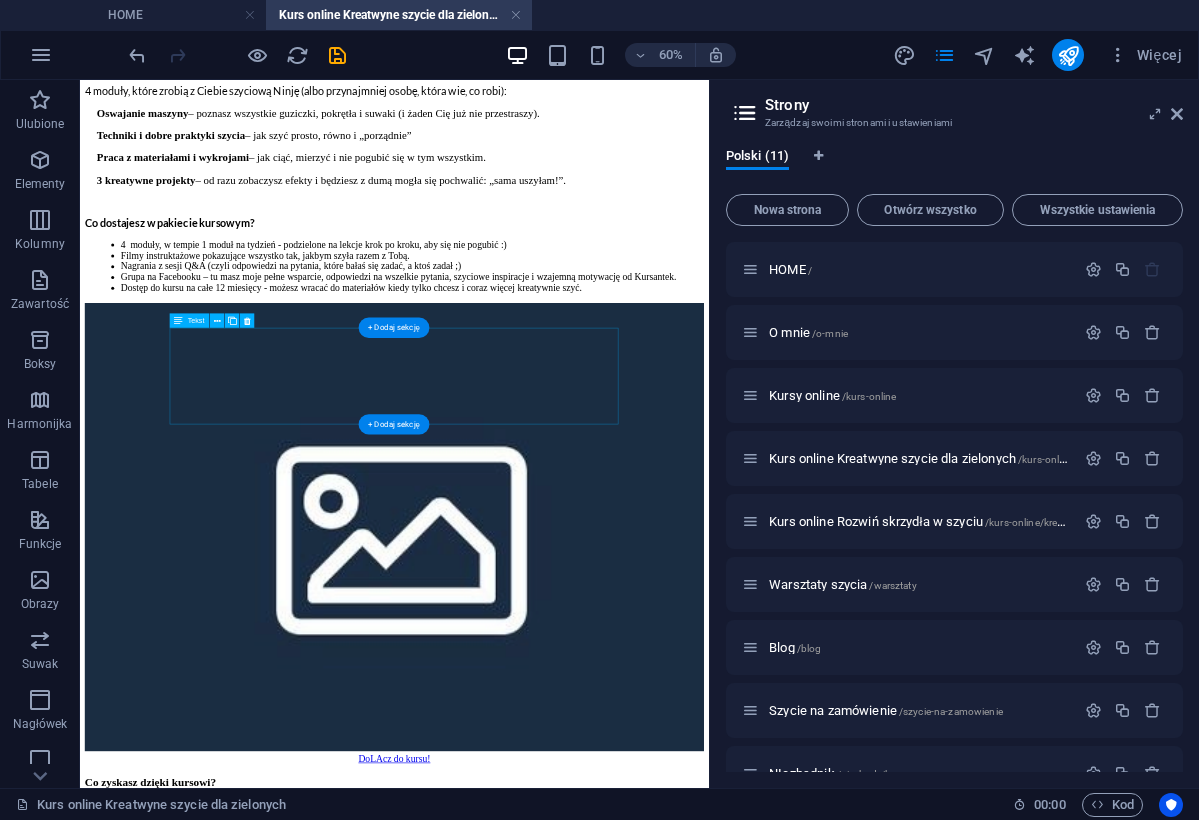 click on "W [YEAR] roku: 150 osób  na moich warsztatach stacjonarnych  oswoiło maszynę  i pokochało szycie W [YEAR] roku: 99 osób  wzięło udział  w pierwszej edycji  tego kursu online (i nikt nie ucierpiał w starciu z maszyną)." at bounding box center (604, 1712) 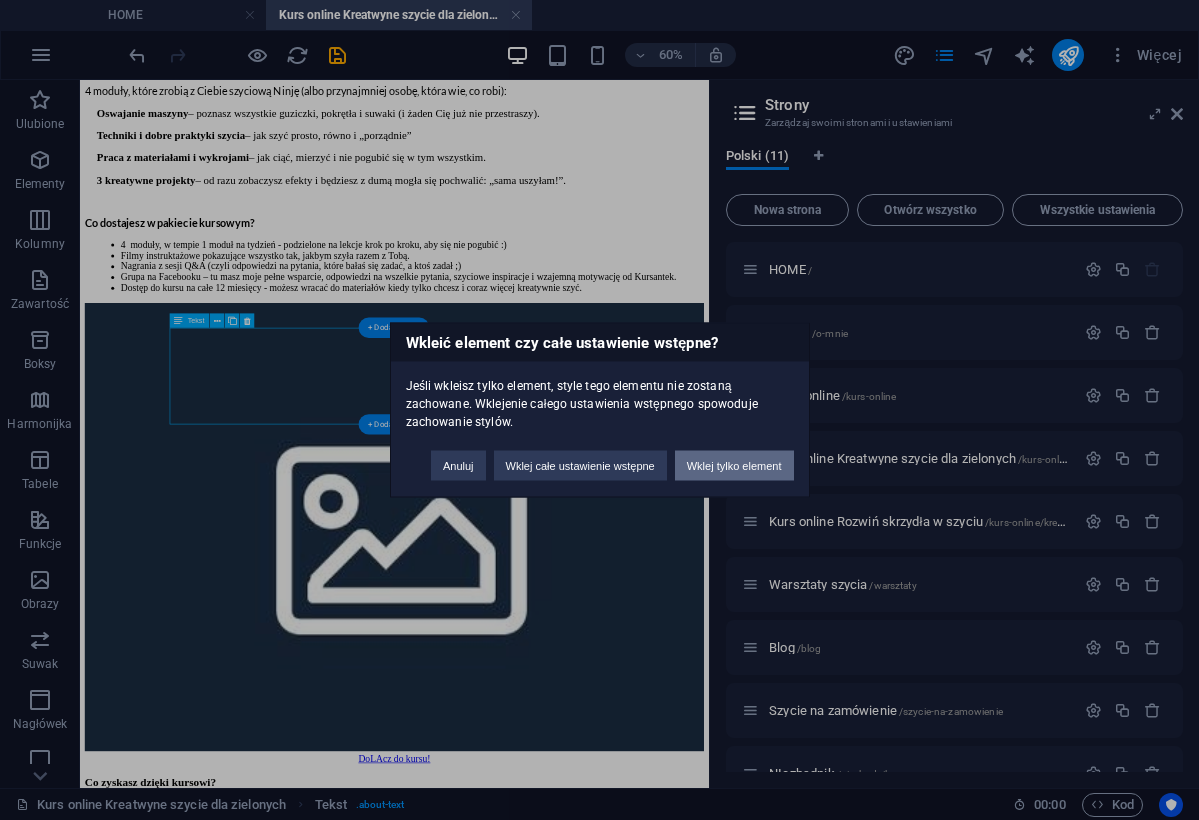 type 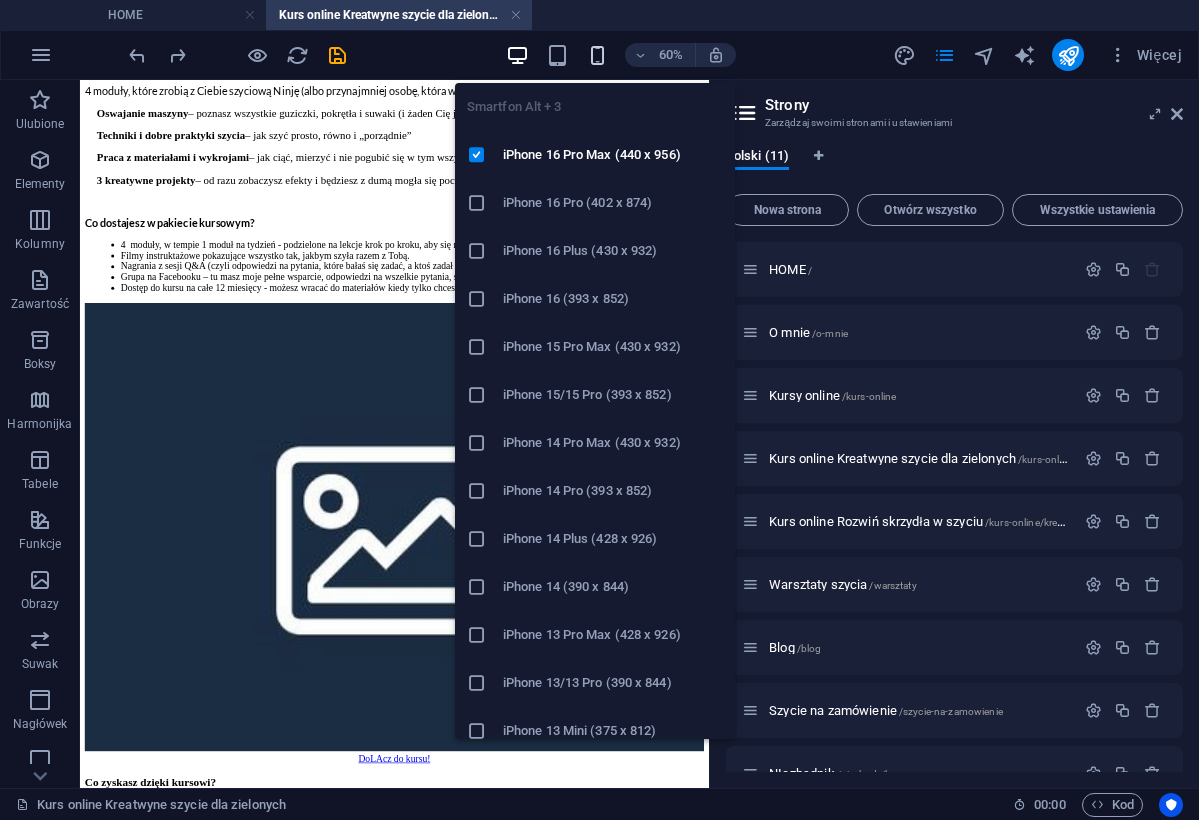 click at bounding box center (597, 55) 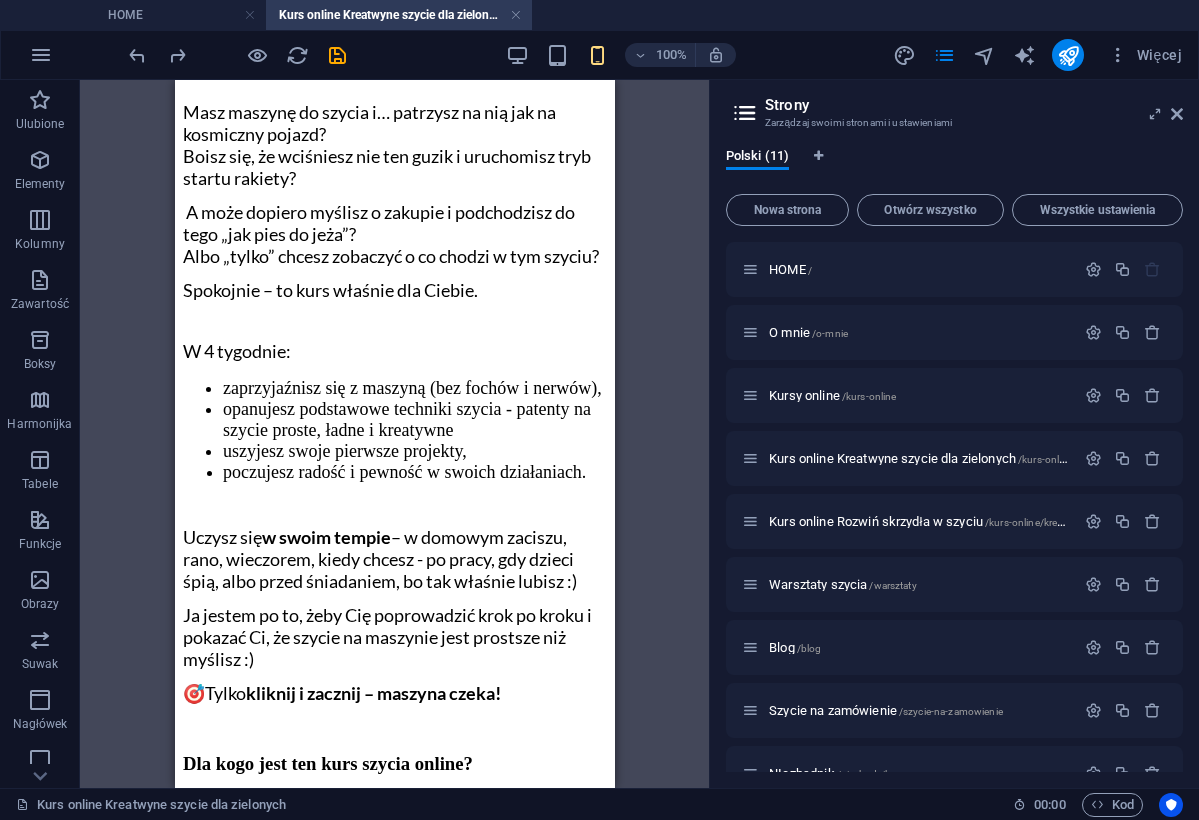 scroll, scrollTop: 1199, scrollLeft: 0, axis: vertical 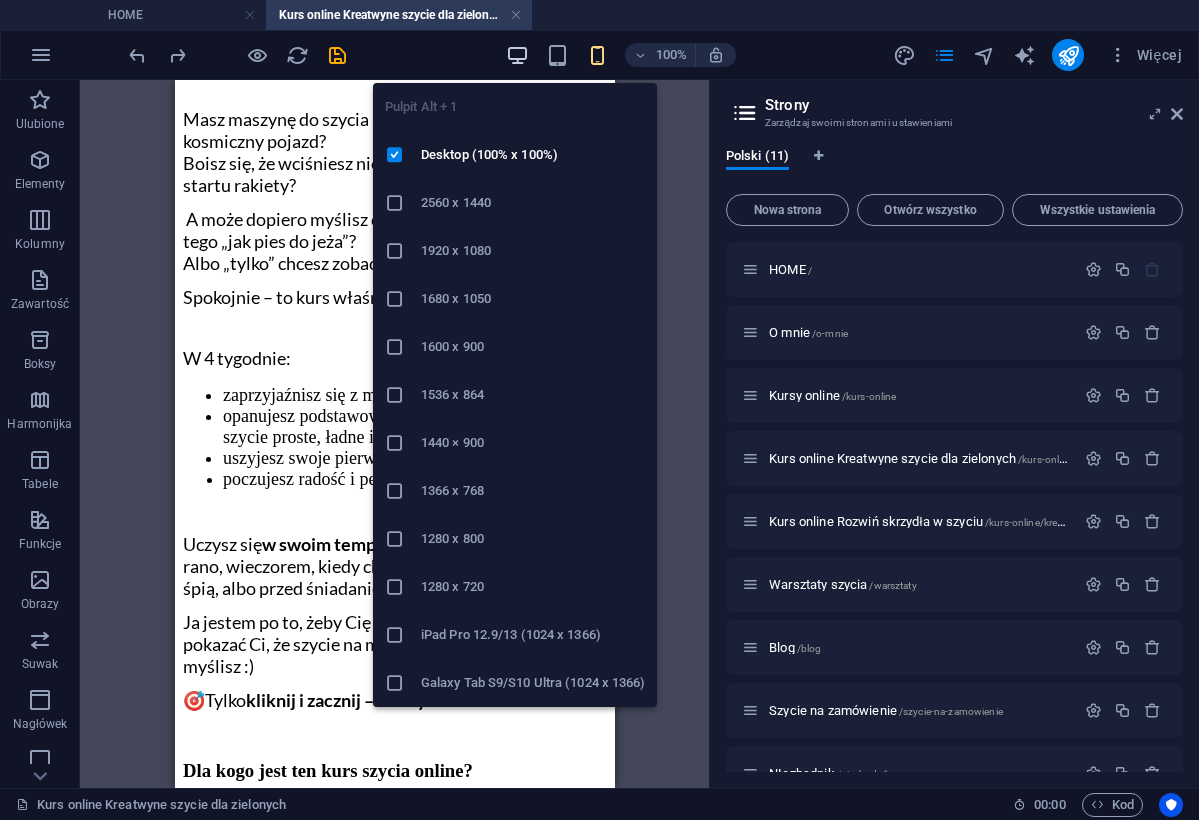 click at bounding box center [517, 55] 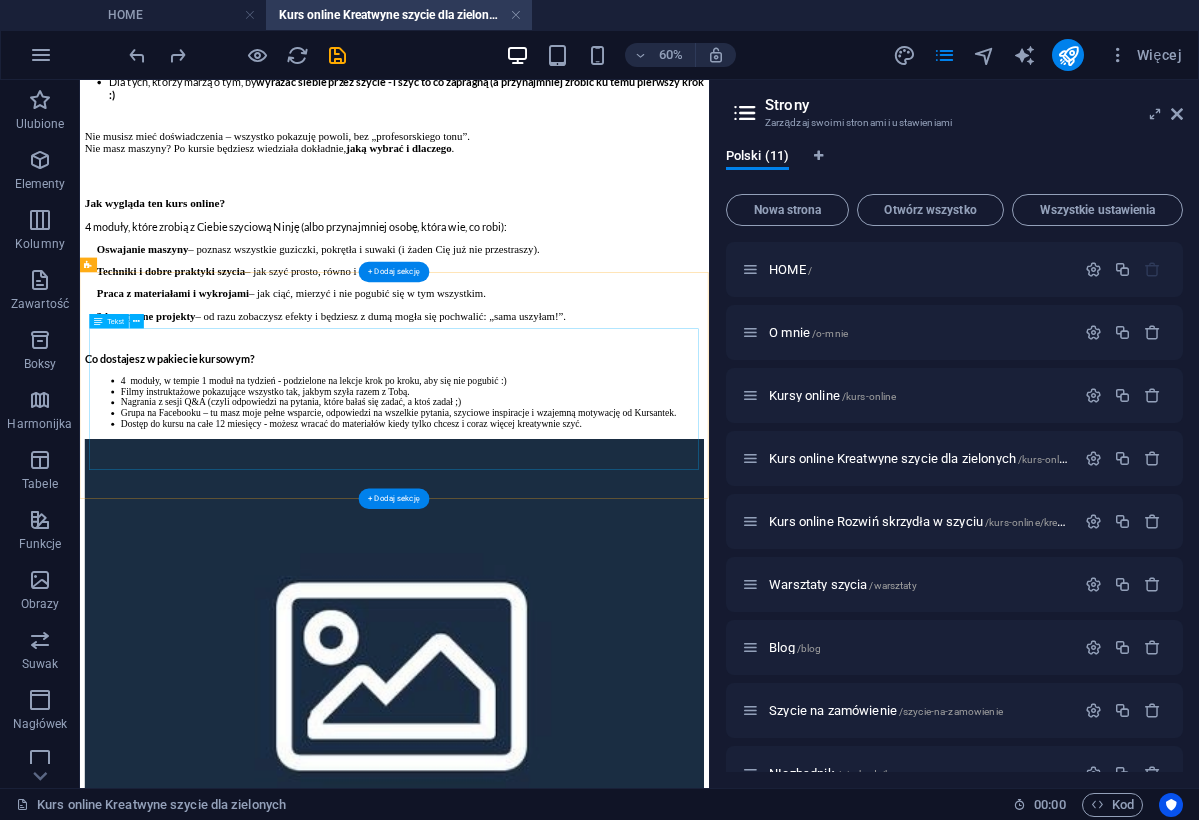 scroll, scrollTop: 2098, scrollLeft: 0, axis: vertical 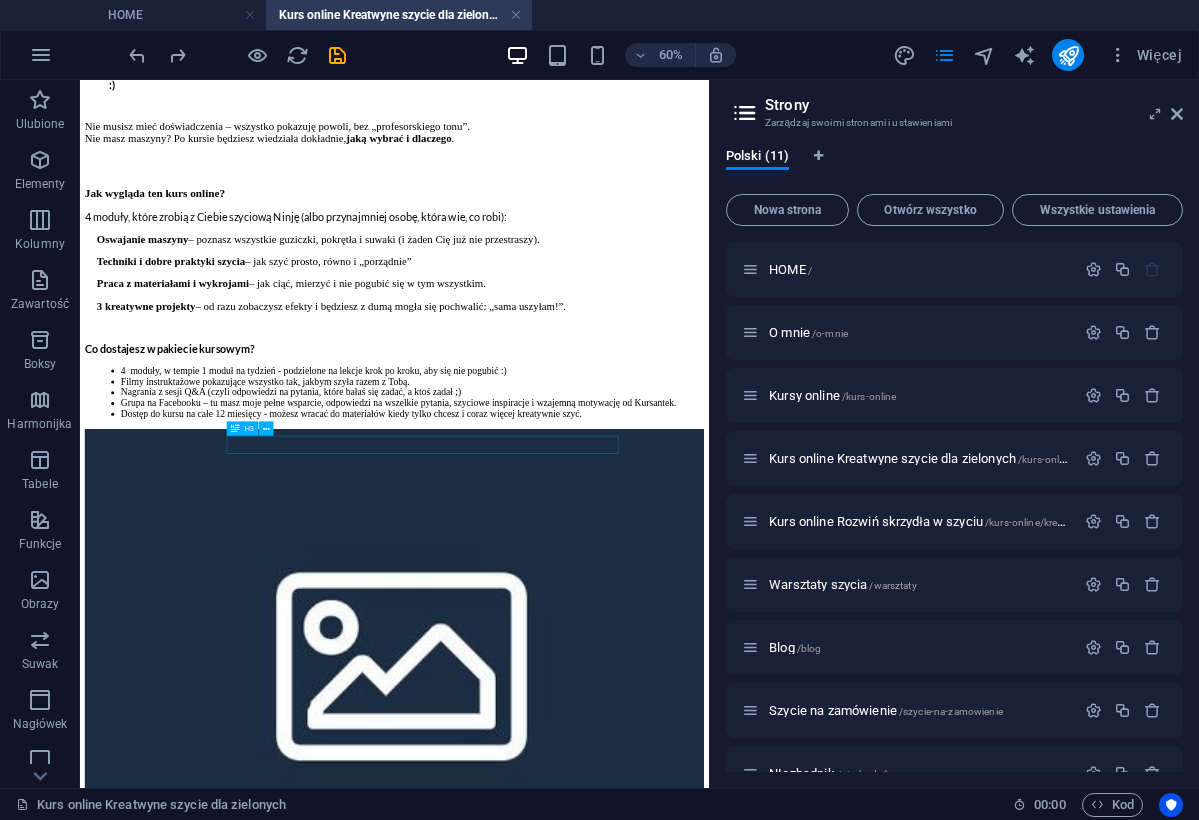 click on "Dlaczego możesz mi zaufać?" at bounding box center [651, 1798] 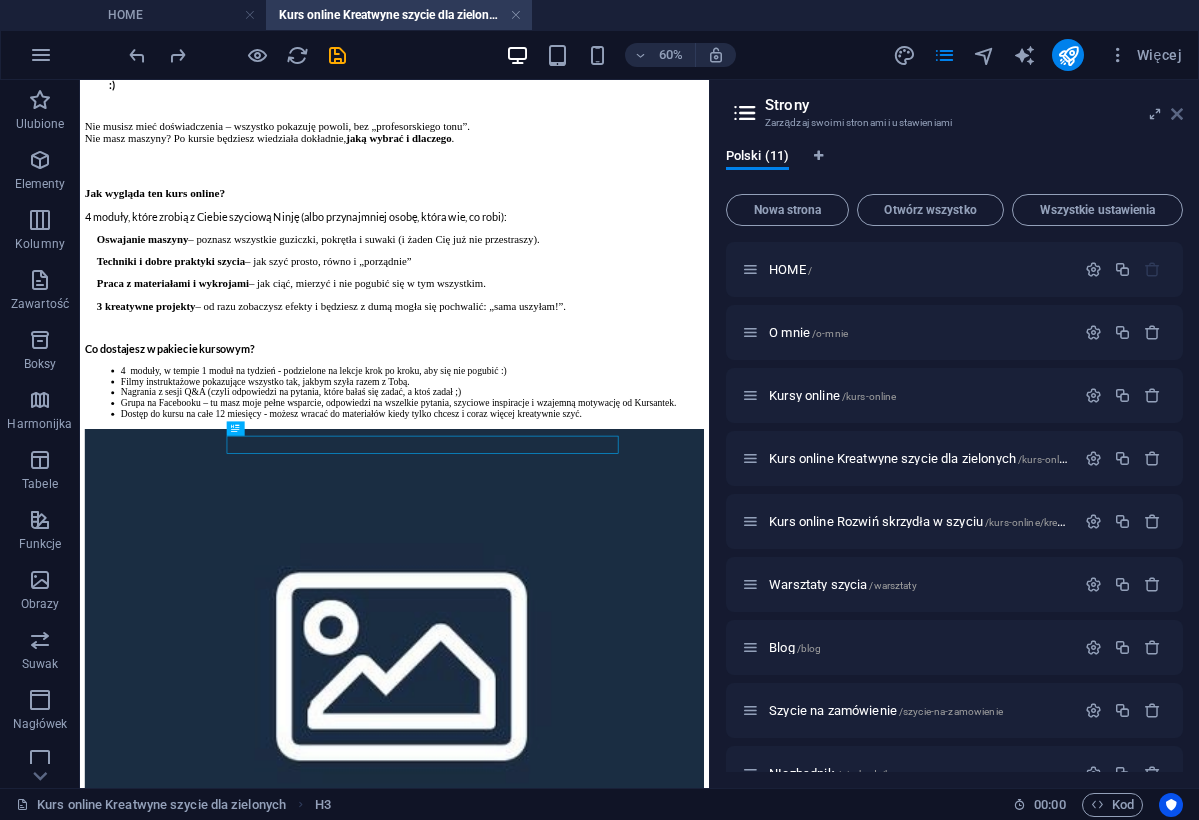 click at bounding box center (1177, 114) 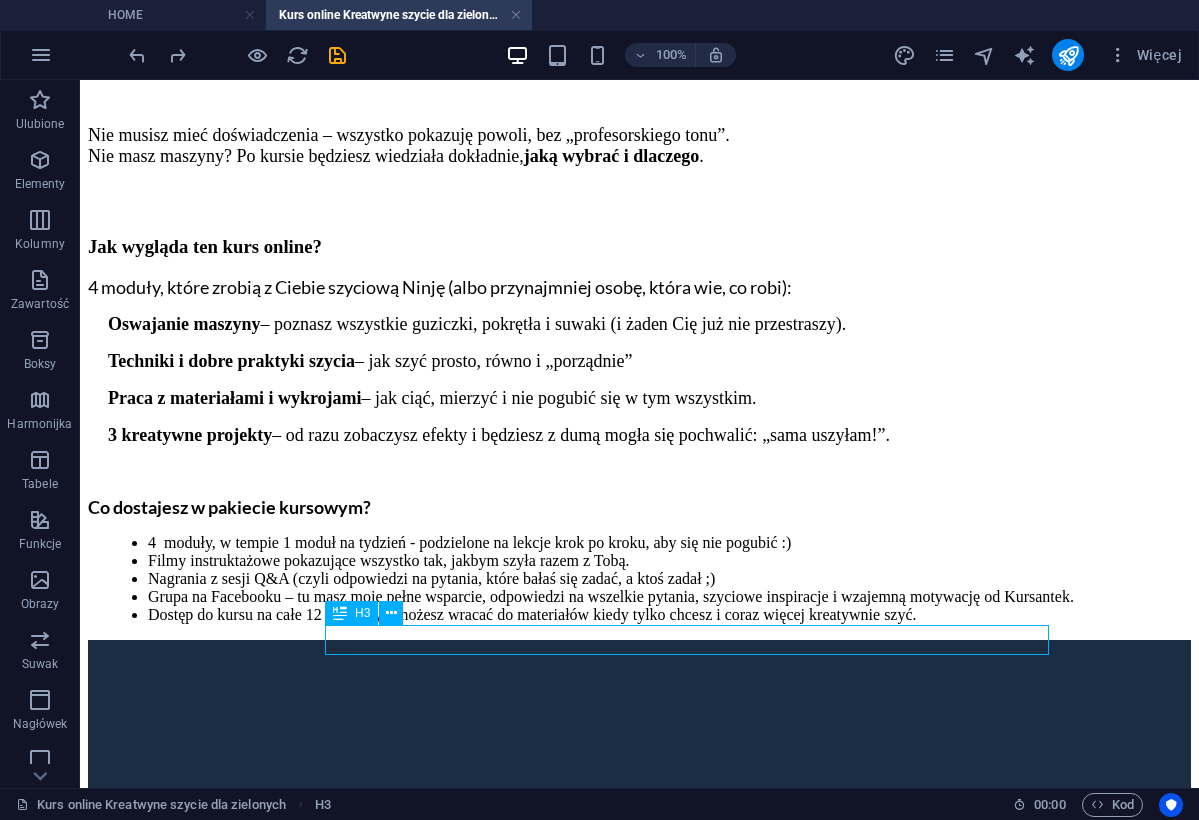 click on "Dlaczego możesz mi zaufać?" at bounding box center (687, 1827) 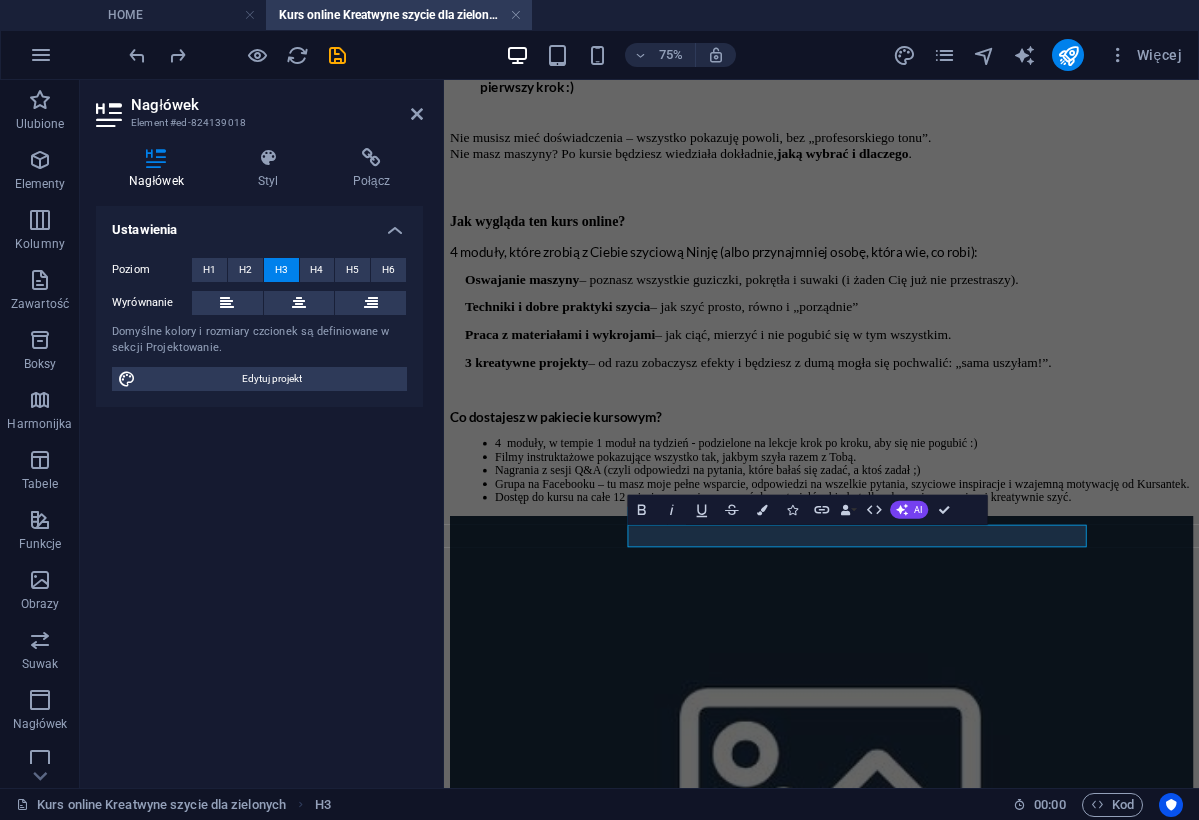 click on "Dlaczego możesz mi zaufać?" at bounding box center [995, 1768] 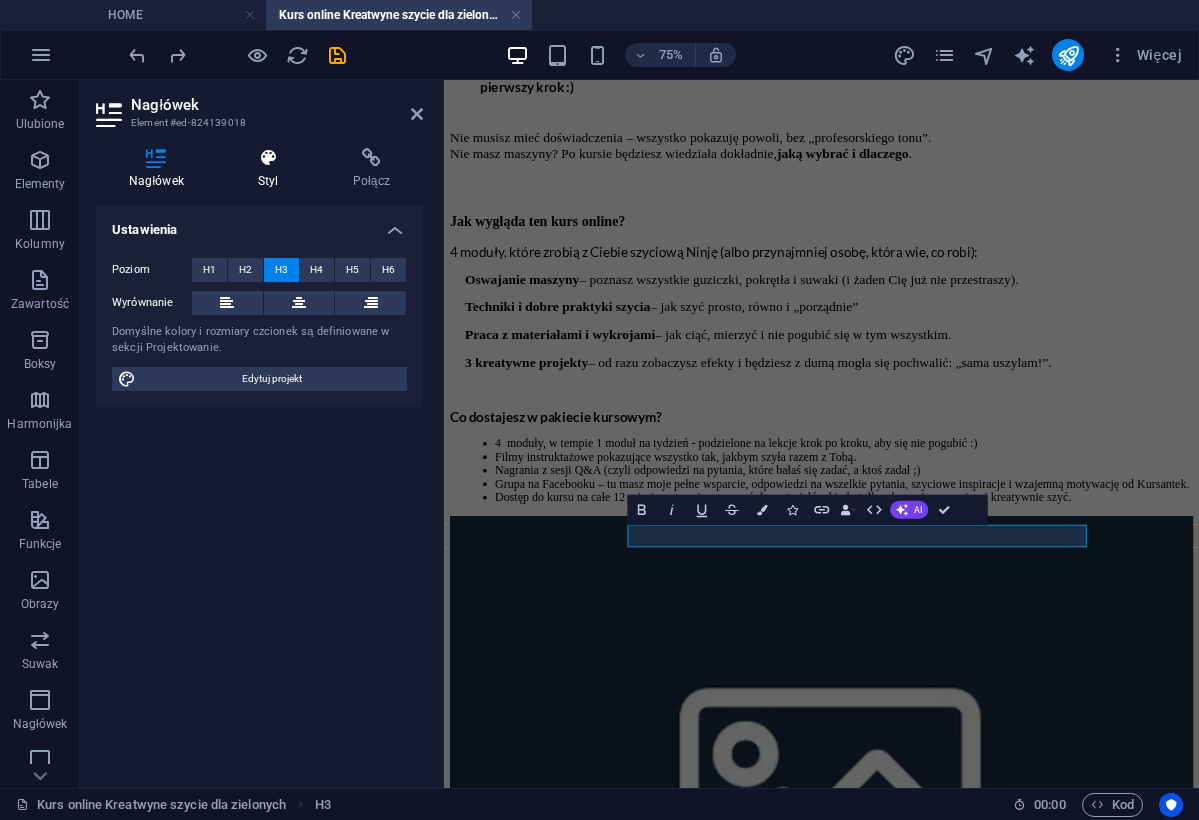 click on "Styl" at bounding box center [272, 169] 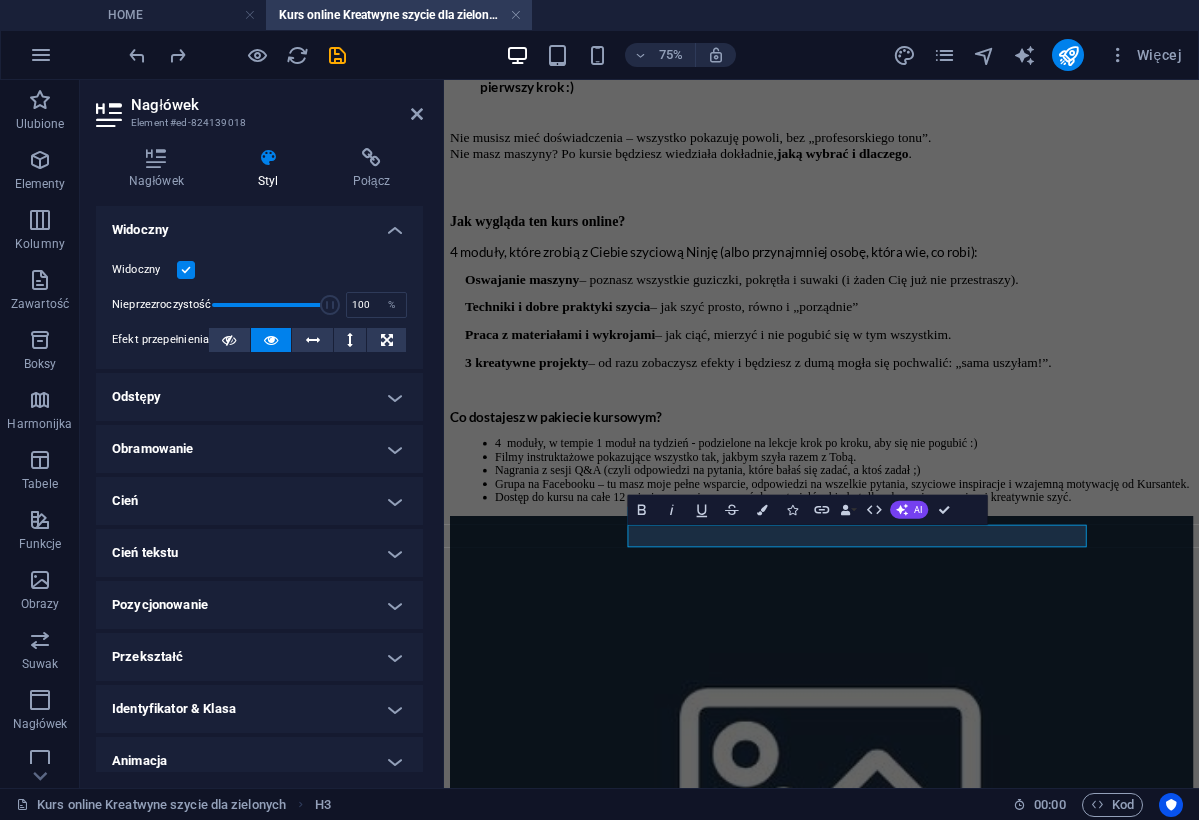click on "Odstępy" at bounding box center [259, 397] 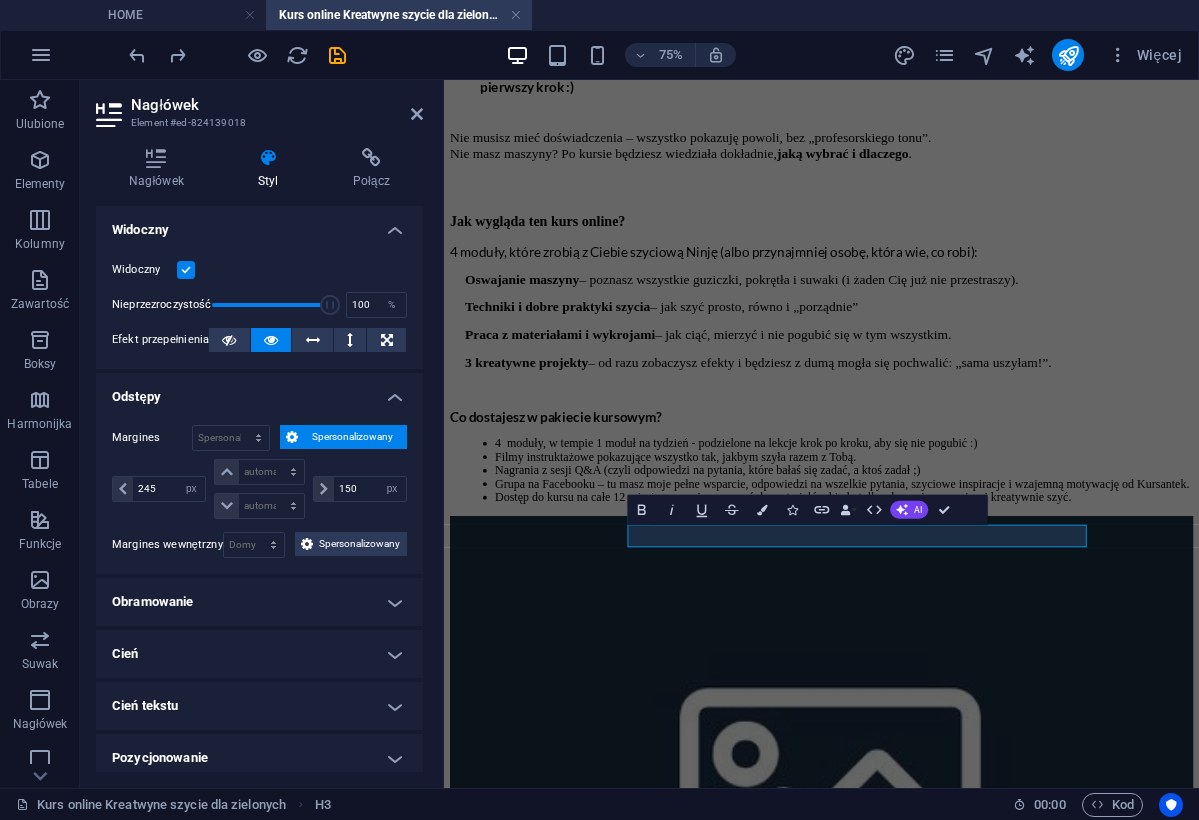 click on "Spersonalizowany" at bounding box center [353, 437] 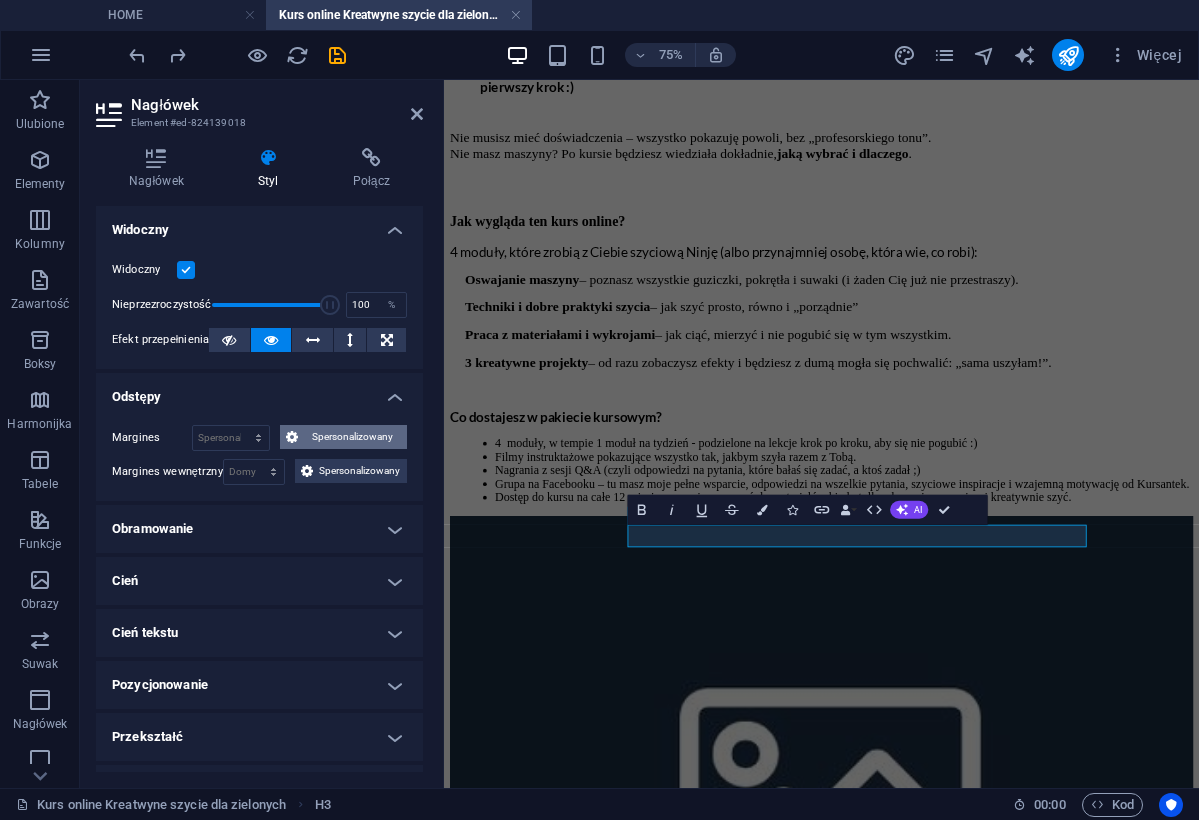 click on "Spersonalizowany" at bounding box center (353, 437) 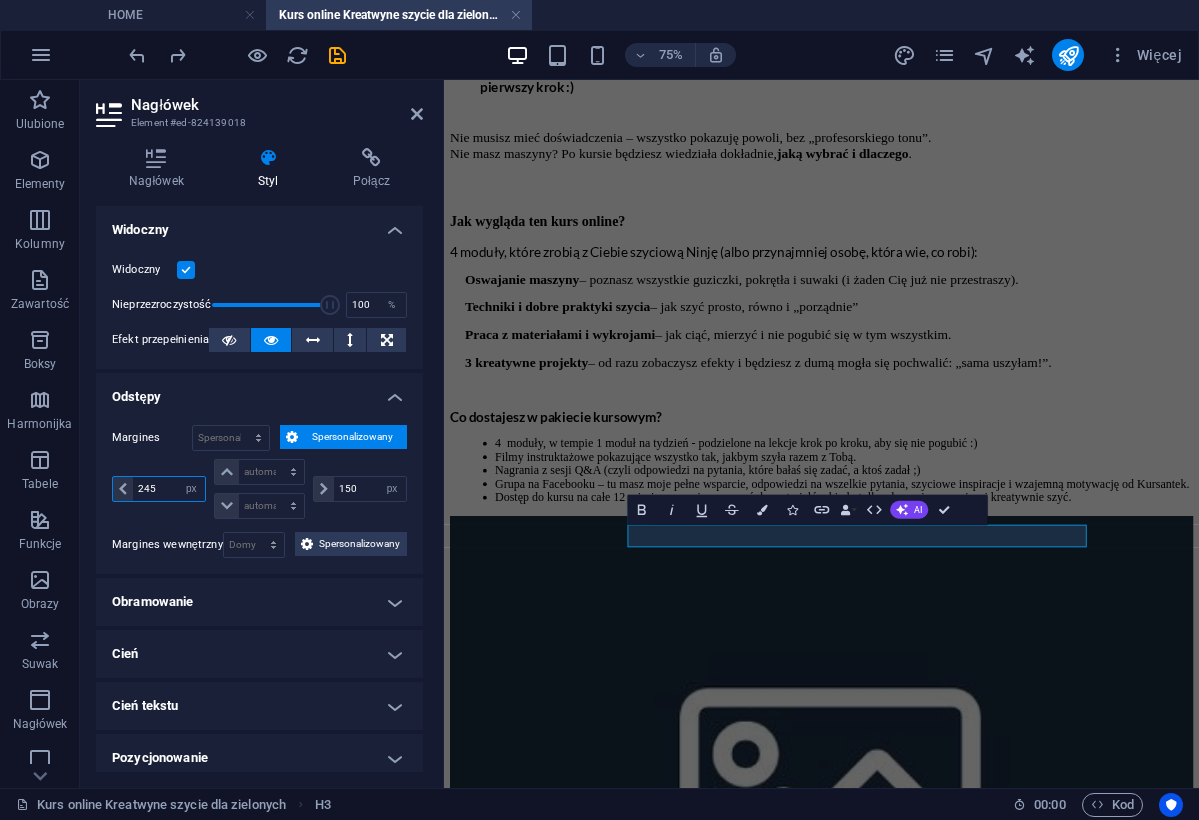 click on "245" at bounding box center (169, 489) 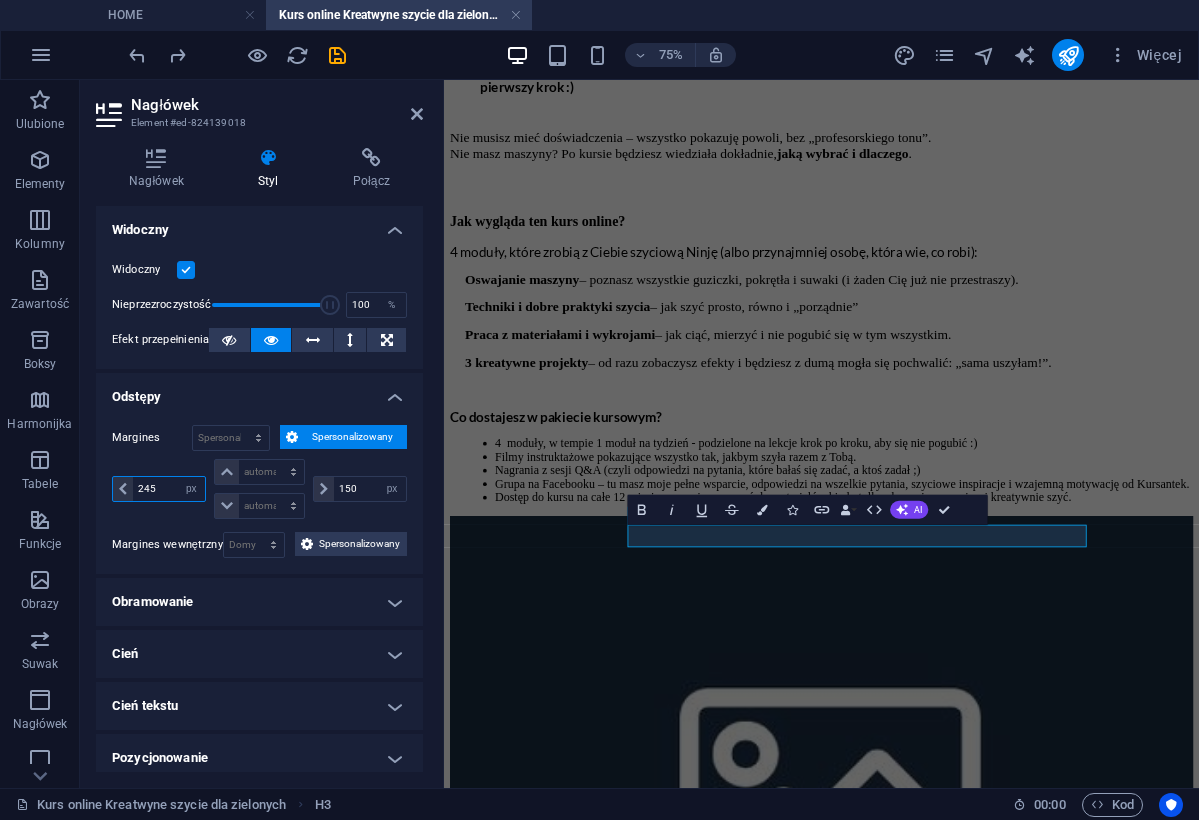 drag, startPoint x: 170, startPoint y: 489, endPoint x: 135, endPoint y: 488, distance: 35.014282 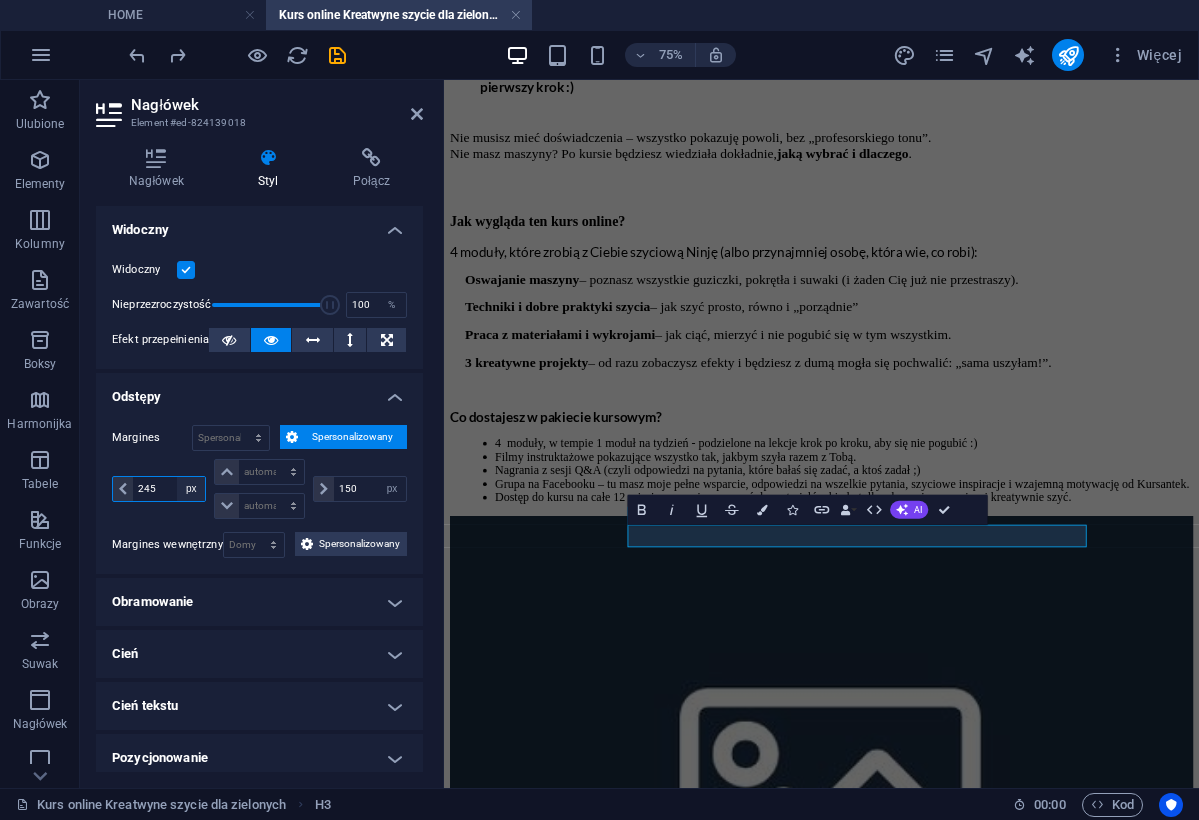 select on "auto" 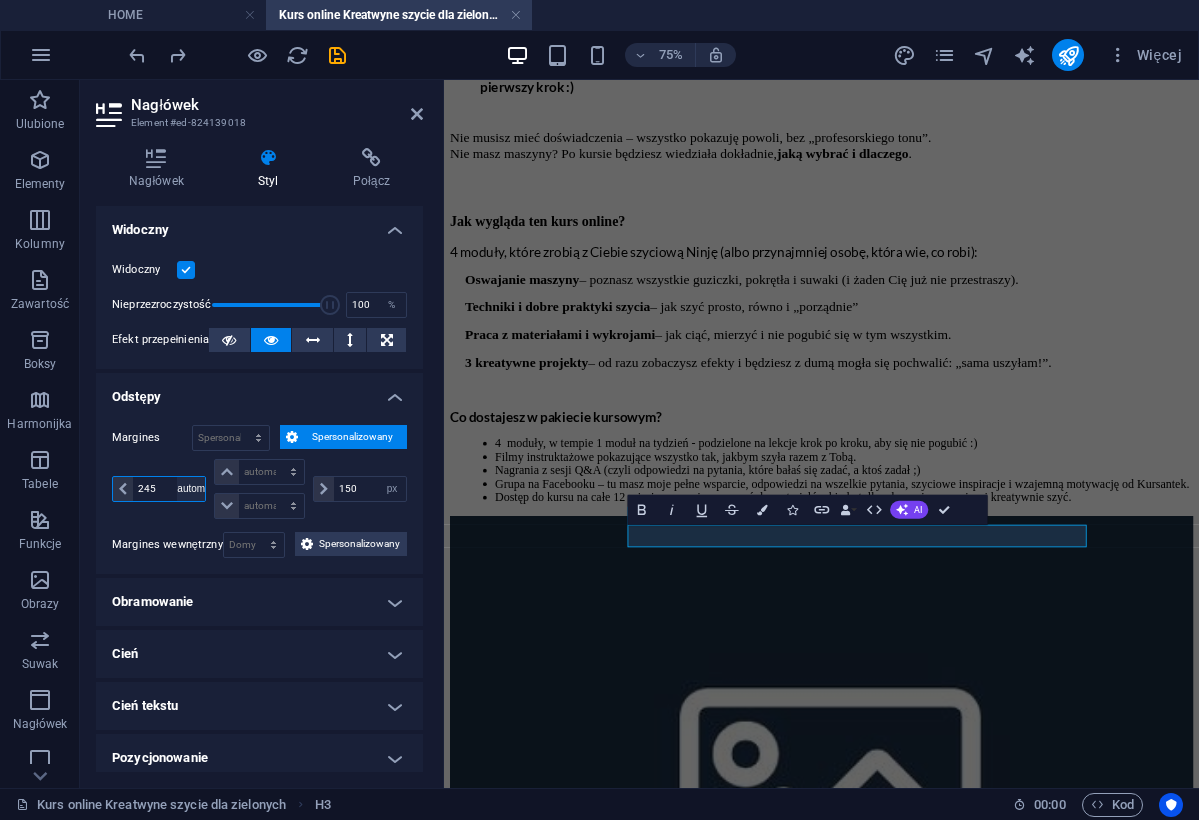 type 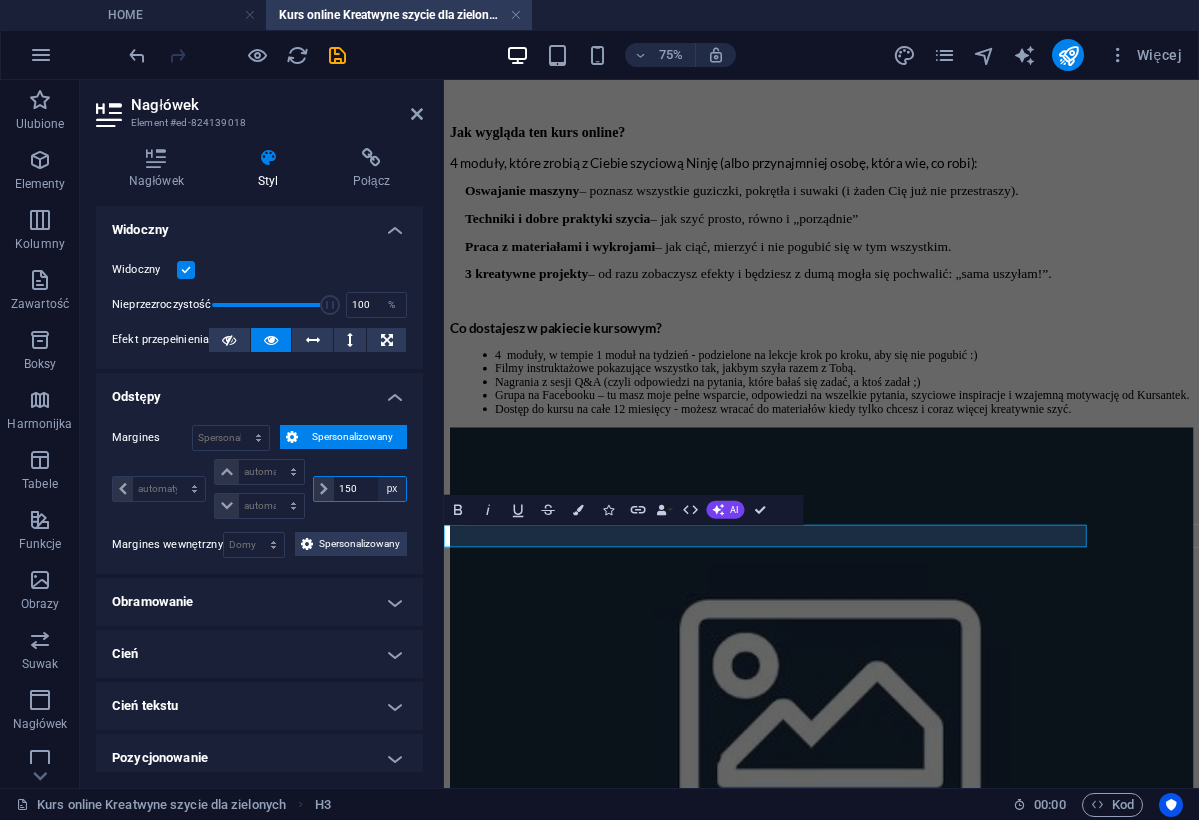 select on "auto" 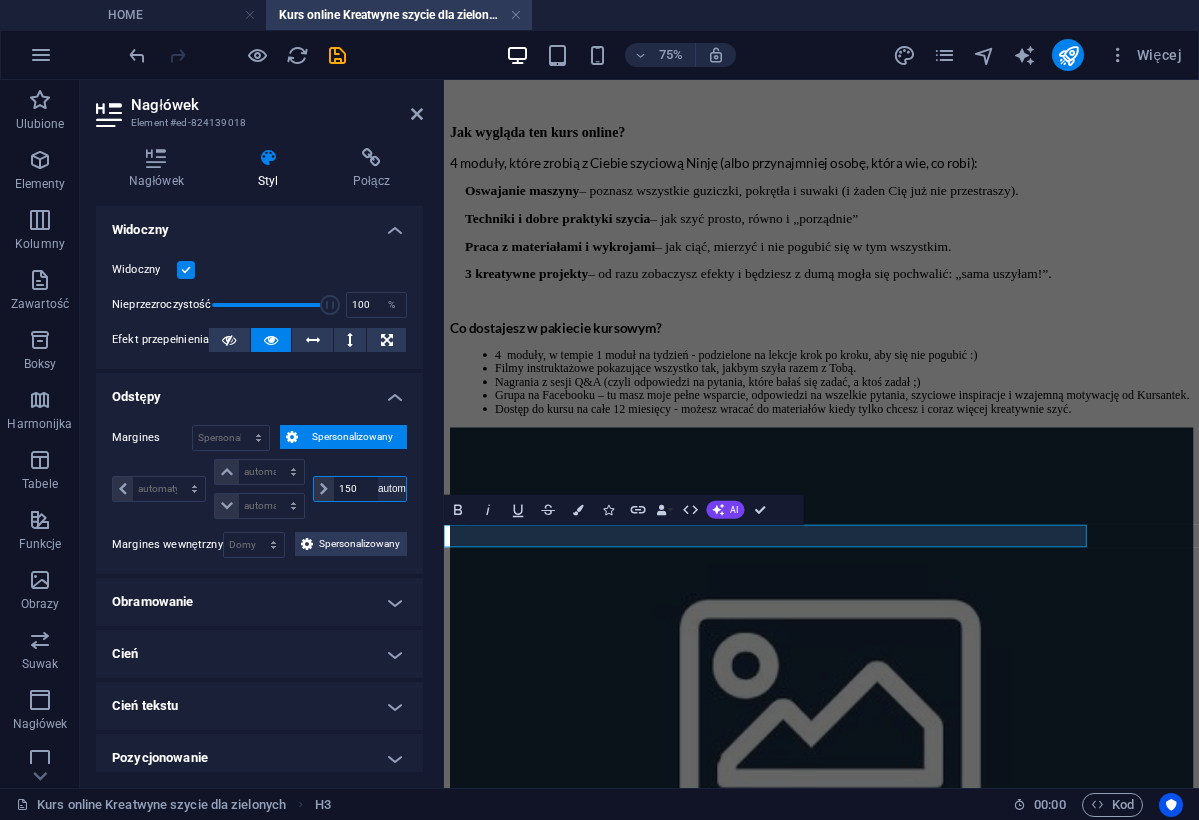type 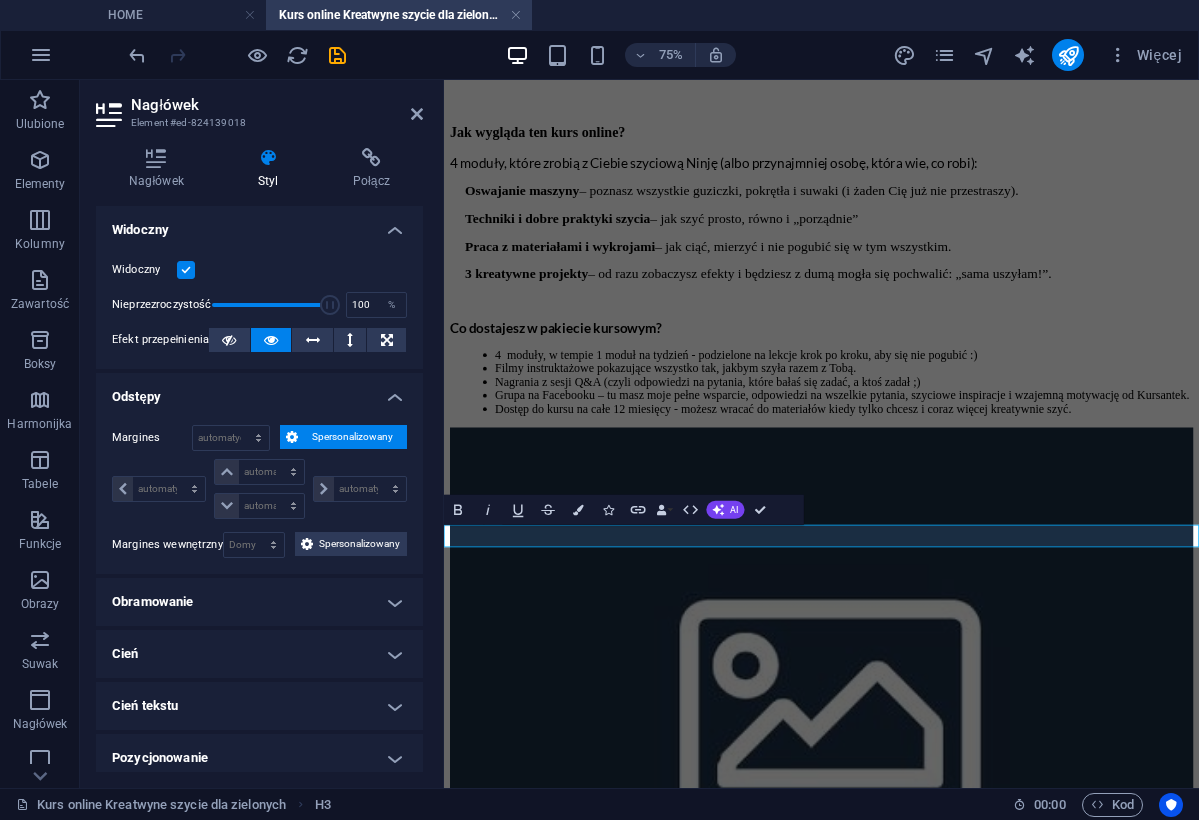 click on "Dlaczego możesz mi zaufać?" at bounding box center (947, 1650) 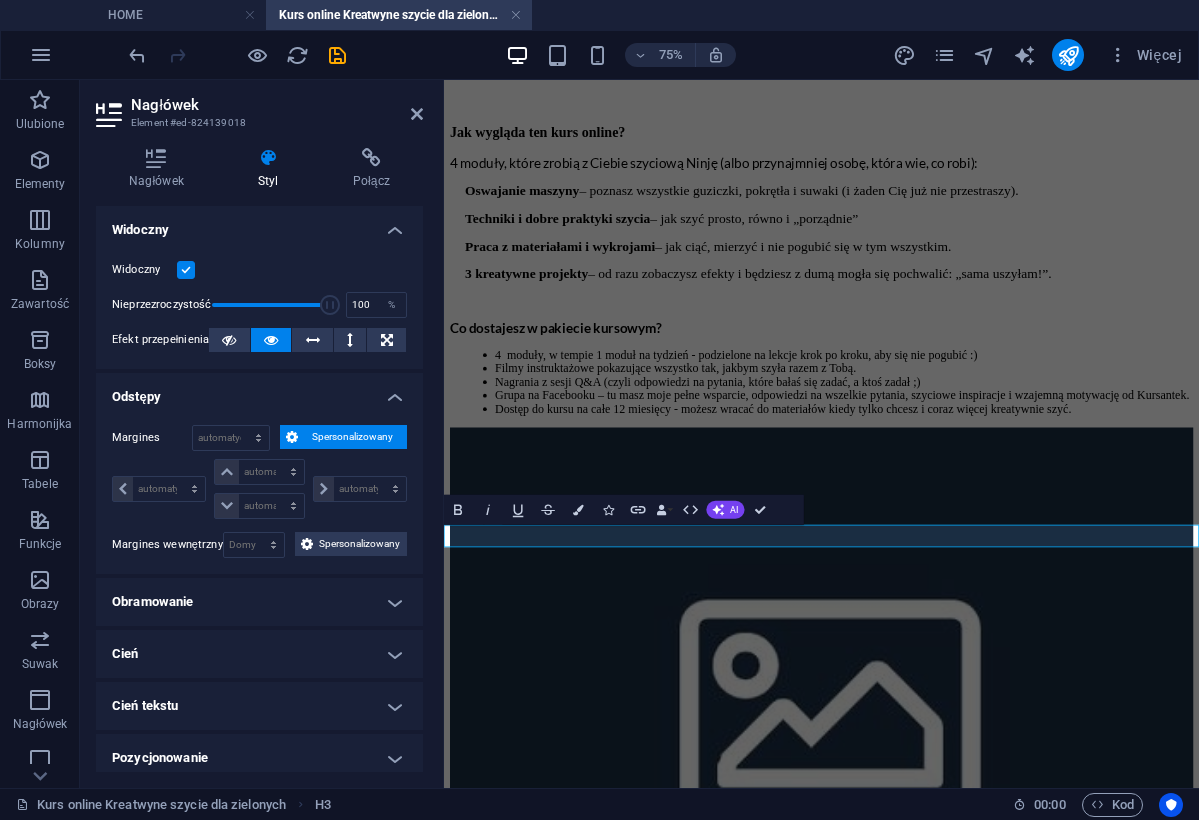 click on "Dlaczego możesz mi zaufać?" at bounding box center [947, 1650] 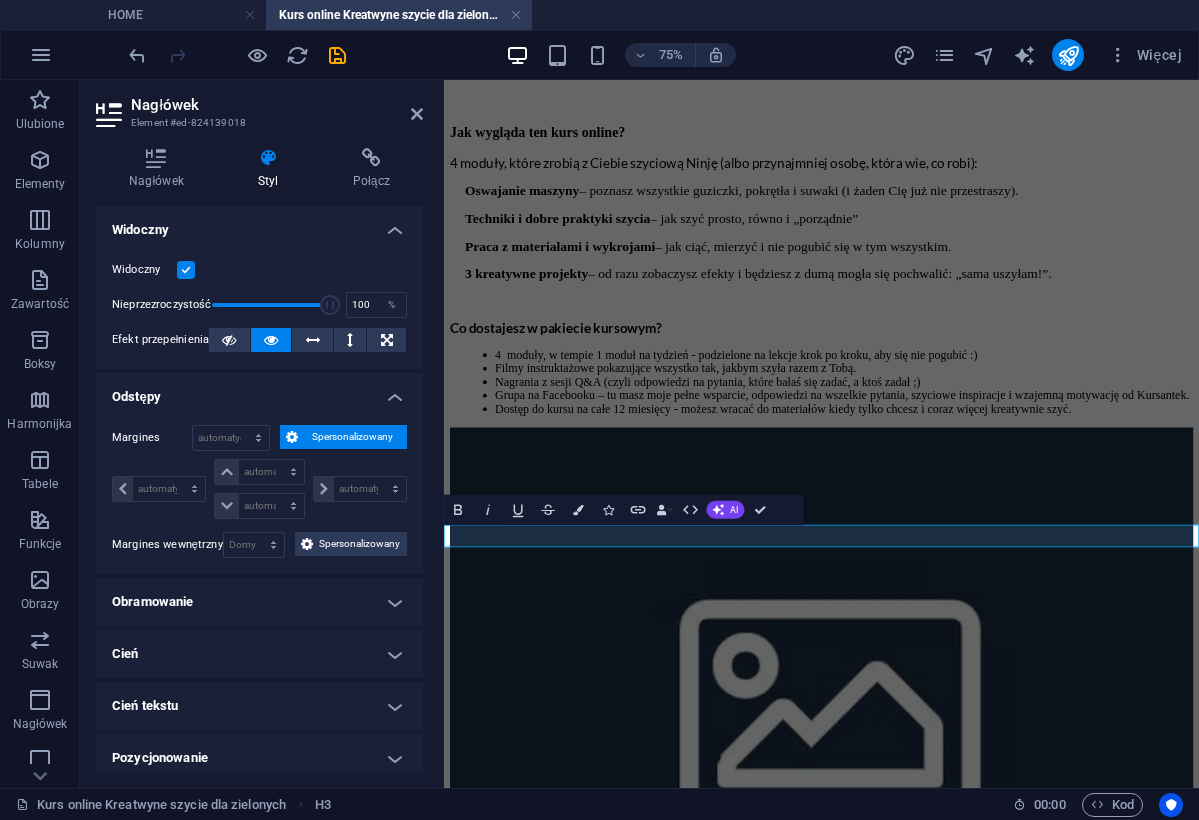 click on "Dlaczego możesz mi zaufać?" at bounding box center (947, 1650) 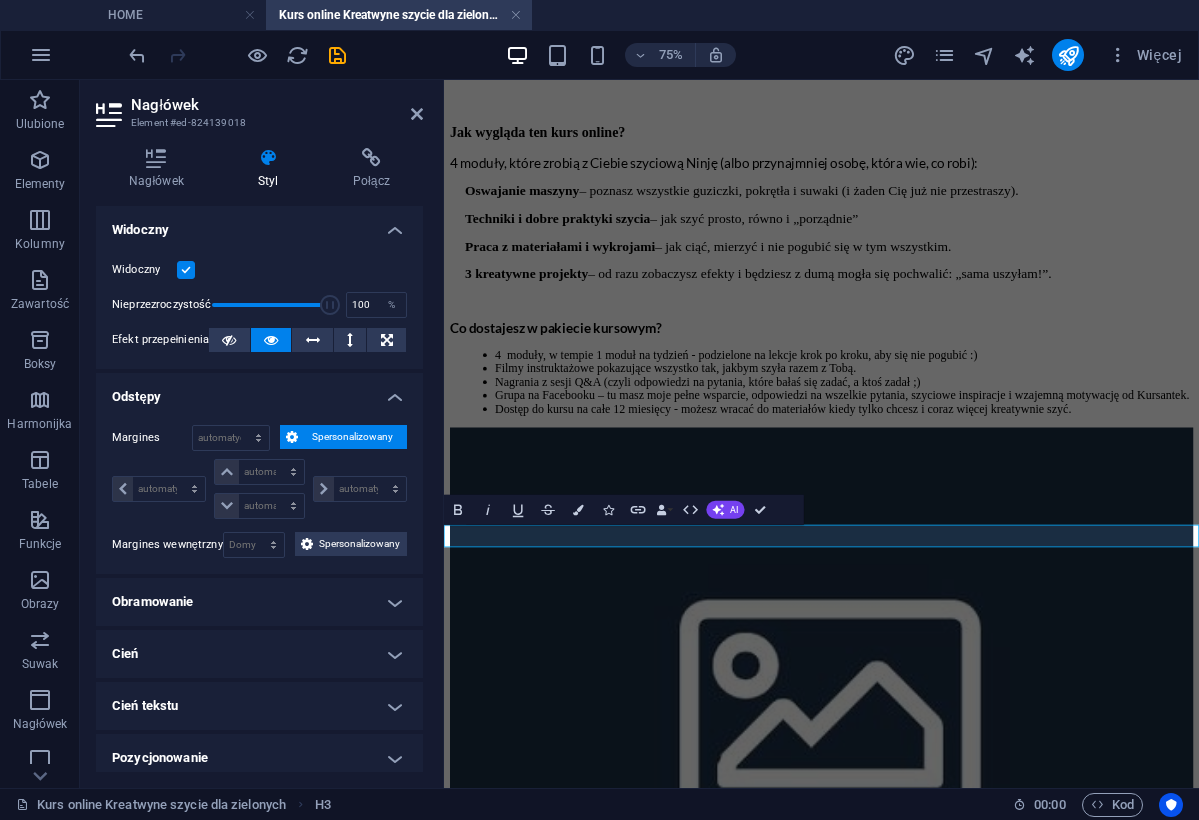drag, startPoint x: 736, startPoint y: 692, endPoint x: 881, endPoint y: 621, distance: 161.44968 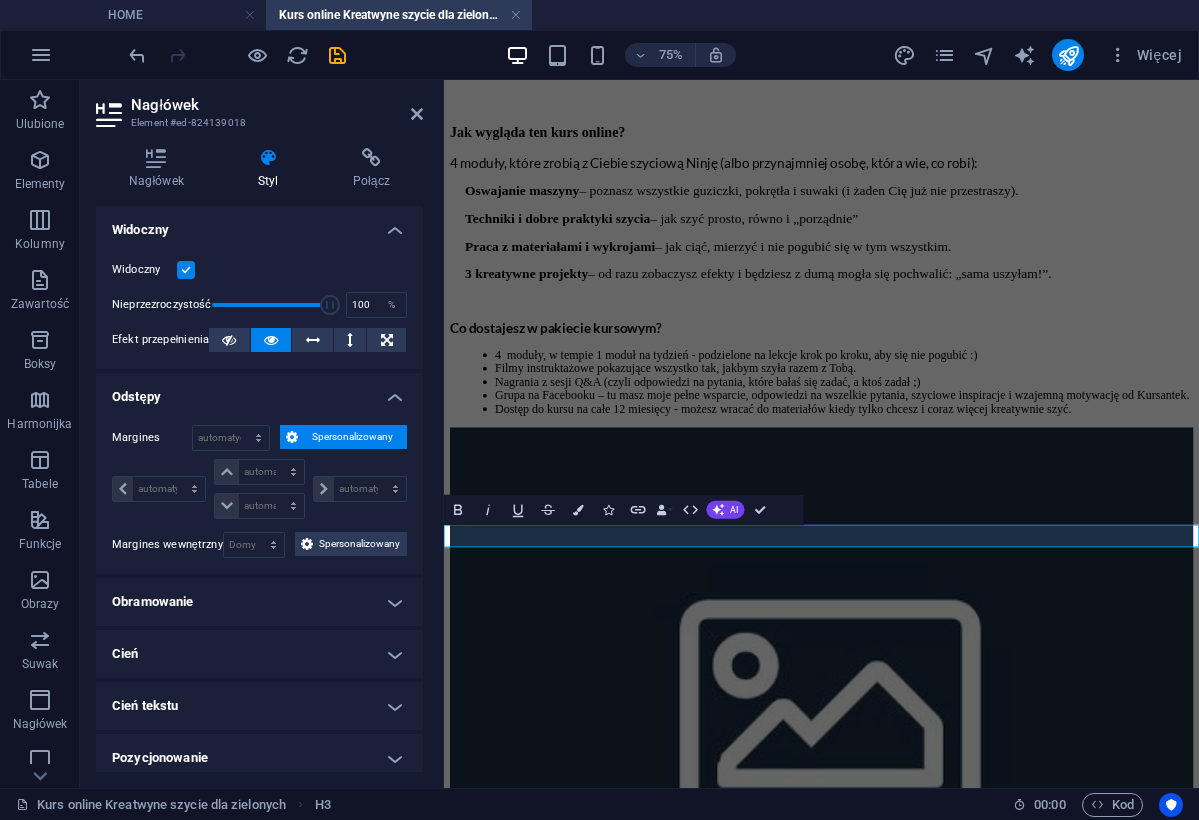click on "Skip to main content
HOME O mnie Kursy online Warsztaty szycia Blog Szycie na zamówienie NIezbędnik kursy online Nauka szycia w zaciszu domowym Kreatywne szycie dla zielonych Kurs szycia online dla początkujących – w 4 tygodnie od „o matko, maszyna!” do „patrz, sama uszyłam!” Masz maszynę do szycia i… patrzysz na nią jak na kosmiczny pojazd? Boisz się, że wciśniesz nie ten guzik i uruchomisz tryb startu rakiety?     A może dopiero myślisz o zakupie i podchodzisz do tego „jak pies do jeża”? Albo „tylko” chcesz zobaczyć o co chodzi w tym szyciu? Spokojnie – to kurs właśnie dla Ciebie. W 4 tygodnie: zaprzyjaźnisz się z maszyną (bez fochów i nerwów), opanujesz podstawowe techniki szycia - patenty na szycie proste, ładne i kreatywne uszyjesz swoje pierwsze projekty, poczujesz radość i pewność w swoich działaniach. Uczysz się  w swoim tempie 🎯  Tylko  kl iknij i zacznij – maszyna czeka! Dla kogo jest ten kurs szycia online? Dla osób, które  . . ✔ ✔ ." at bounding box center [947, 1548] 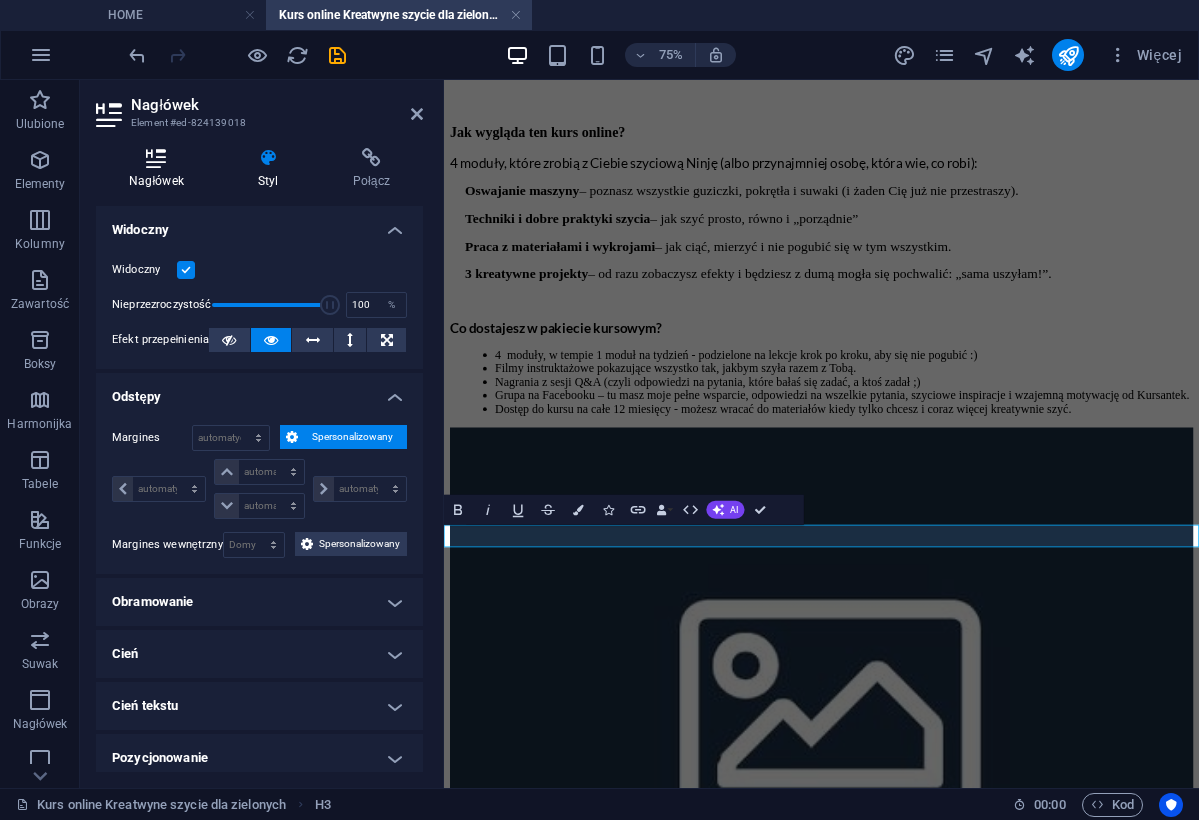 click on "Nagłówek" at bounding box center [160, 169] 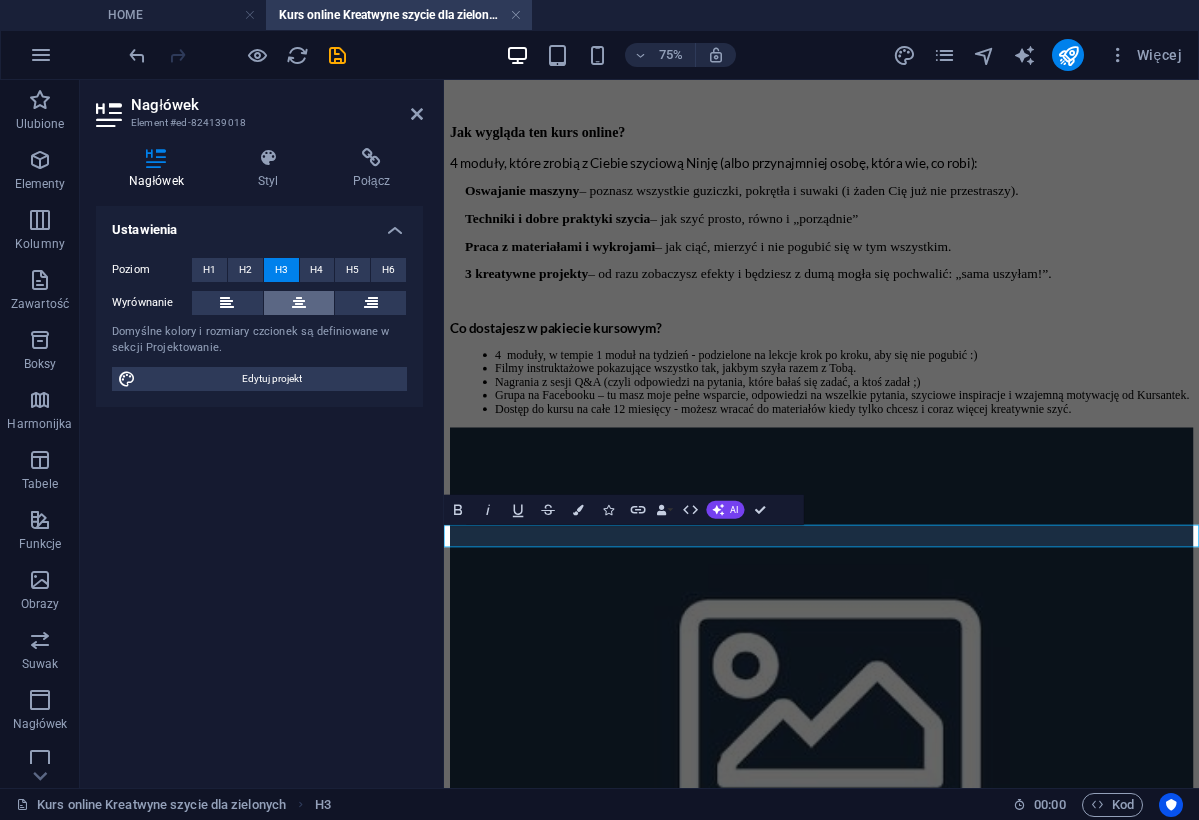 click at bounding box center (299, 303) 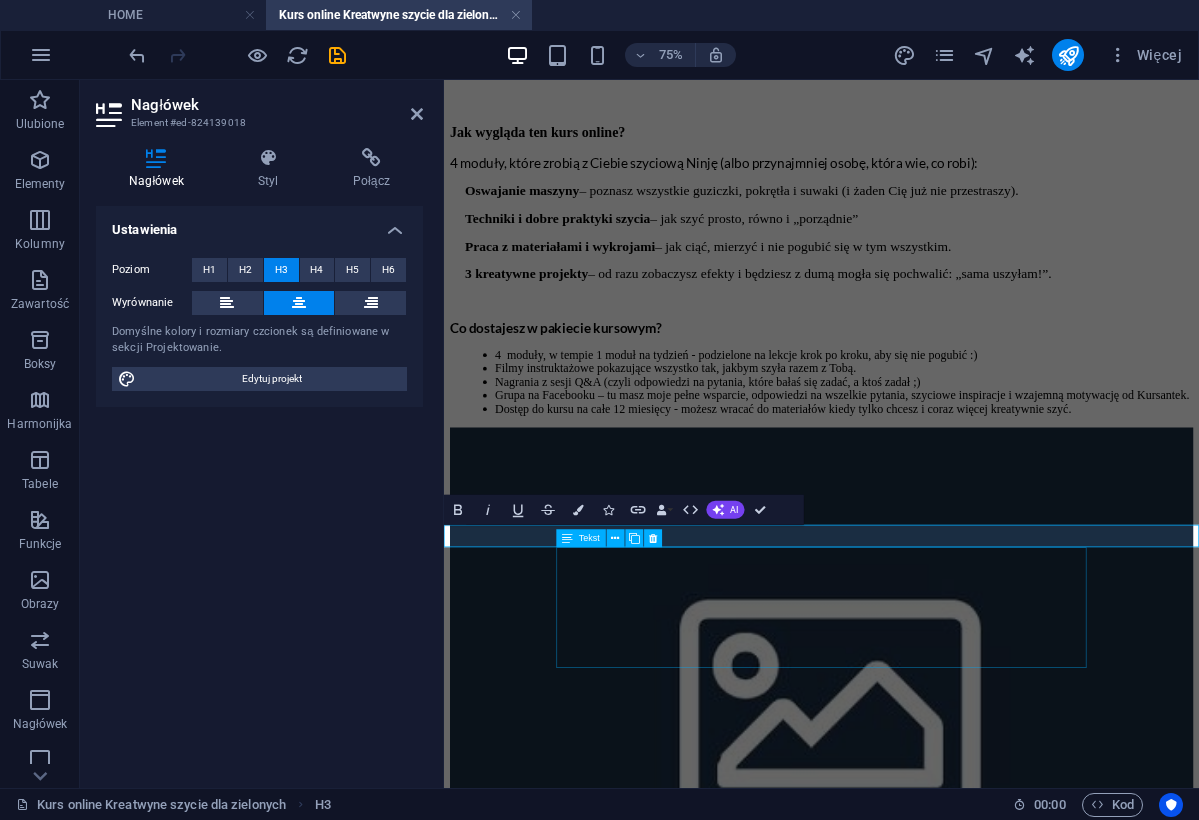 click on "W [YEAR] roku: 150 osób  na moich warsztatach stacjonarnych  oswoiło maszynę  i pokochało szycie W [YEAR] roku: 99 osób  wzięło udział  w pierwszej edycji  tego kursu online (i nikt nie ucierpiał w starciu z maszyną)." at bounding box center (947, 1774) 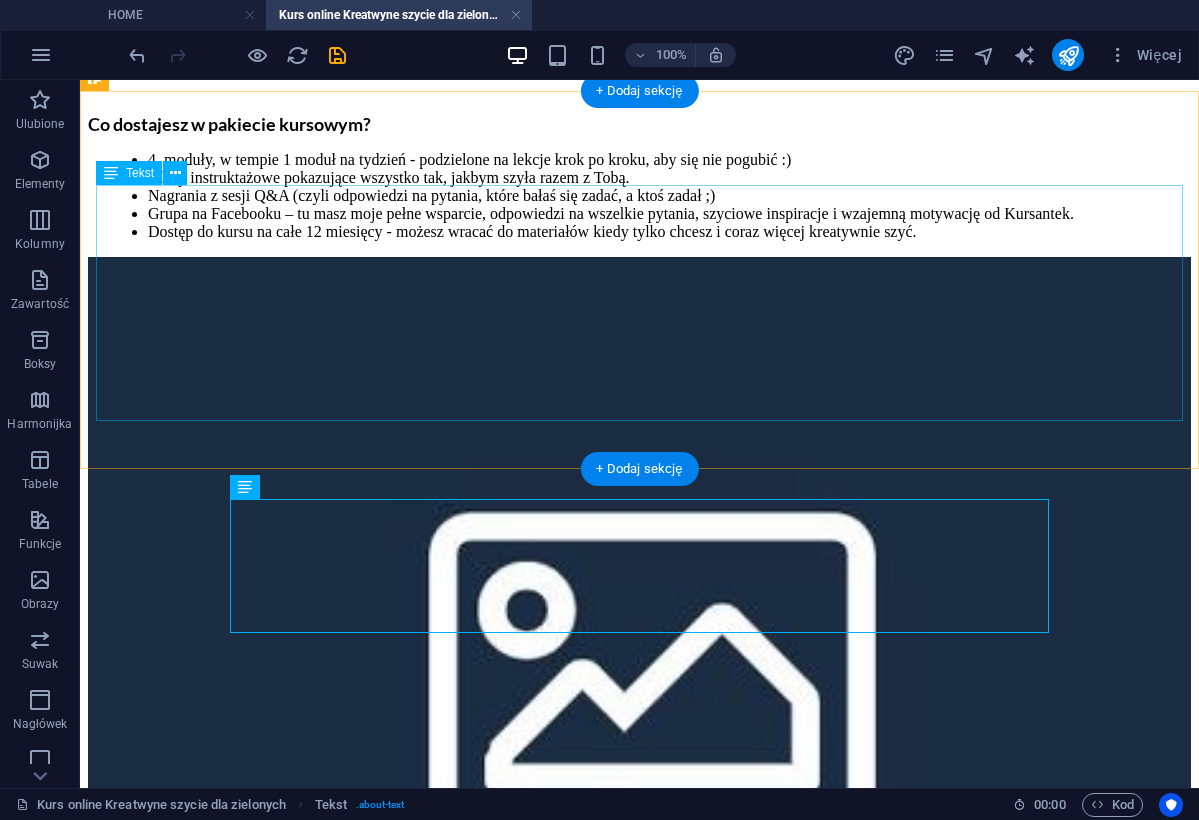 scroll, scrollTop: 2256, scrollLeft: 0, axis: vertical 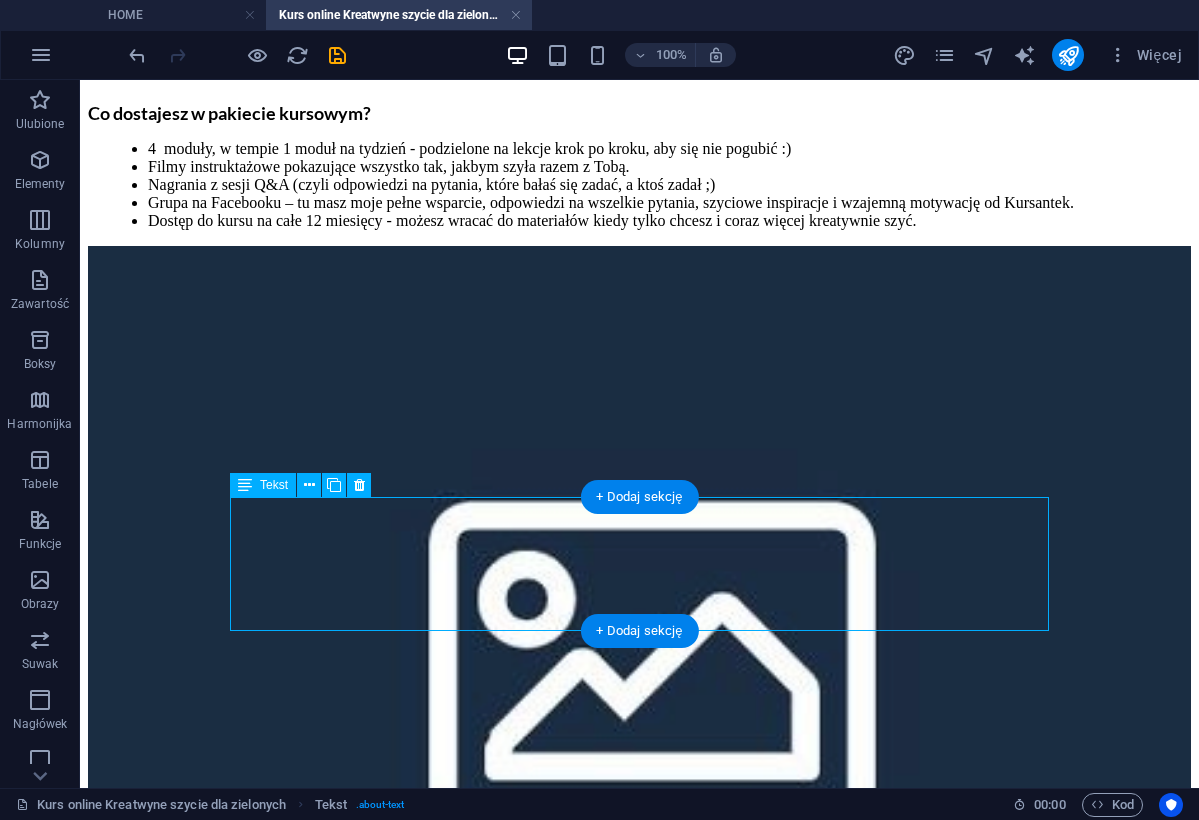 click on "W [YEAR] roku: 150 osób  na moich warsztatach stacjonarnych  oswoiło maszynę  i pokochało szycie W [YEAR] roku: 99 osób  wzięło udział  w pierwszej edycji  tego kursu online (i nikt nie ucierpiał w starciu z maszyną)." at bounding box center [639, 1547] 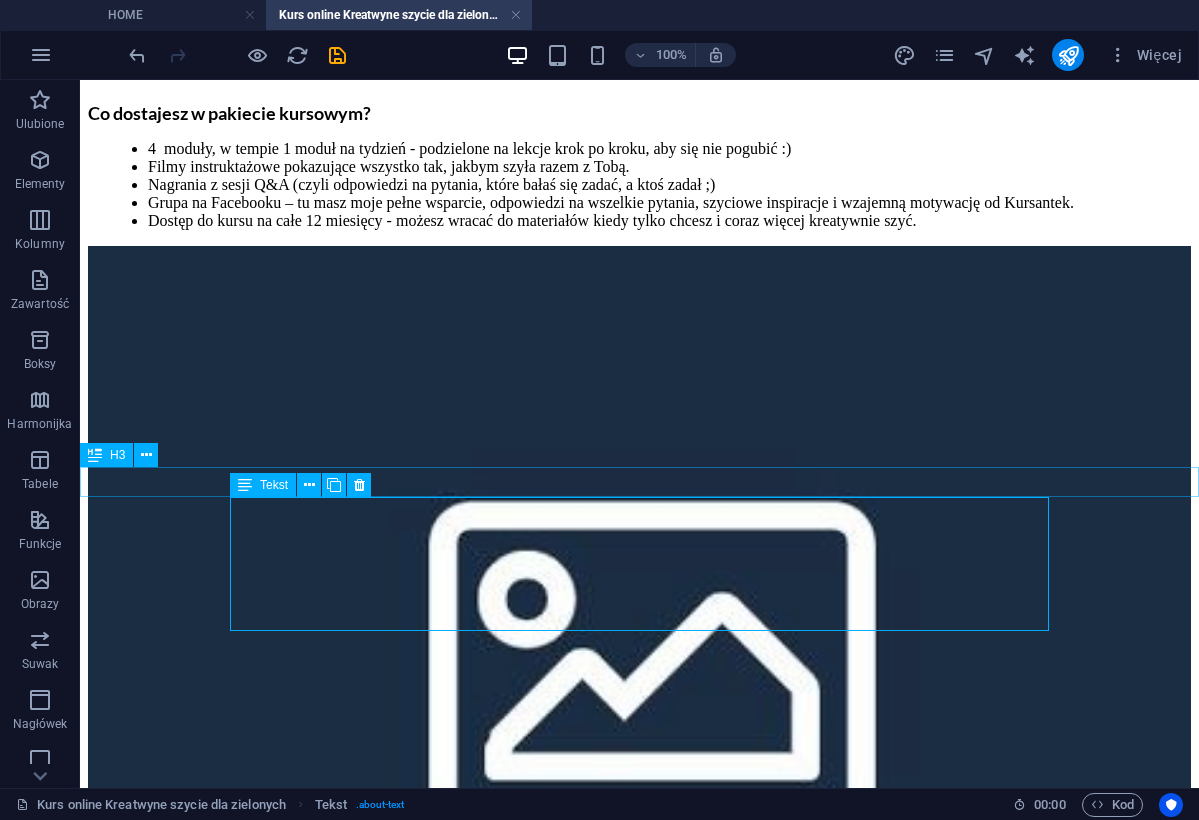 click on "Tekst" at bounding box center [274, 485] 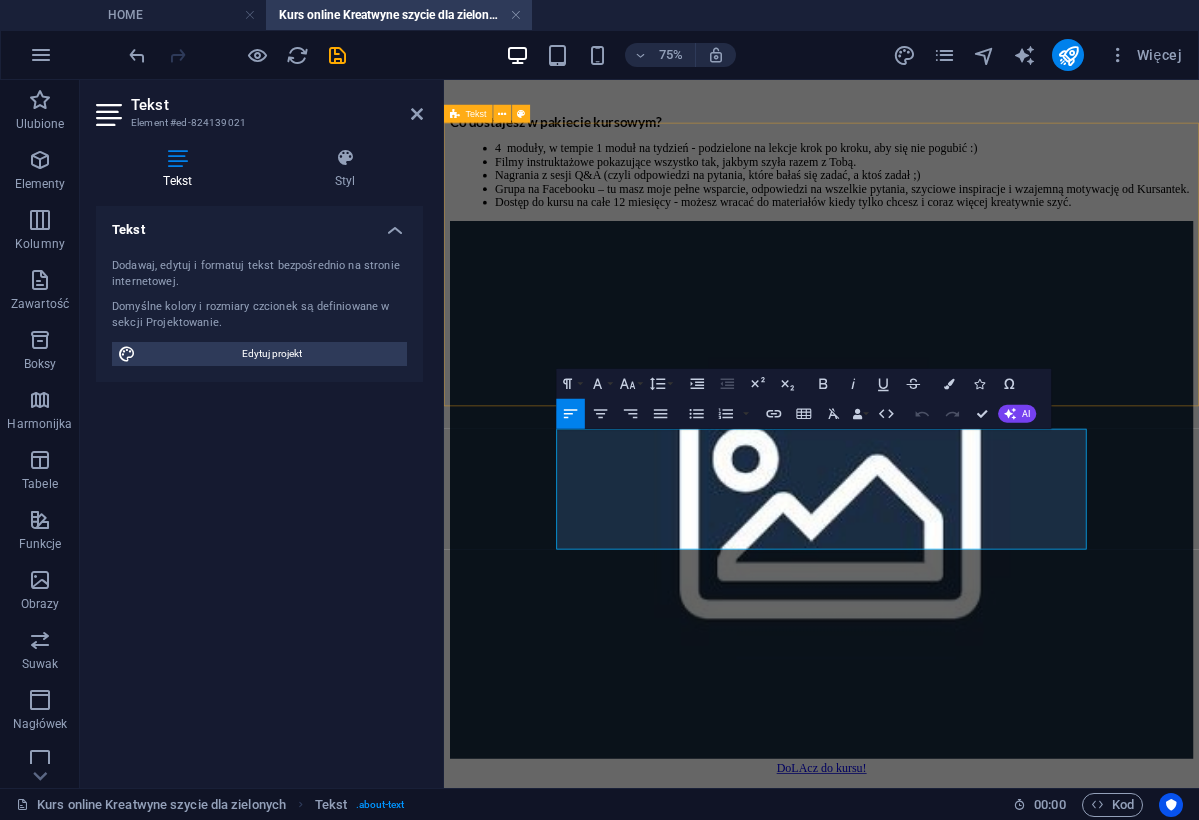 click on "Tekst" at bounding box center [182, 169] 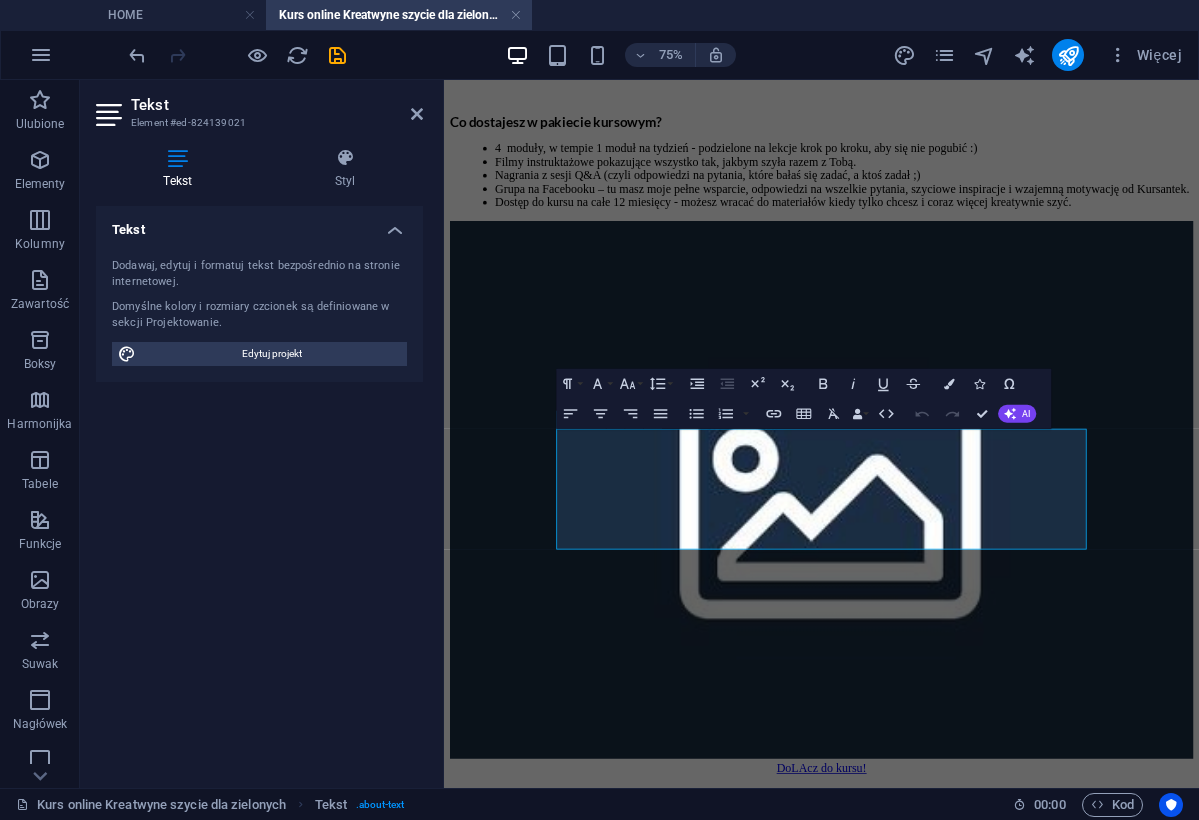 click at bounding box center [947, 1584] 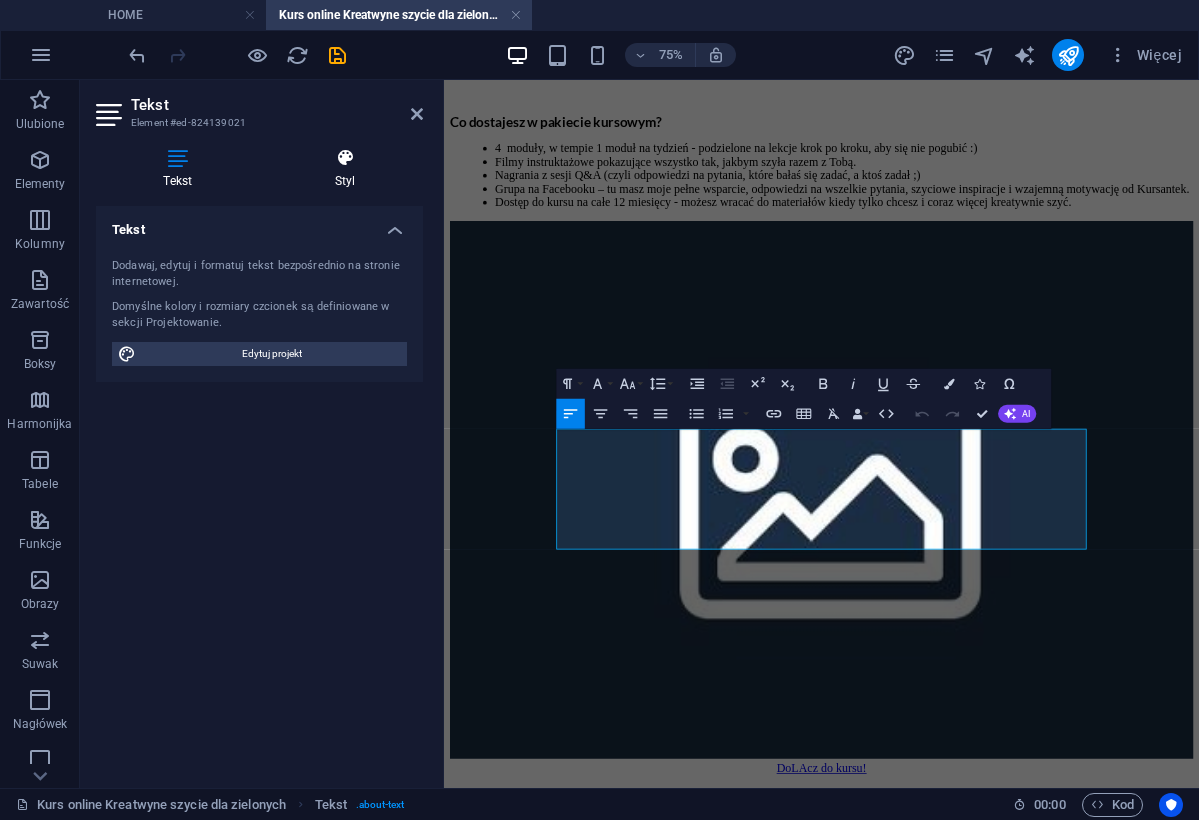 click at bounding box center [345, 158] 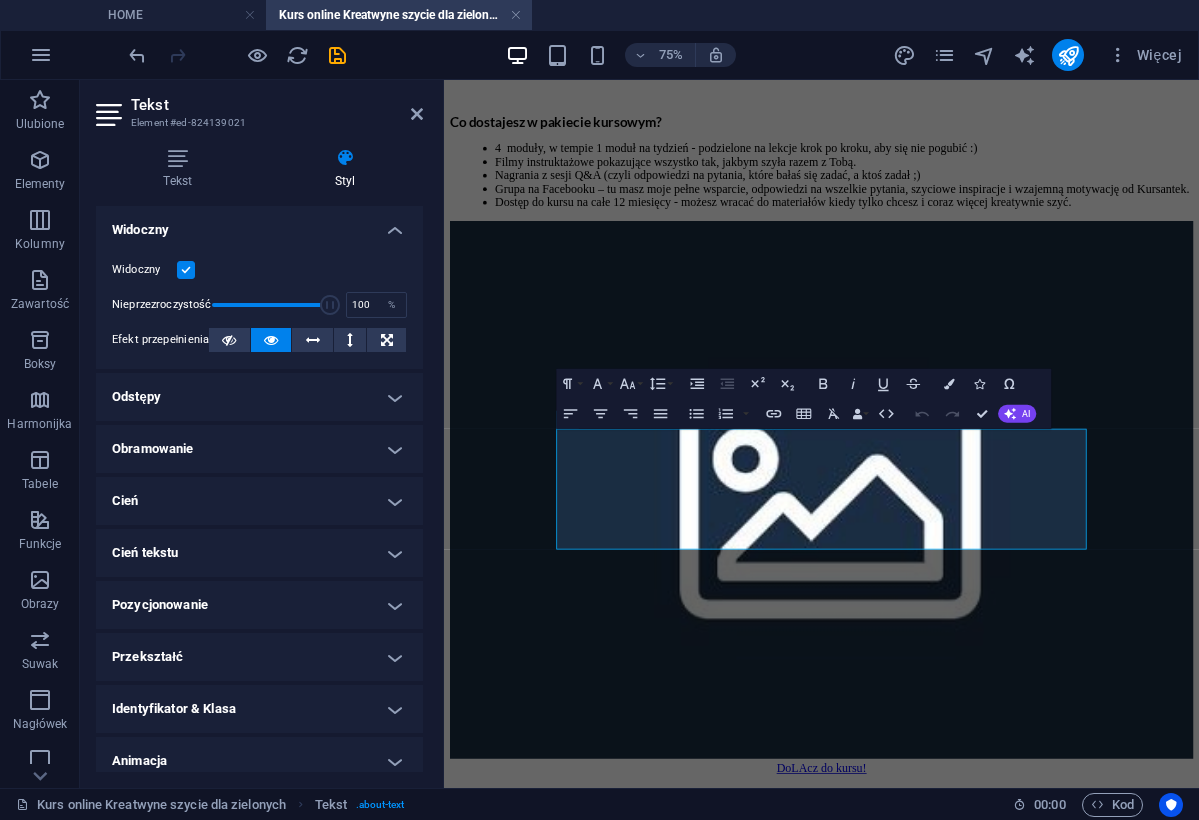 click on "Odstępy" at bounding box center [259, 397] 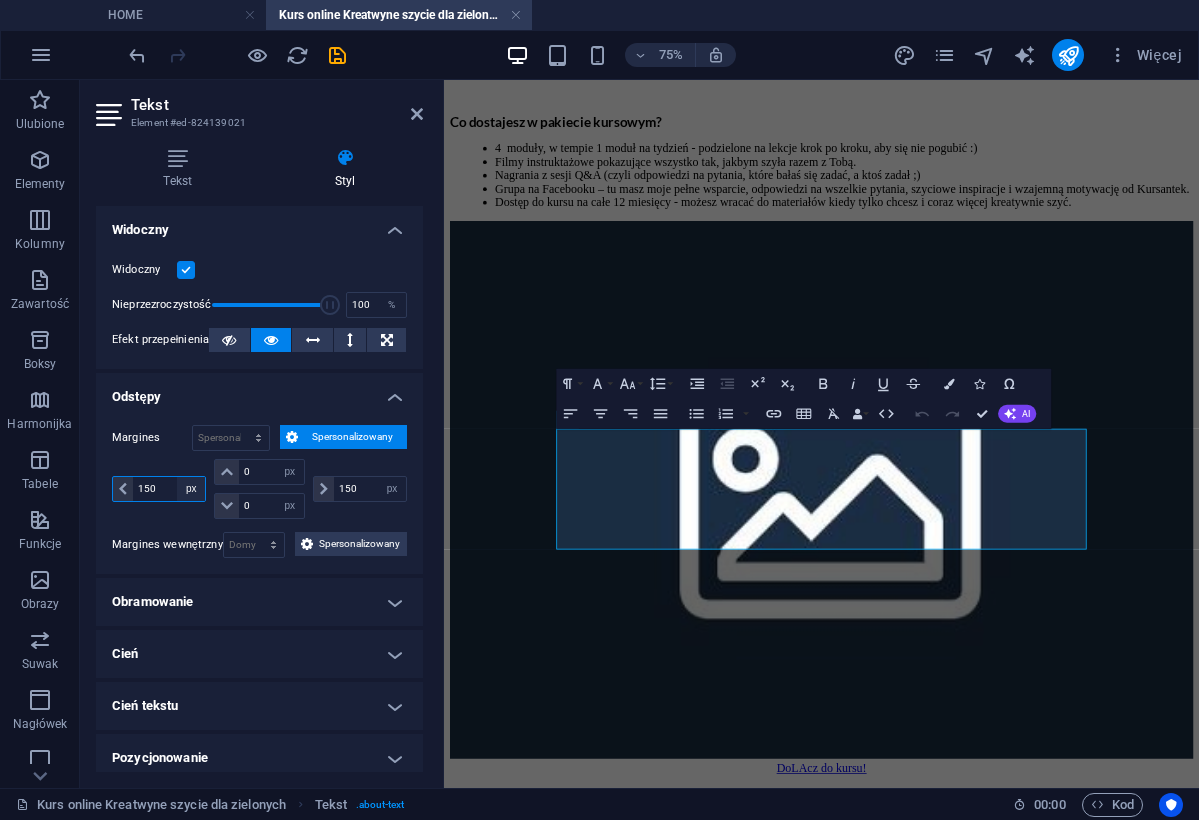 select on "auto" 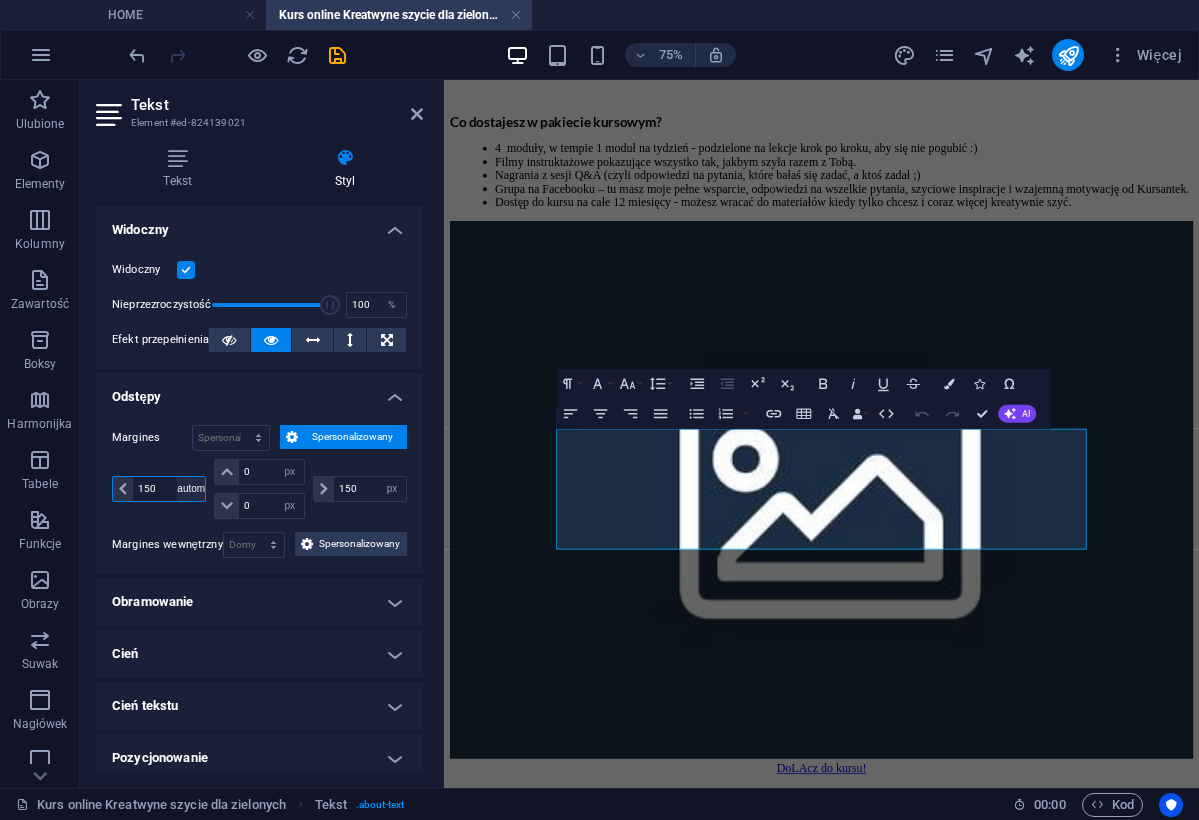 type 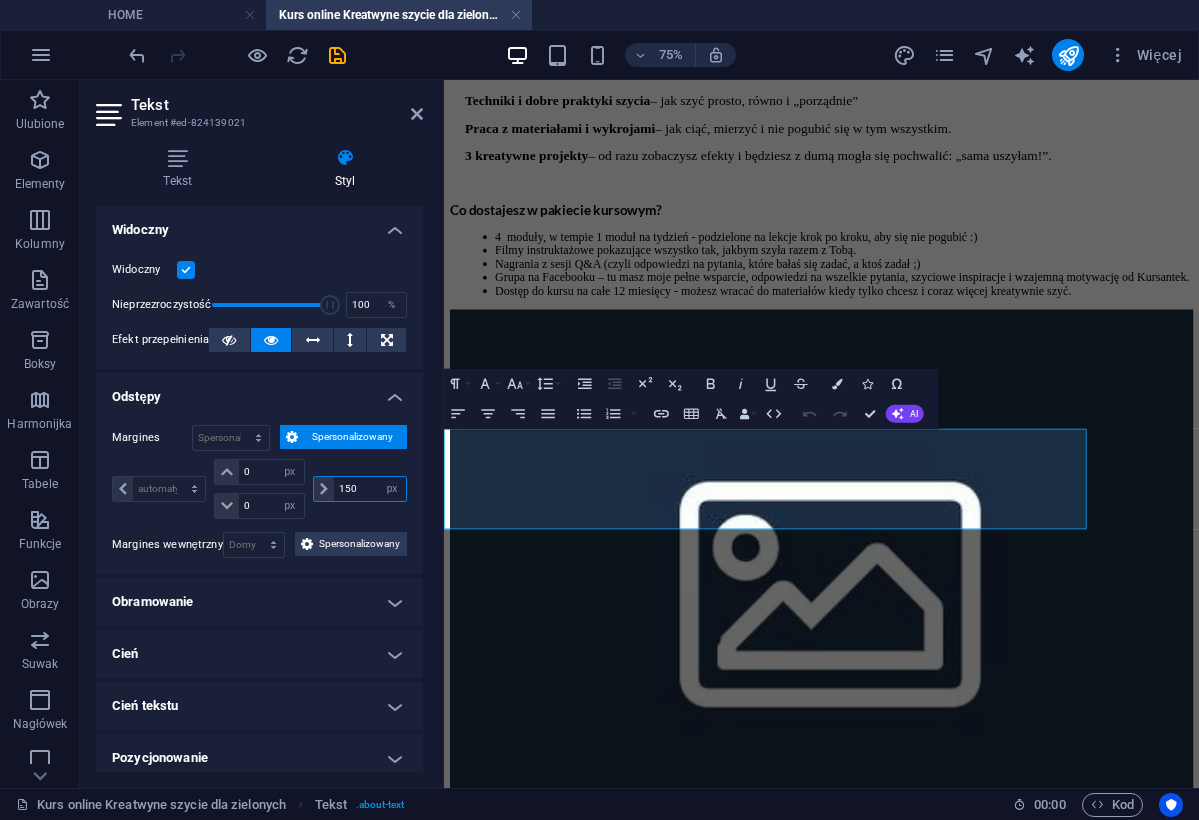click on "150" at bounding box center [370, 489] 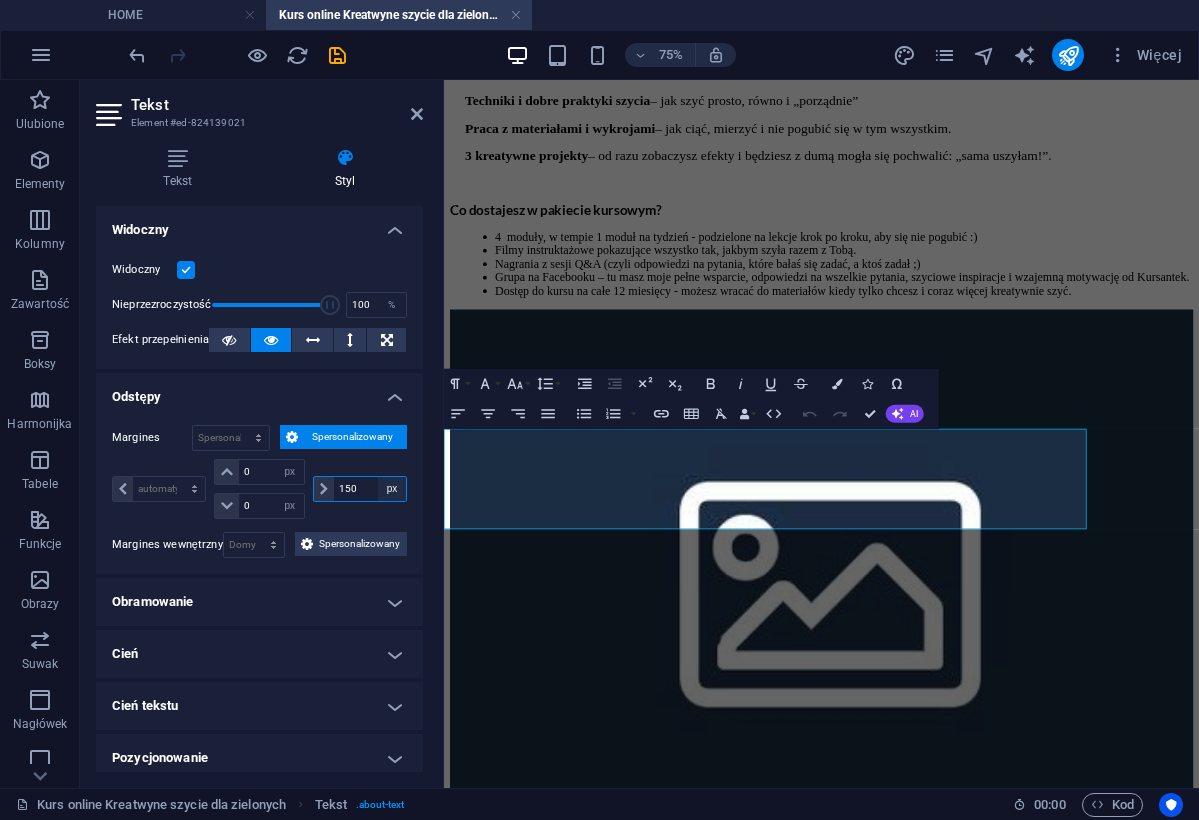 select on "auto" 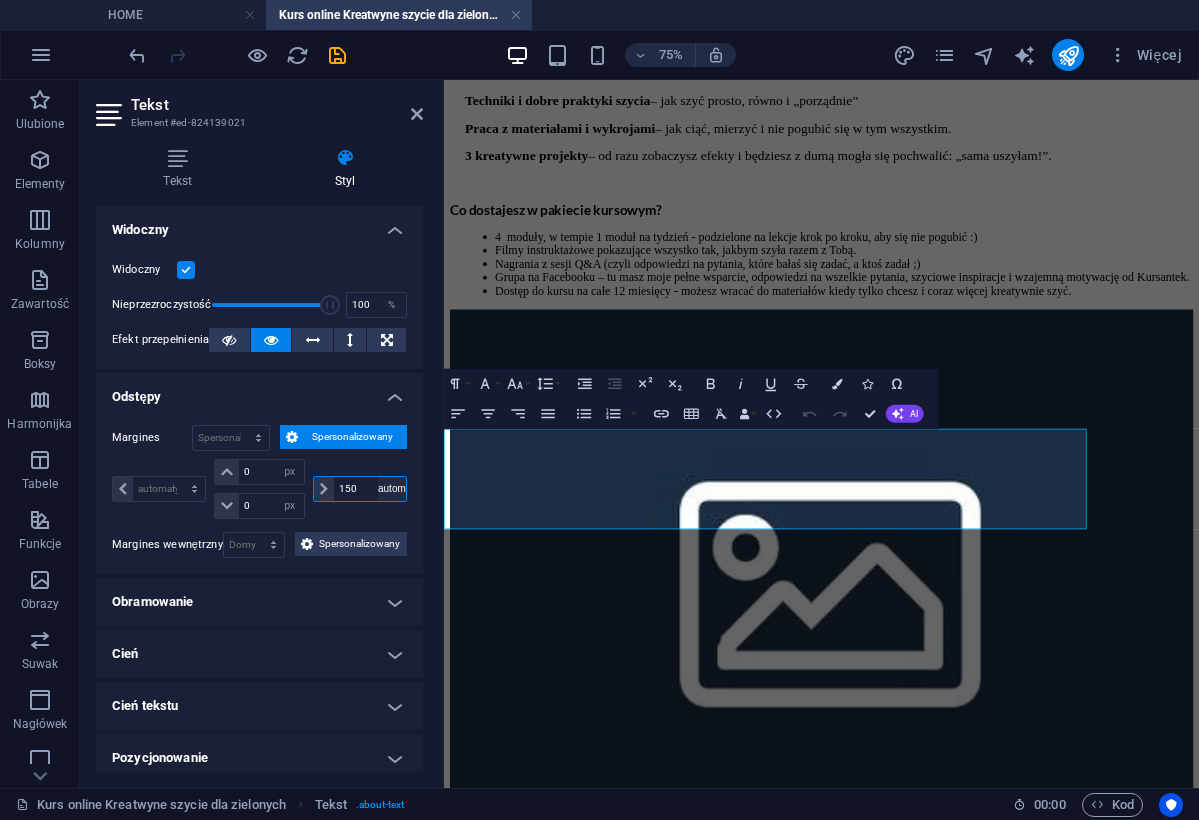 type 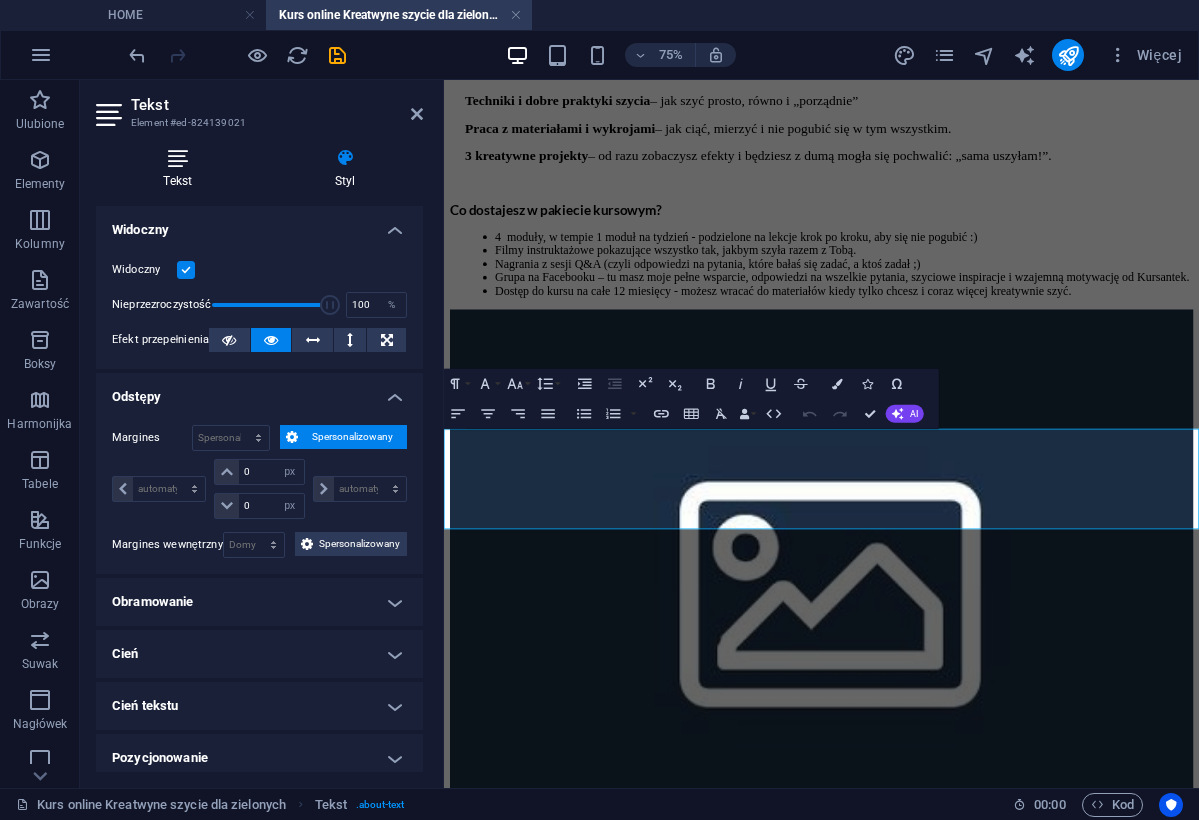 click on "Tekst" at bounding box center [182, 169] 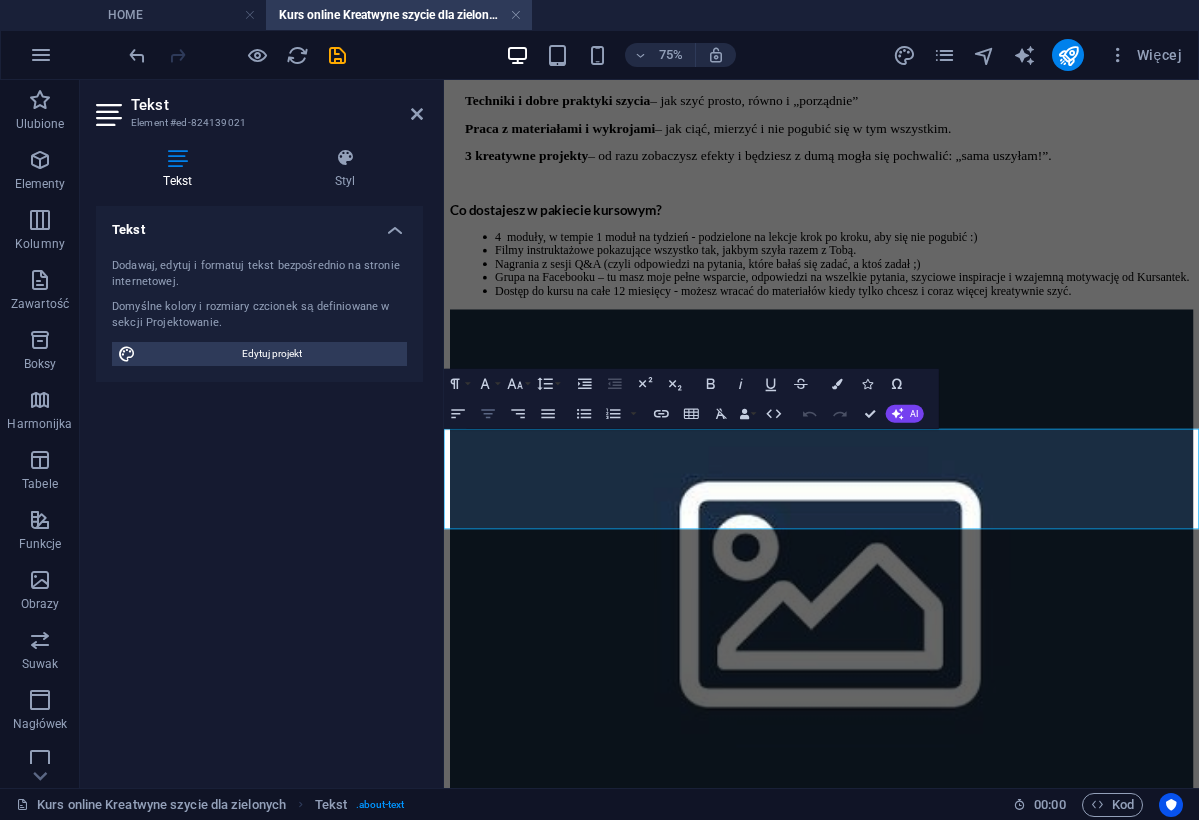 click 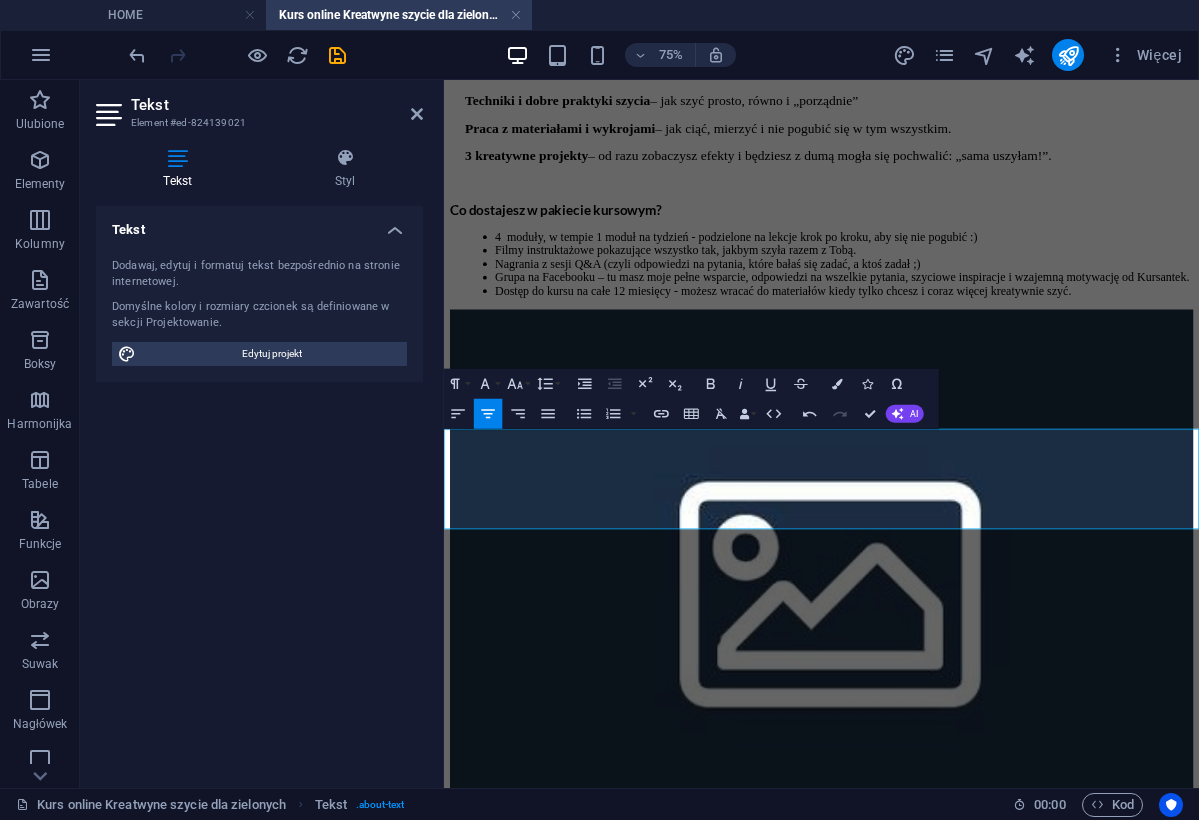 click on "W 2025 roku:" at bounding box center [504, 1608] 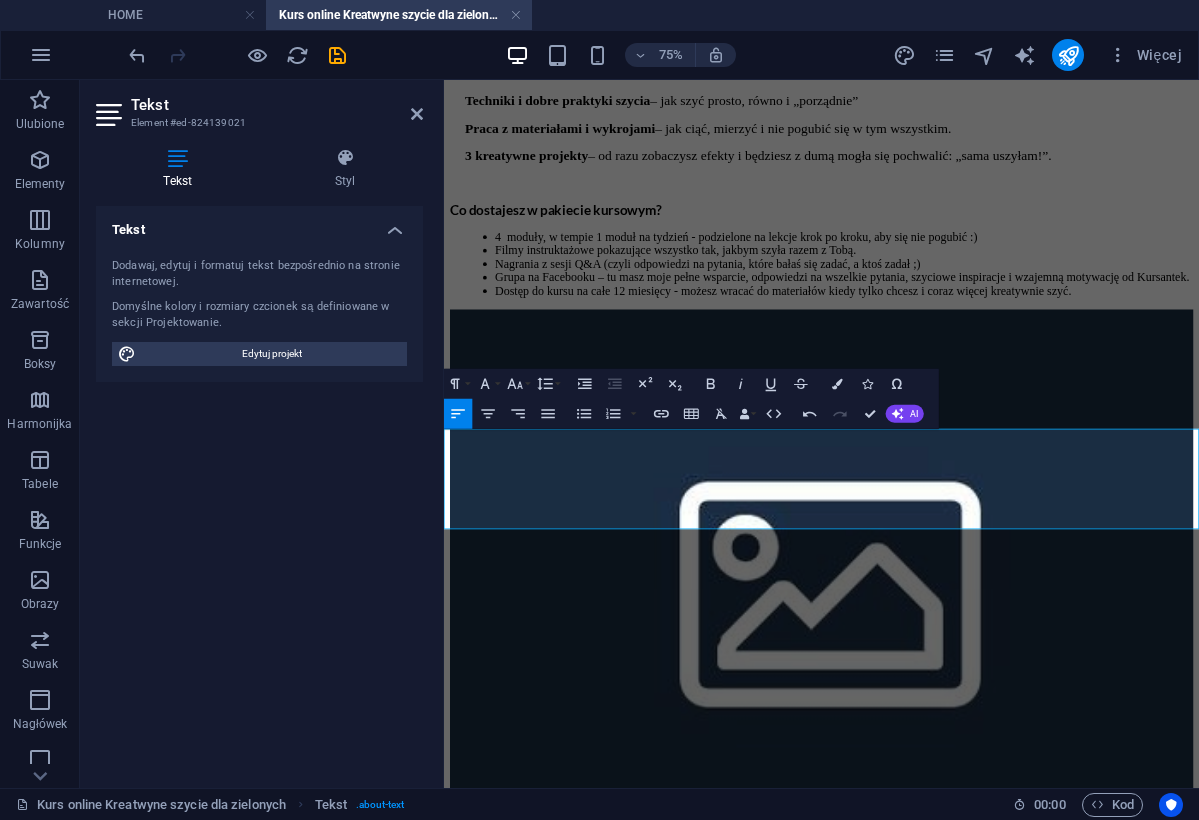 drag, startPoint x: 1231, startPoint y: 649, endPoint x: 444, endPoint y: 564, distance: 791.5769 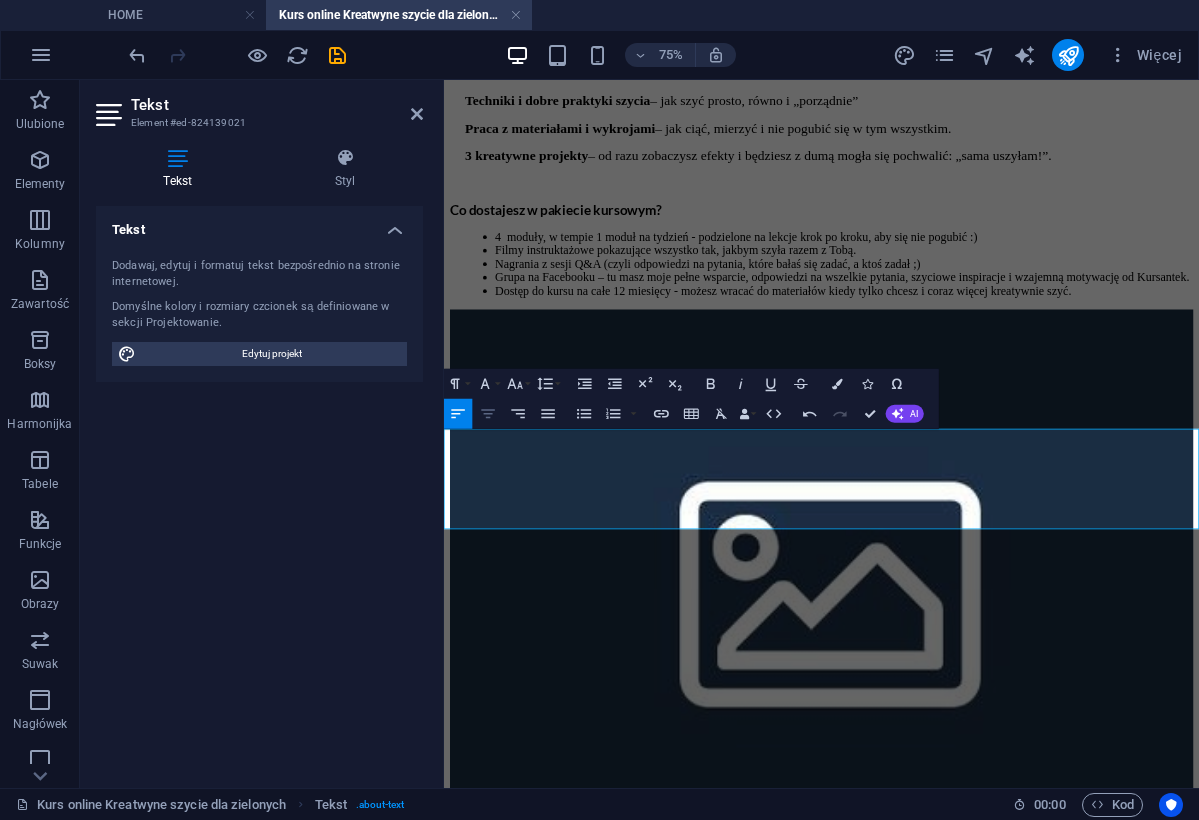 click 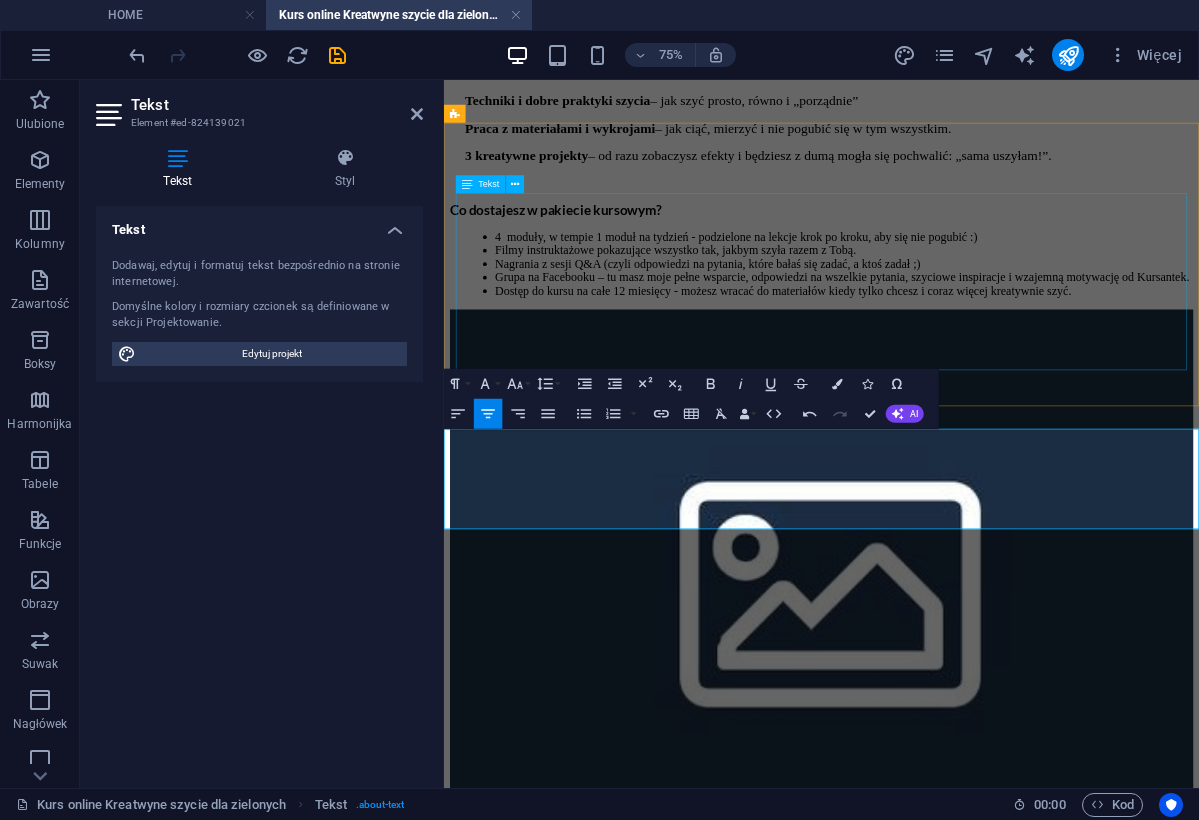 click on "✔  Twoja maszyna przestanie być straszna – a zacznie być Twoją najlepszą przyjaciółką. ✔  Zdobędziesz podstawy szycia i odwagę do dalszej przygody z szyciem. ✔  Nauczysz się planować projekty tak, żeby szyć, i naprawdę widzieć efekty . ✔  Złapiesz szyciowego bakcyla – i nie będziesz chciała przestać! ✔  Odkryjesz, że upcyklingowe szycie to frajda i mega sposób na drugie życie tkanin i różnych rzeczy z szafy ;)" at bounding box center [947, 1340] 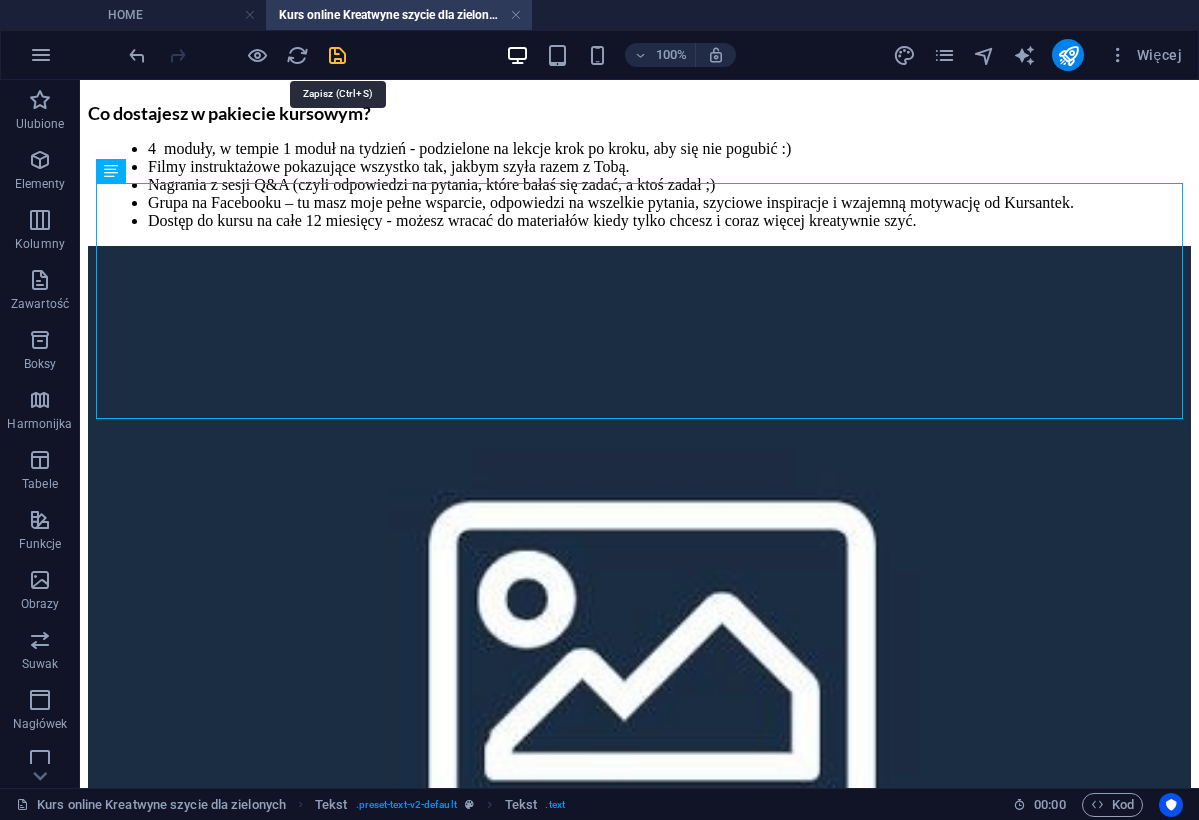 click at bounding box center (337, 55) 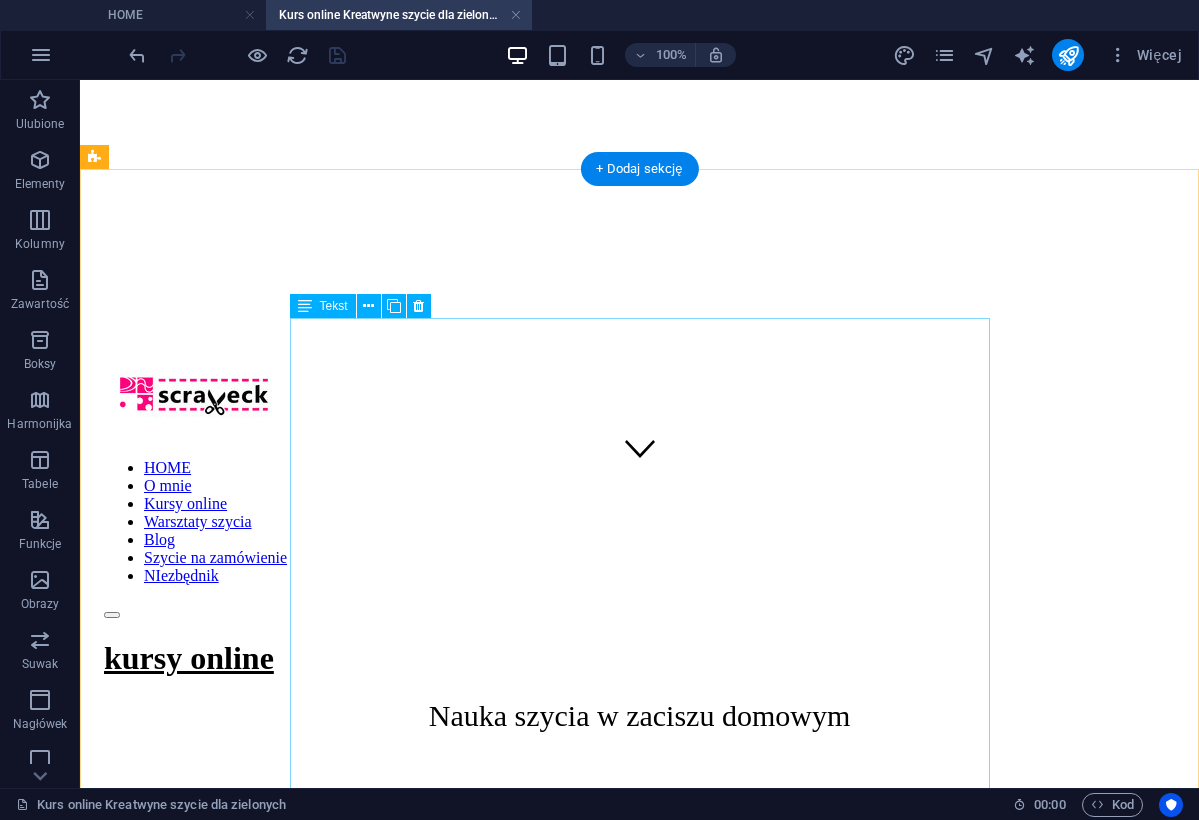 scroll, scrollTop: 276, scrollLeft: 0, axis: vertical 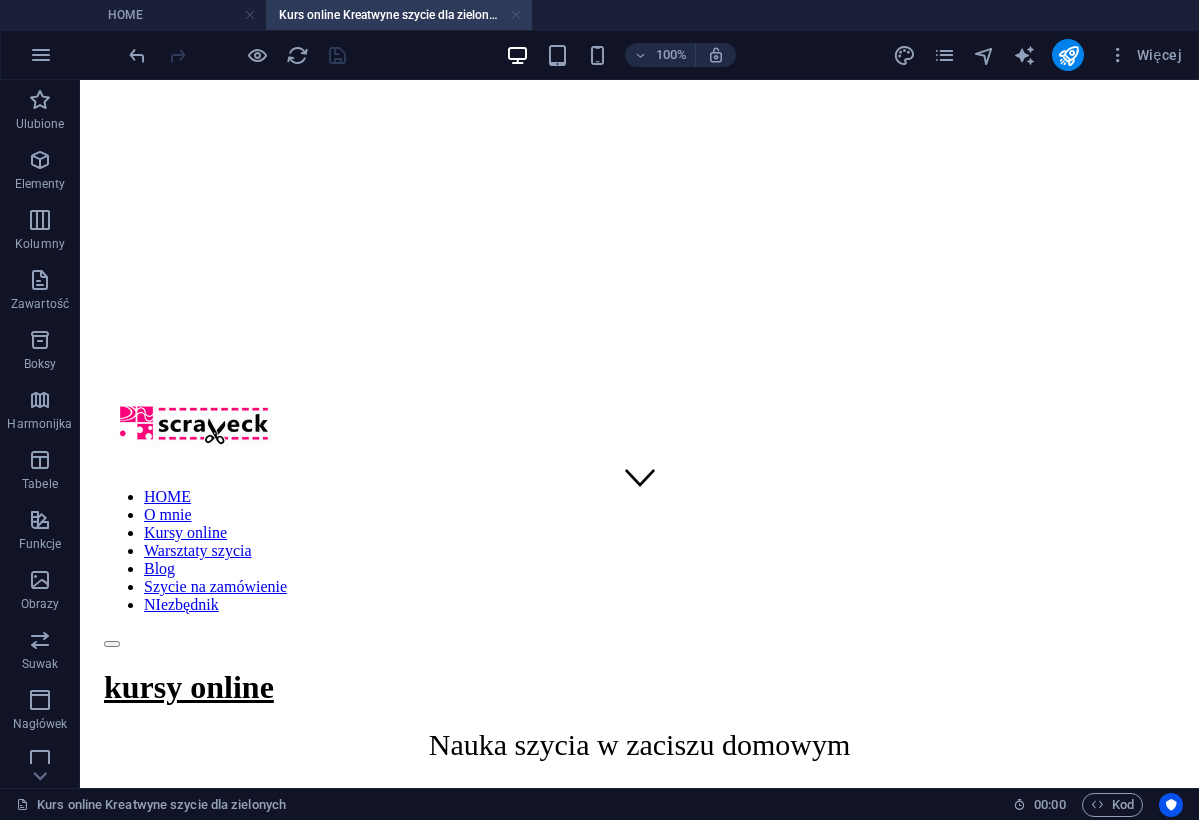 click at bounding box center (516, 15) 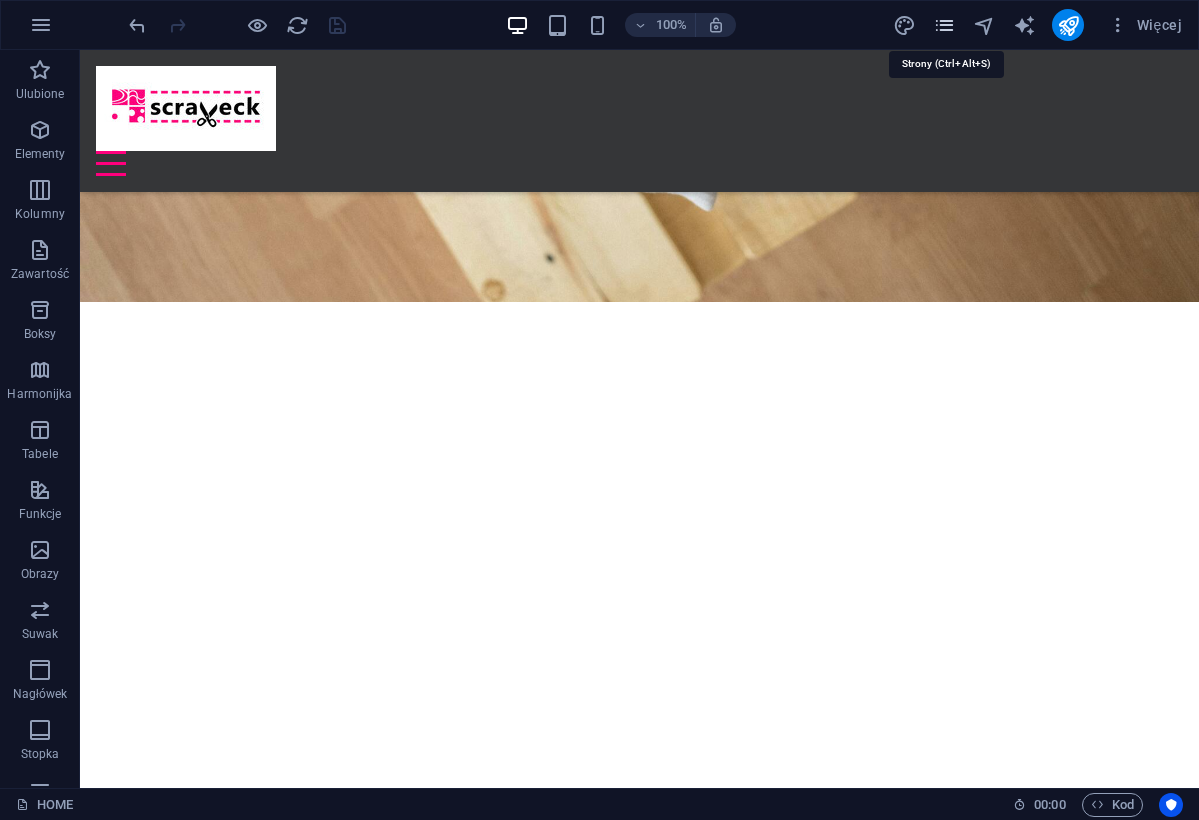 click at bounding box center (944, 25) 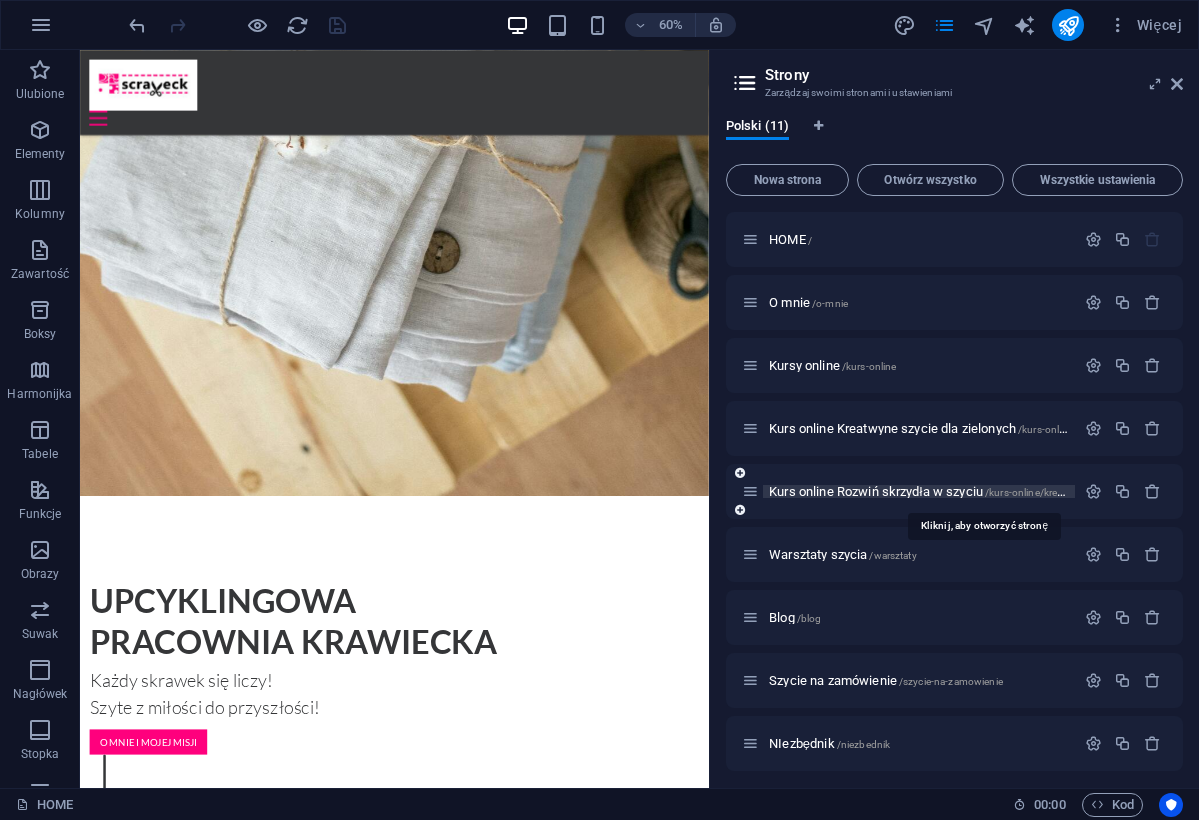 click on "Kurs online Rozwiń skrzydła w szyciu /kurs-online/kreatwyne-szycie-rozwin-skrzydla" at bounding box center (982, 491) 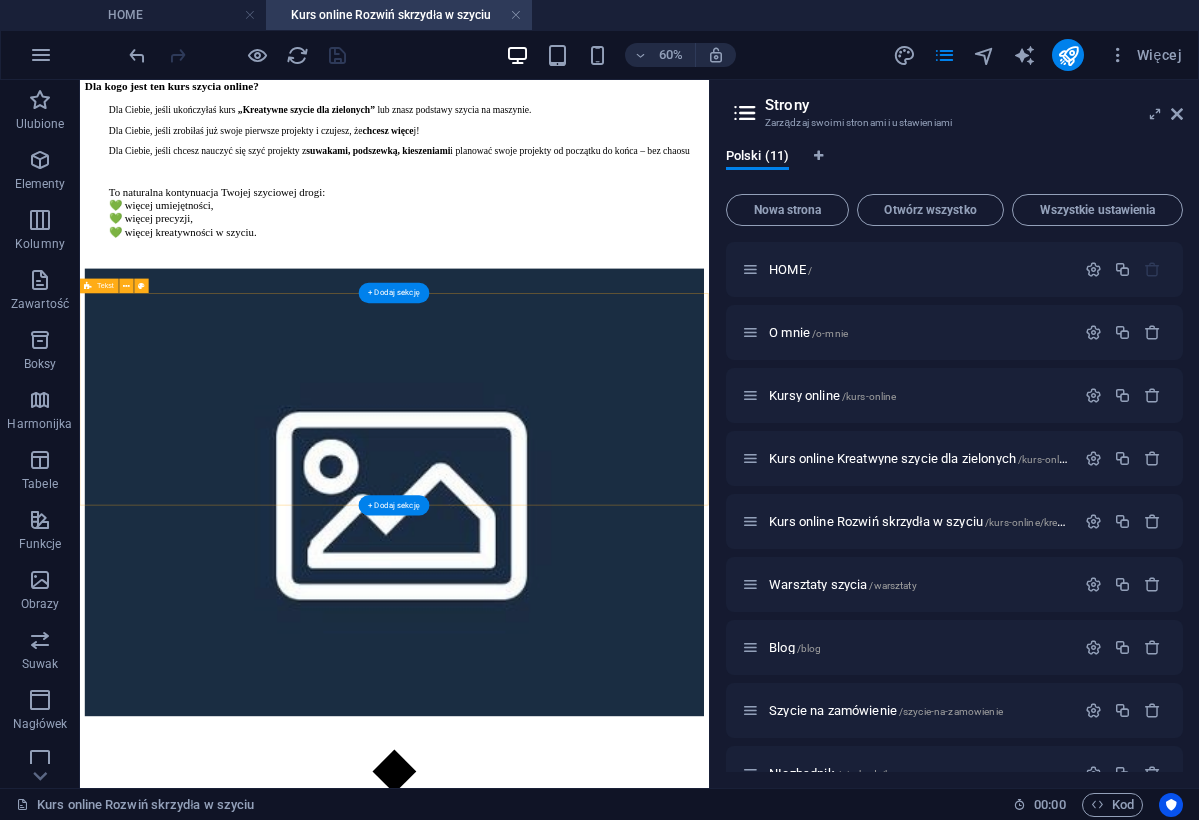 scroll, scrollTop: 1707, scrollLeft: 0, axis: vertical 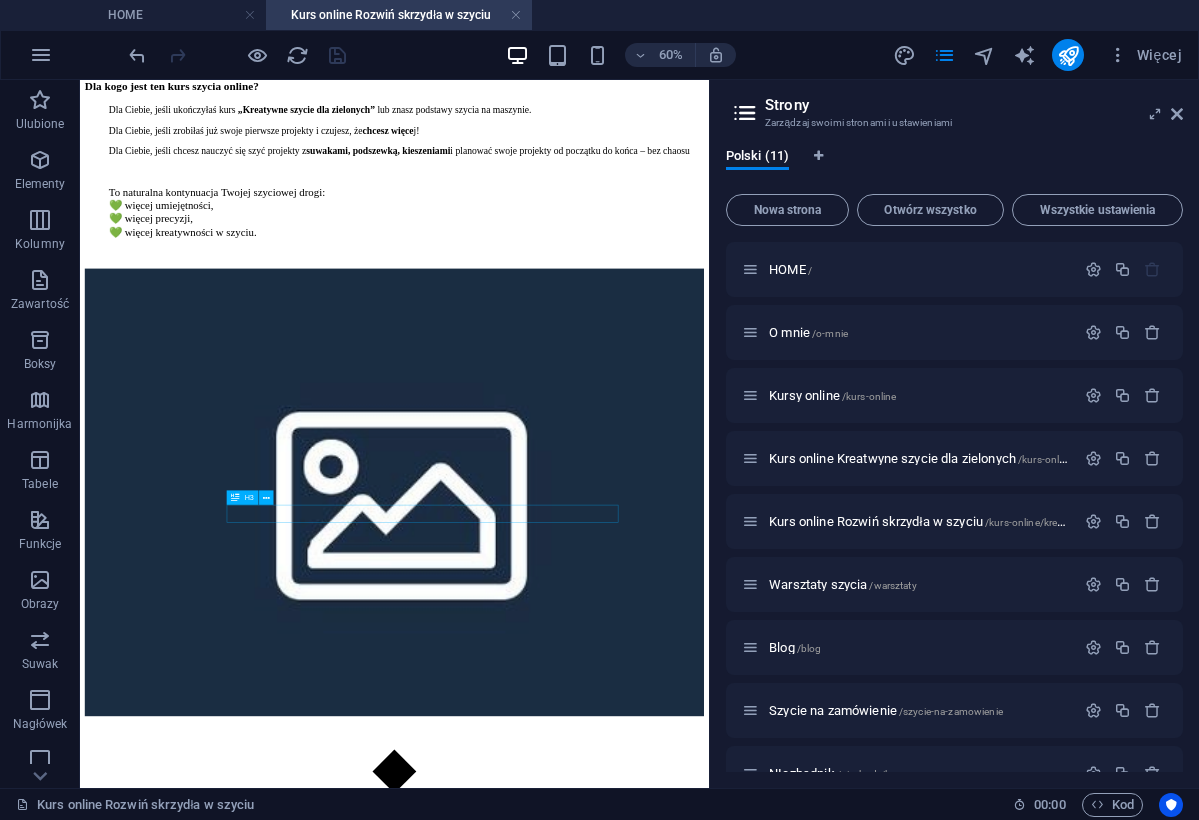 click on "Dlaczego możesz mi zaufać?" at bounding box center [651, 2208] 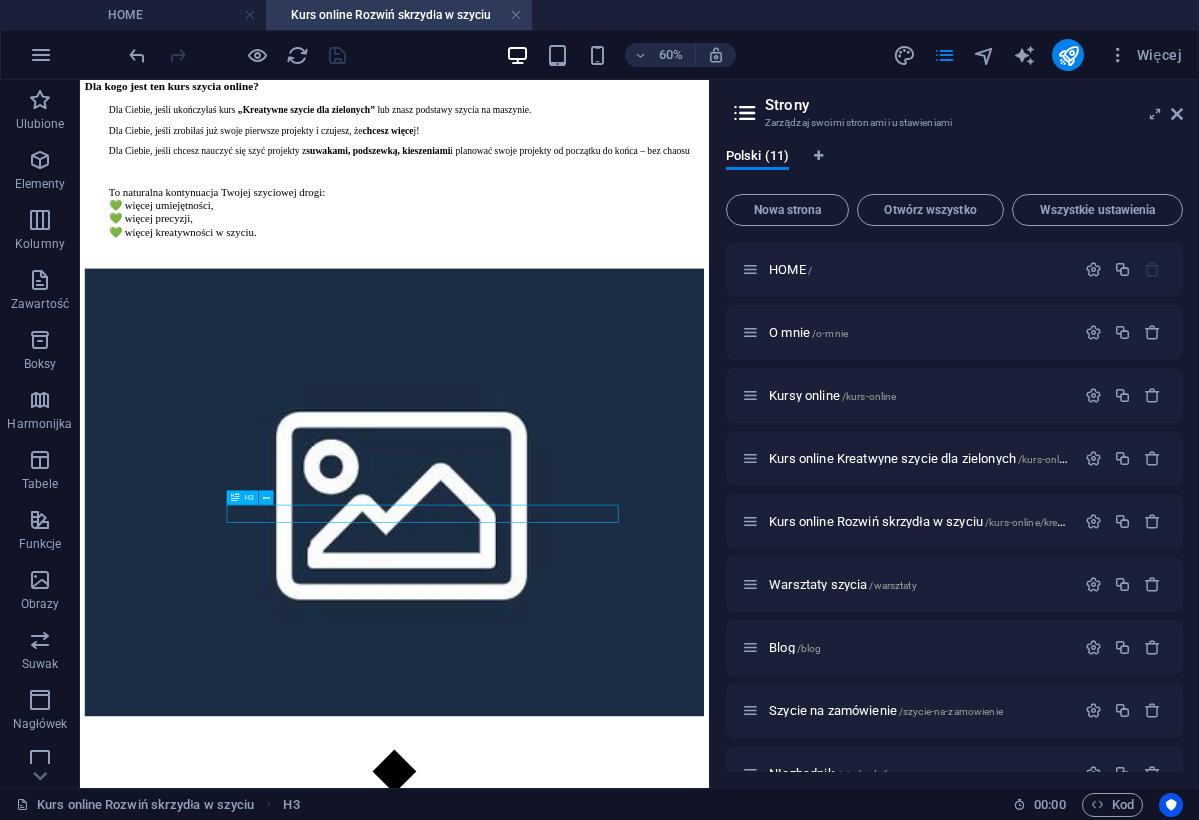 click on "Dlaczego możesz mi zaufać?" at bounding box center [651, 2208] 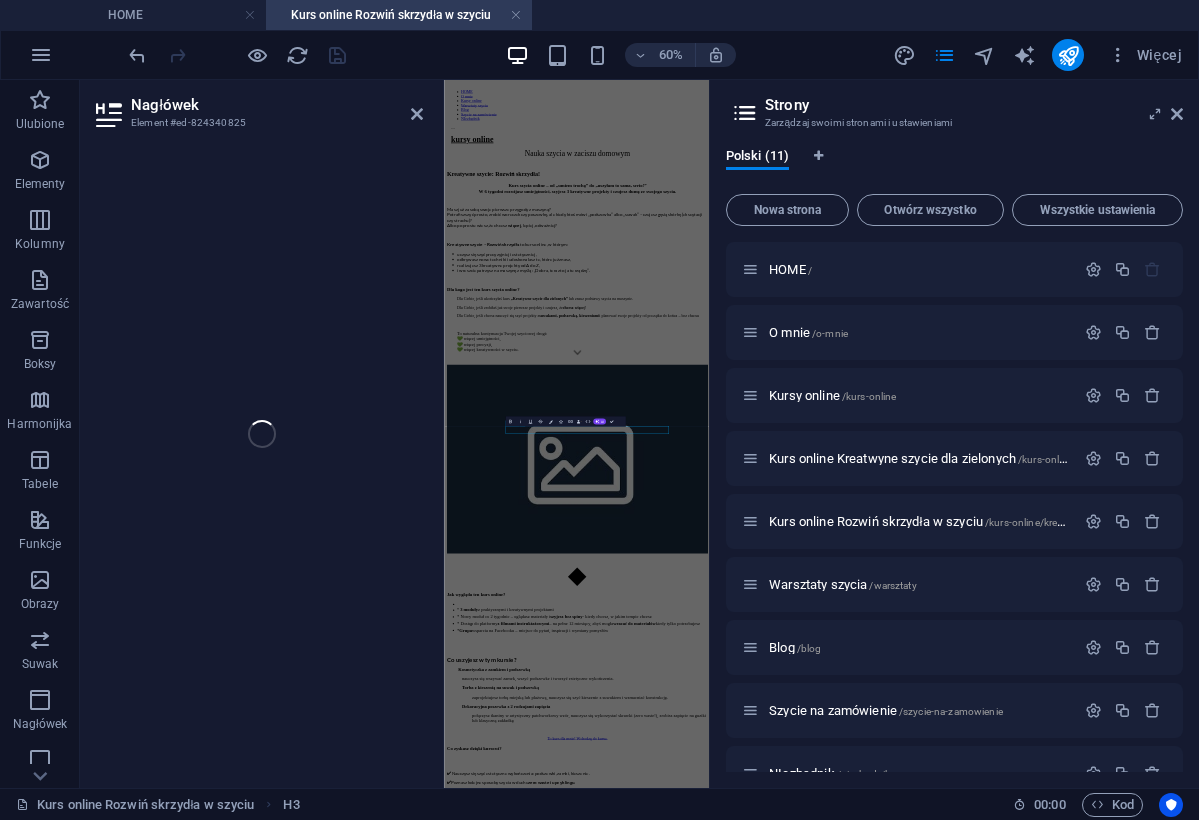 scroll, scrollTop: 1029, scrollLeft: 0, axis: vertical 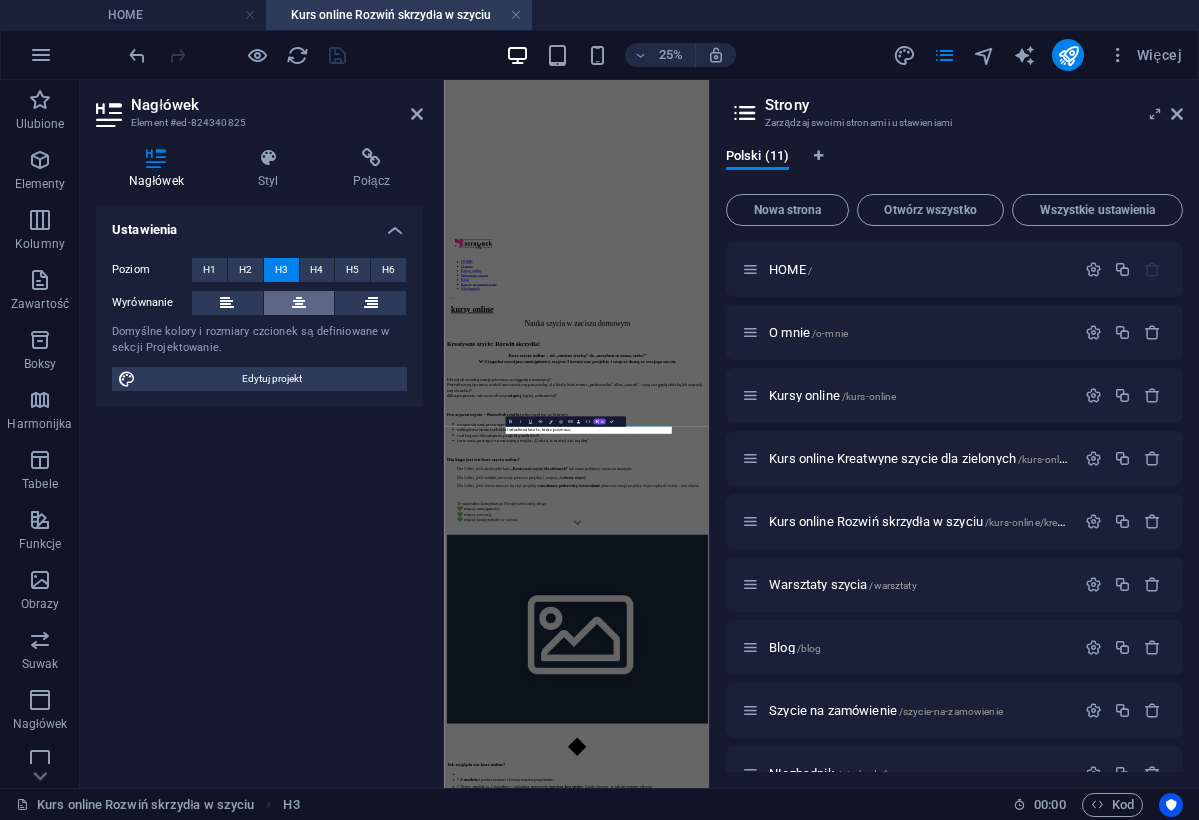 click at bounding box center [299, 303] 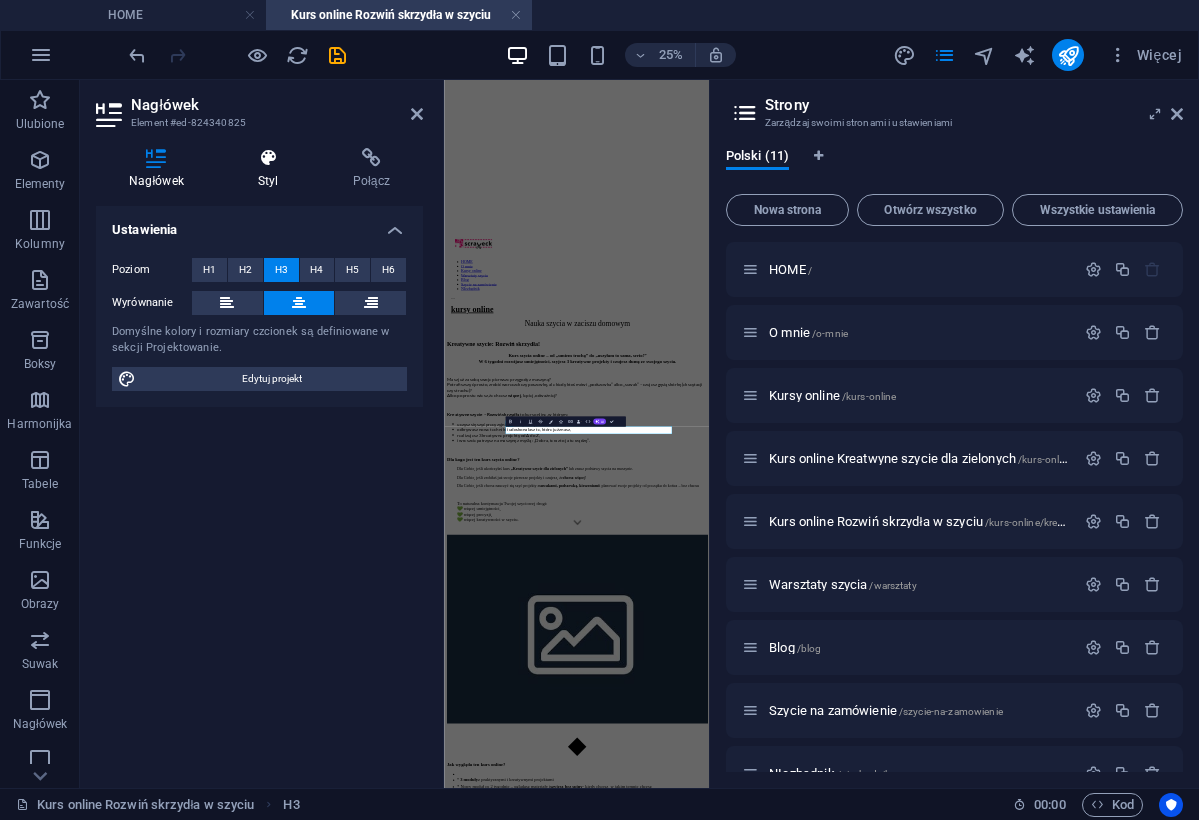click at bounding box center (268, 158) 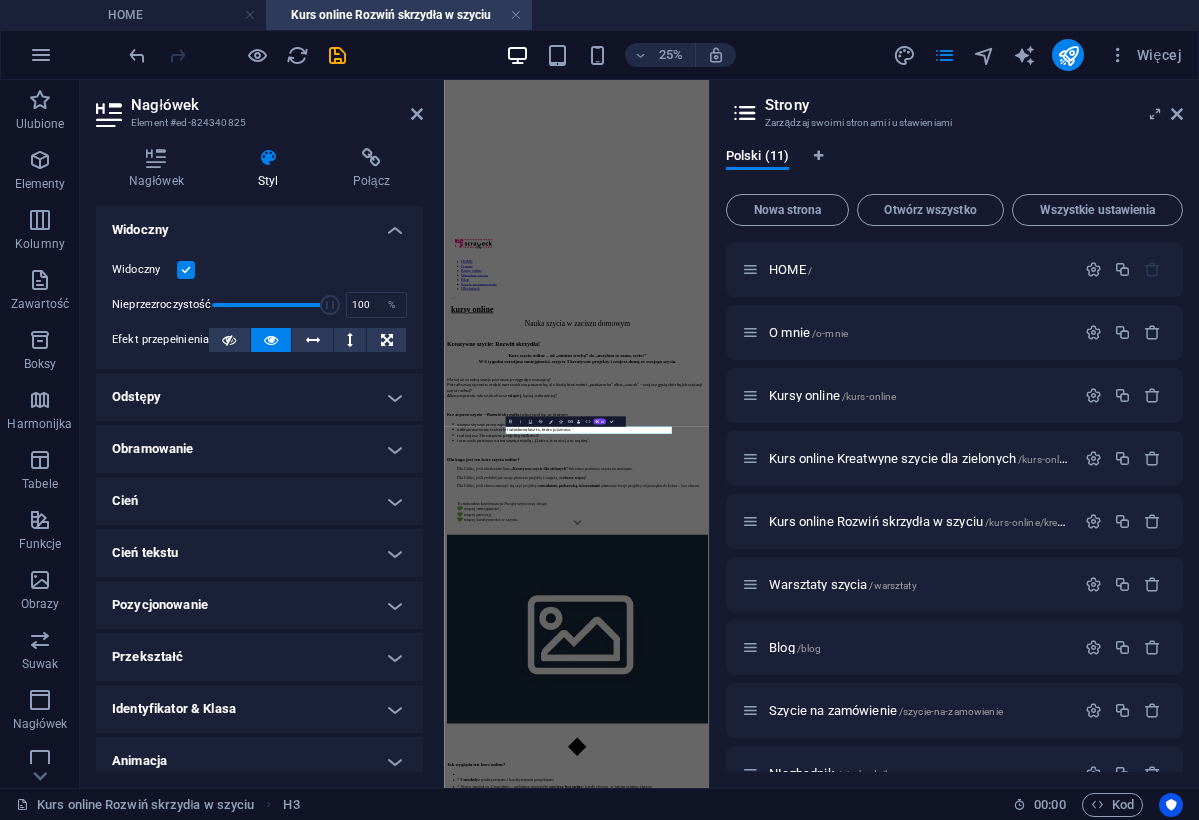click on "Odstępy" at bounding box center (259, 397) 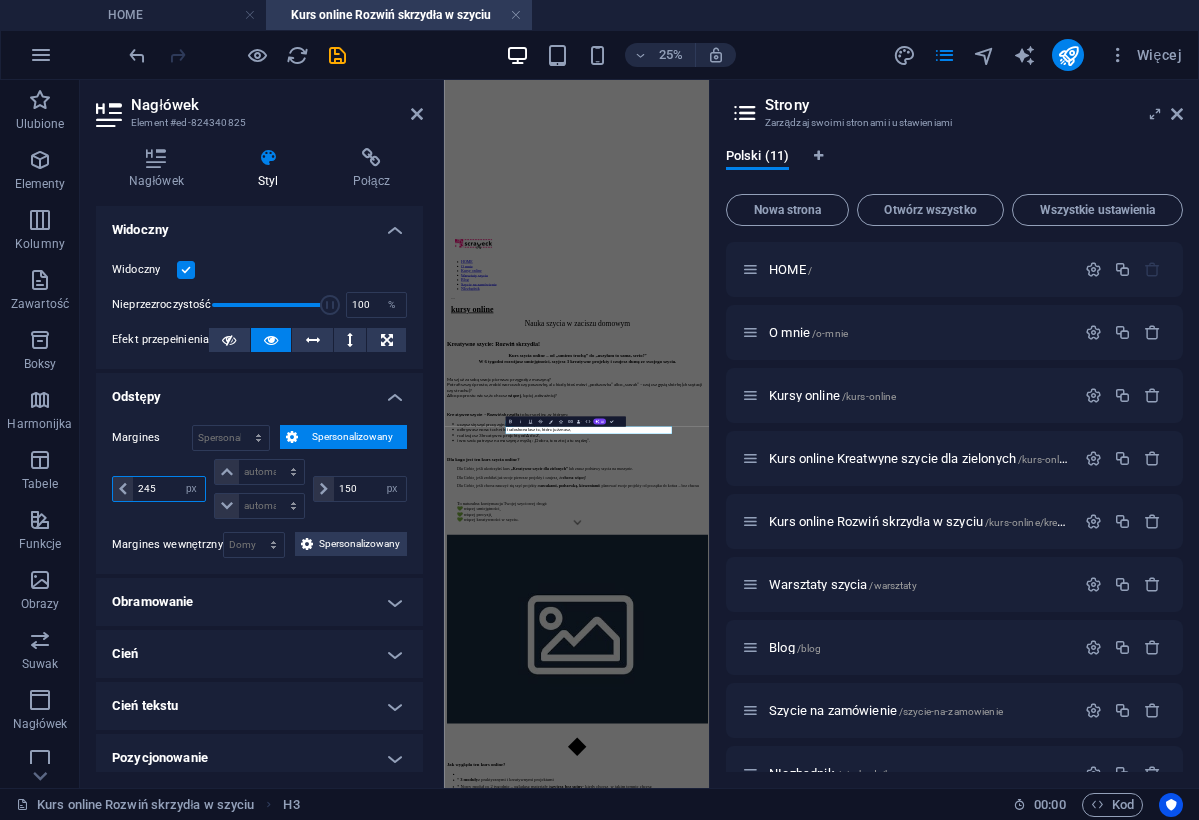 click on "245" at bounding box center (169, 489) 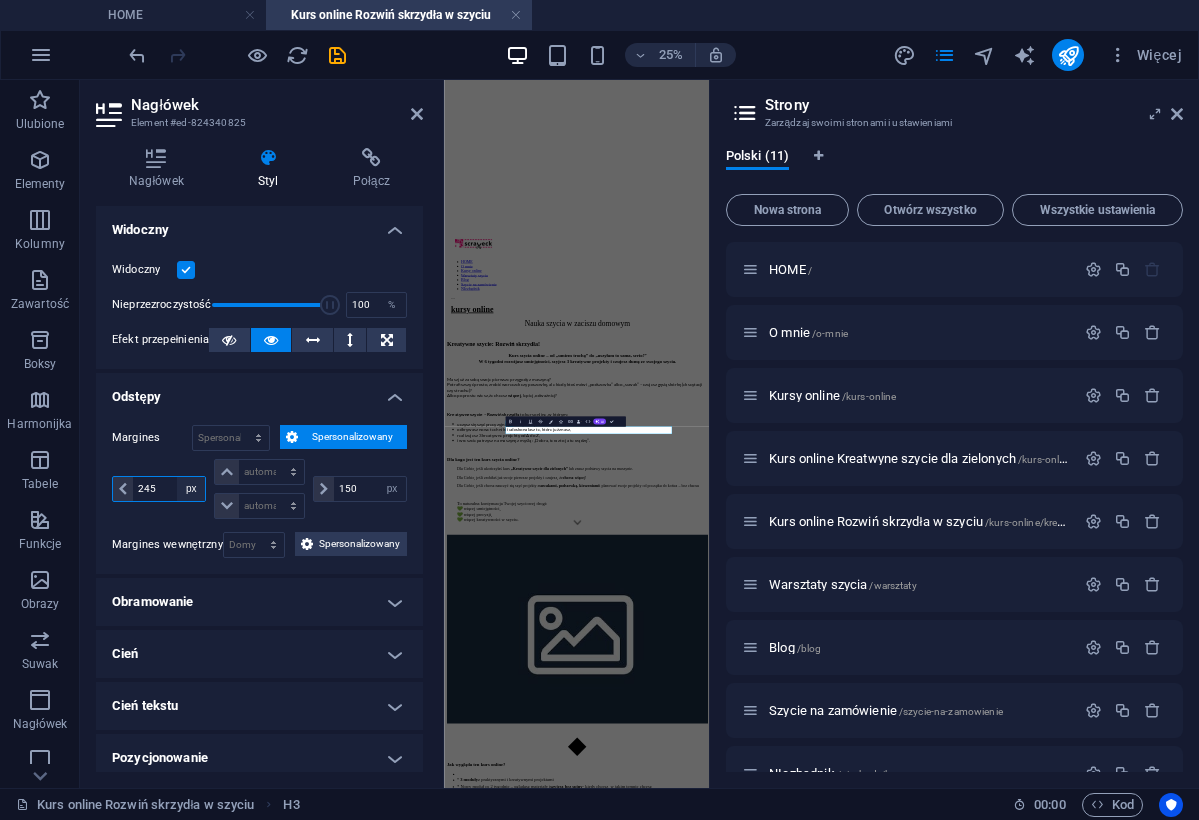 select on "auto" 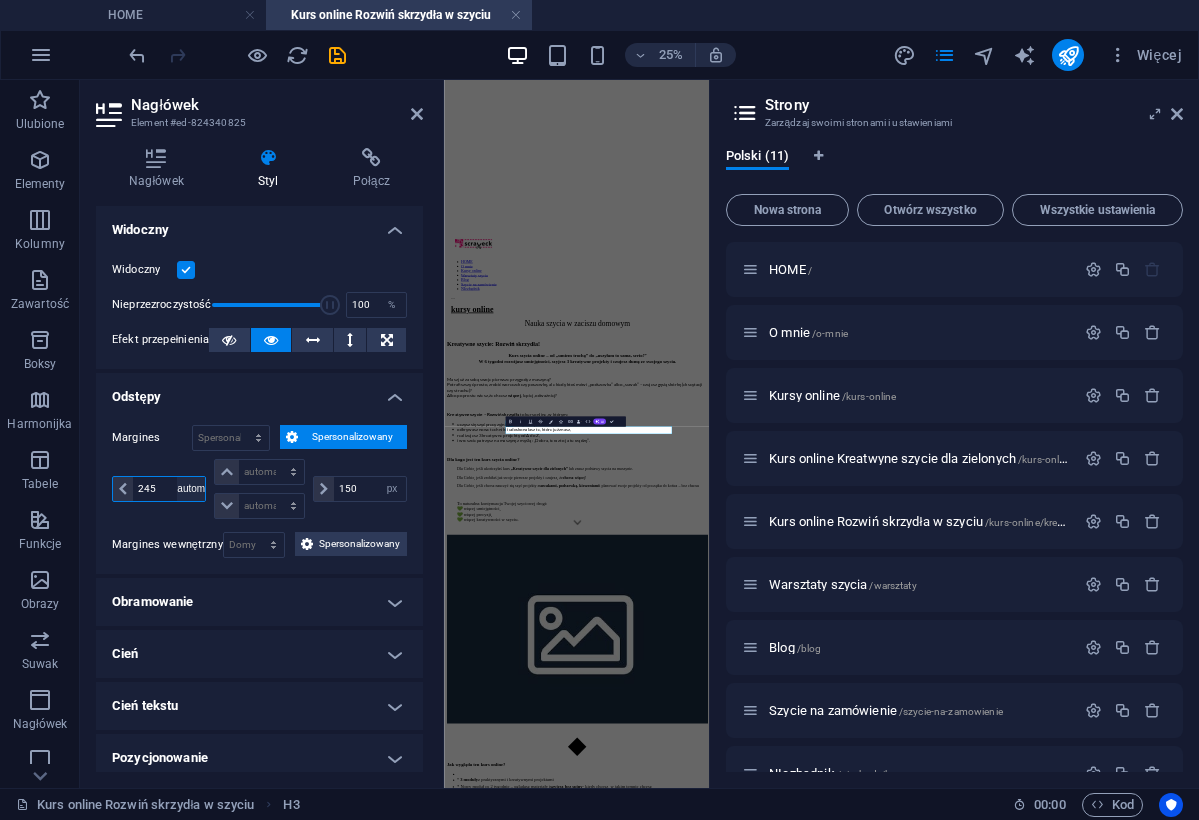 type 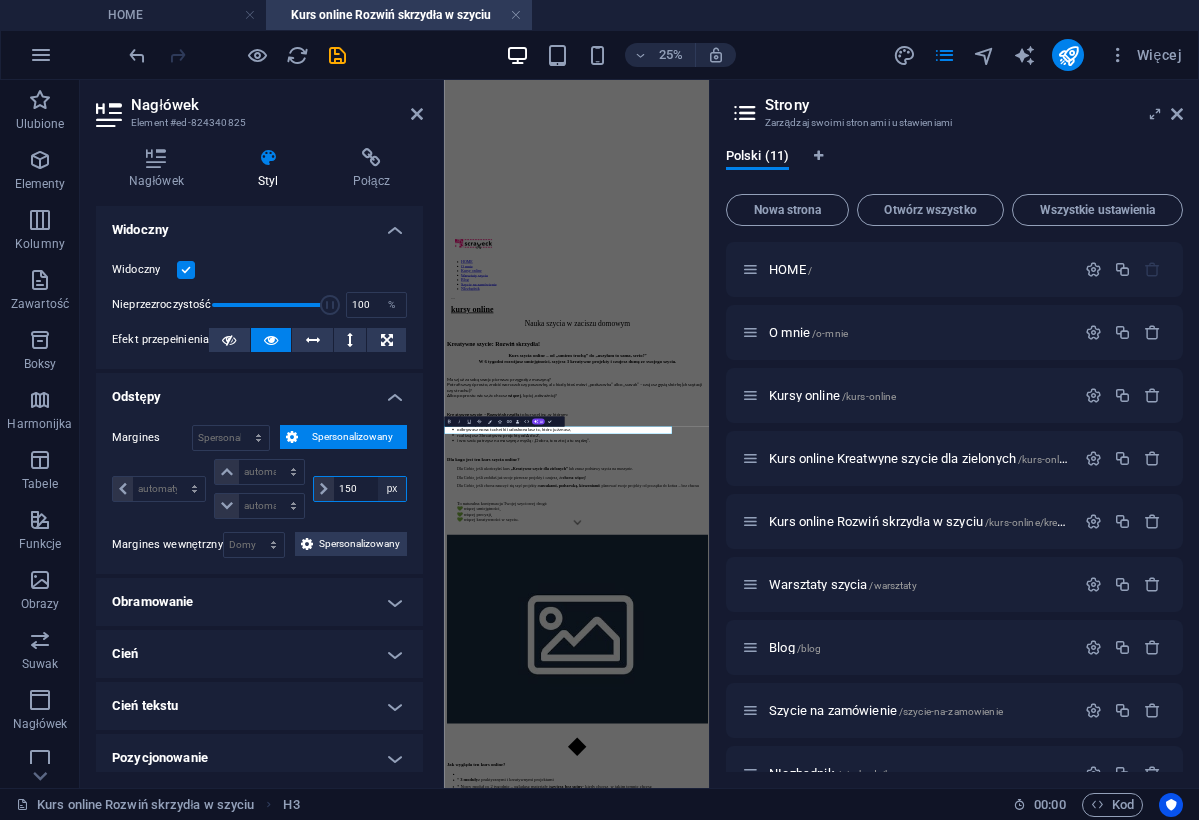 select on "auto" 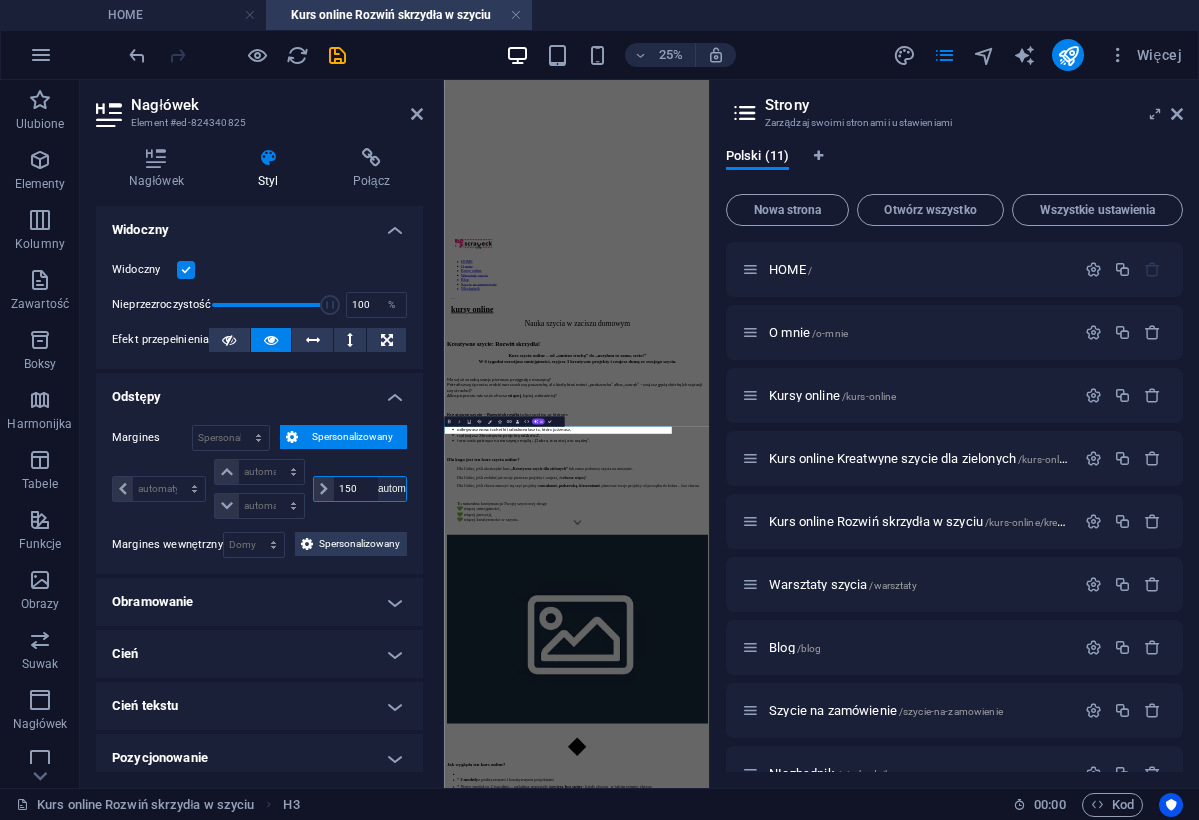 type 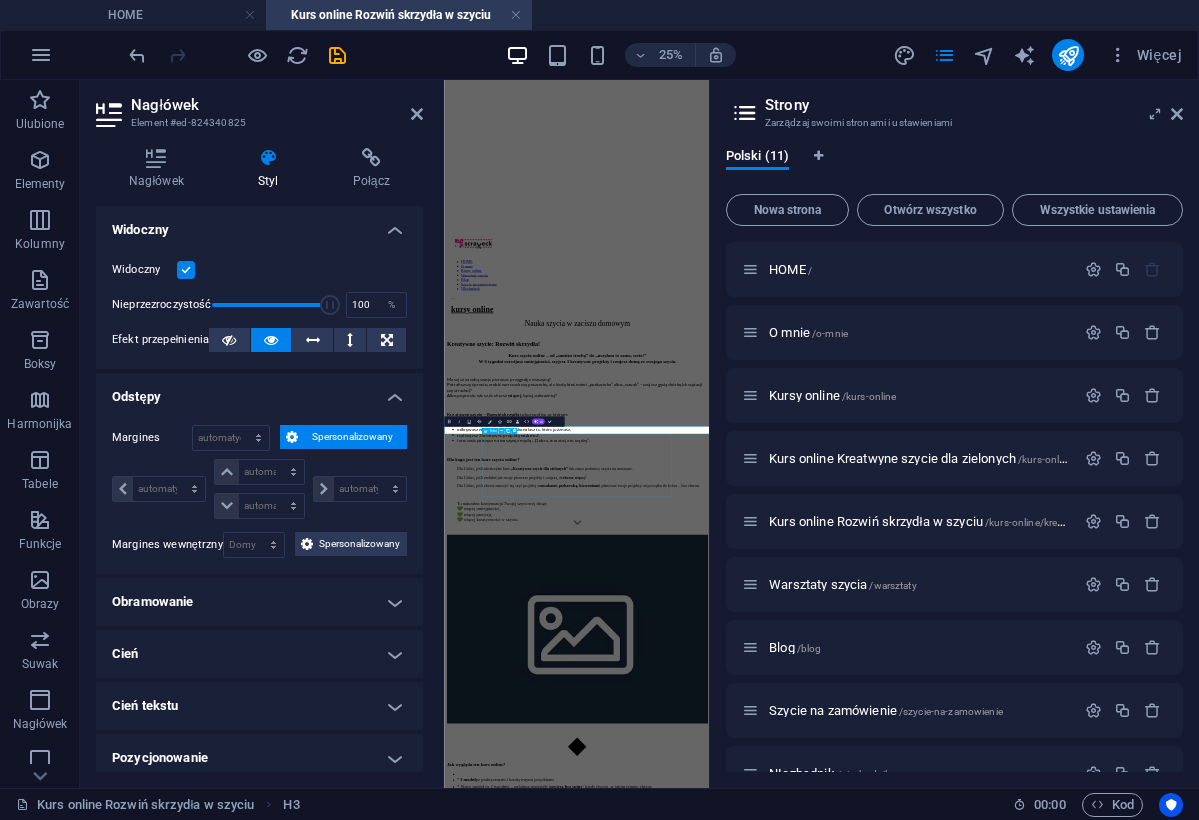 click on "Ten kurs powstał na bazie programu moich warsztatów dla średniozaawansowanych. To projekty, które uczestniczki  i uczestnicy  wybierają najczęściej, gdy chcą zrobić kolejny krok w szyciu – bo właśnie tych technik:   suwa ków, wszywania podszewki, kieszeni i łączenia tkanin - chcą się nauczyć. Przerobiłam je tak, aby idealnie sprawdzały się w formie online – z lekcjami krok po kroku, pokazując wszystko tak, jakbym szyła razem z Tobą i oferując Ci różne kreatywne rozwiązania, abyś rozwinęła swoje skrzydła w szyciu!" at bounding box center [974, 3878] 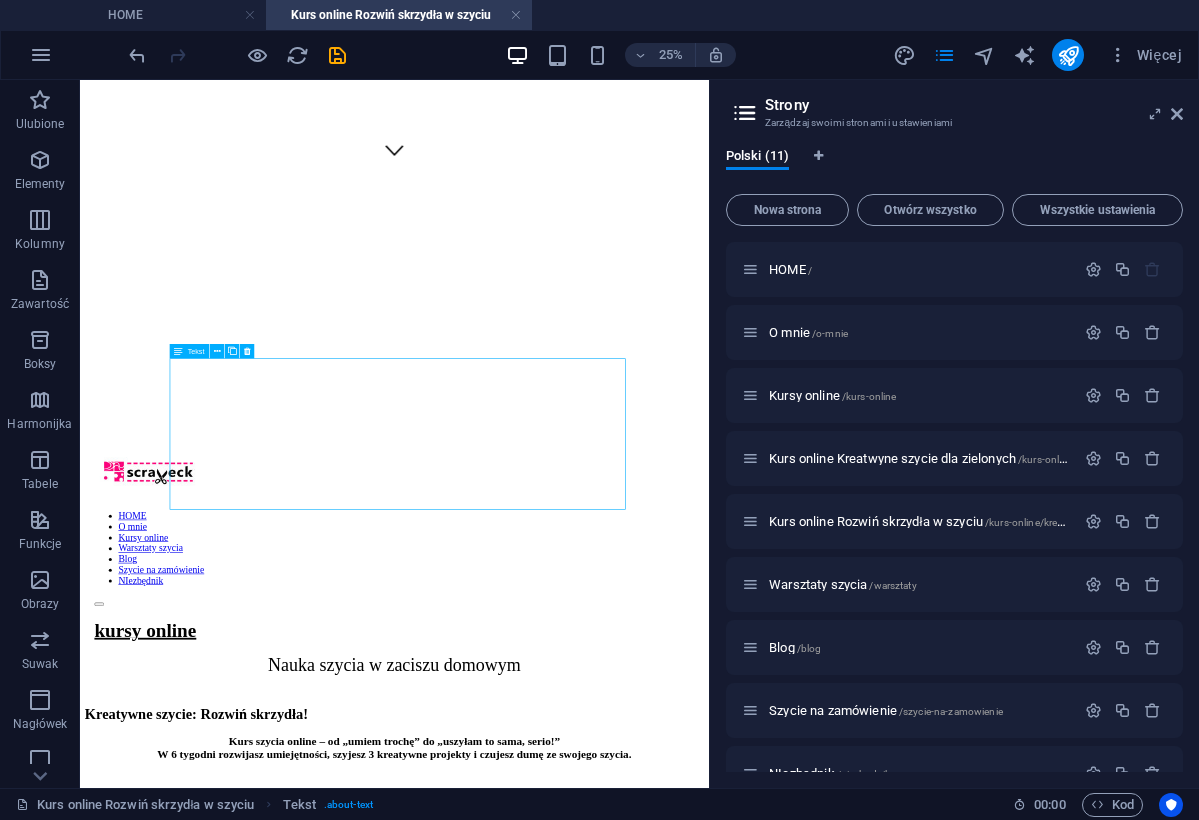 scroll, scrollTop: 1981, scrollLeft: 0, axis: vertical 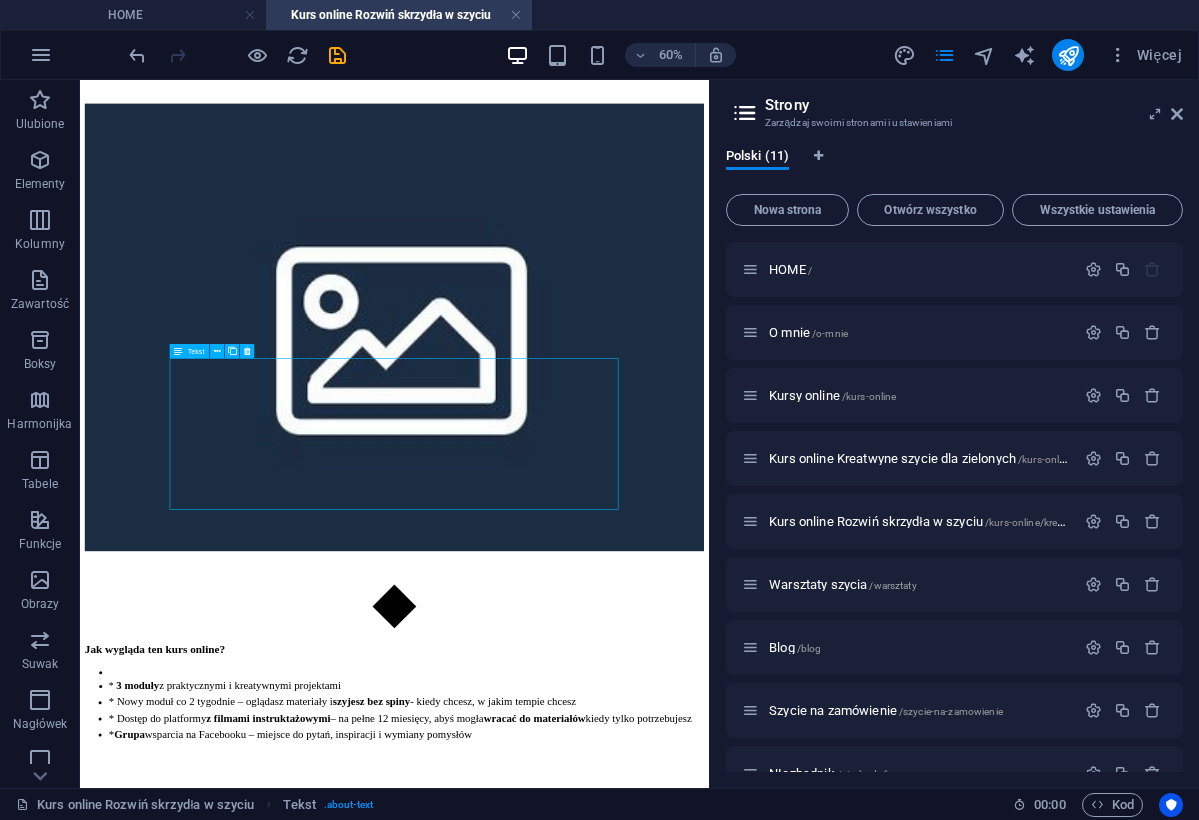 click on "Ten kurs powstał na bazie programu moich warsztatów dla średniozaawansowanych. To projekty, które uczestniczki  i uczestnicy  wybierają najczęściej, gdy chcą zrobić kolejny krok w szyciu – bo właśnie tych technik:   suwa ków, wszywania podszewki, kieszeni i łączenia tkanin - chcą się nauczyć. Przerobiłam je tak, aby idealnie sprawdzały się w formie online – z lekcjami krok po kroku, pokazując wszystko tak, jakbym szyła razem z Tobą i oferując Ci różne kreatywne rozwiązania, abyś rozwinęła swoje skrzydła w szyciu!" at bounding box center (604, 2090) 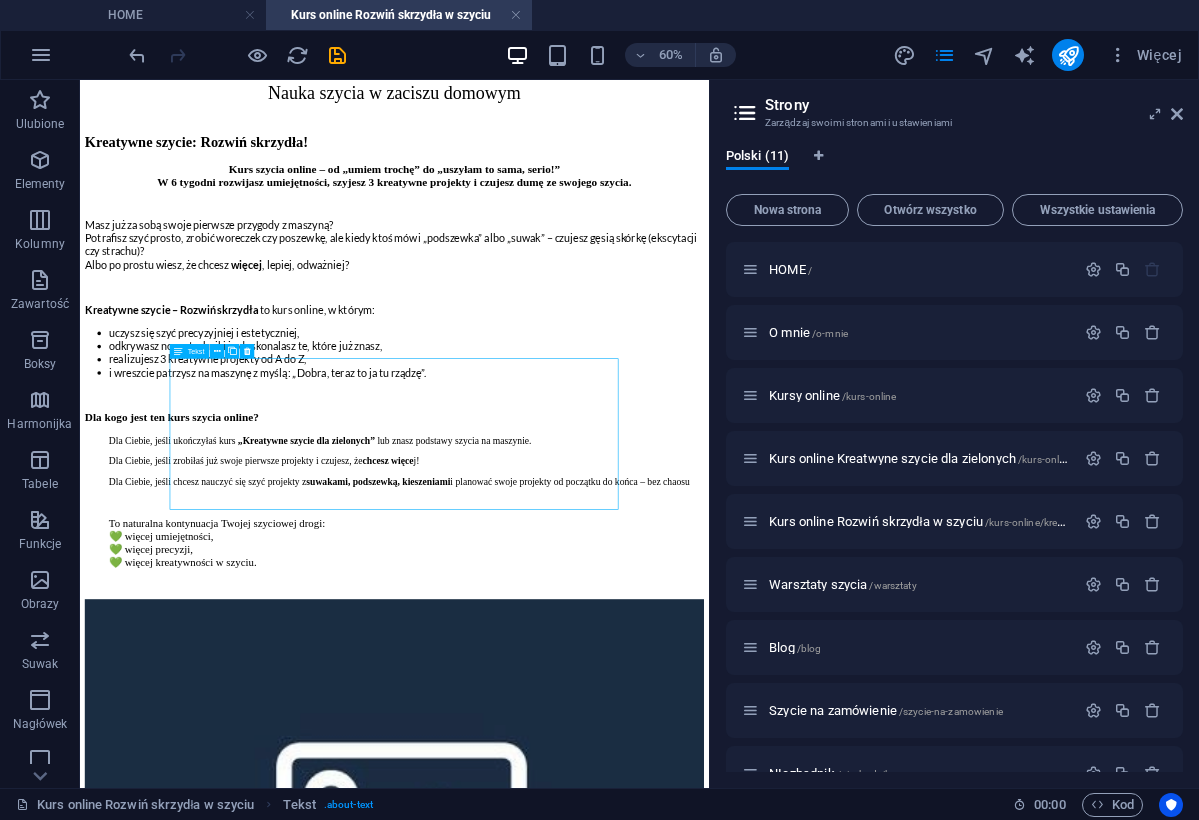 scroll, scrollTop: 807, scrollLeft: 0, axis: vertical 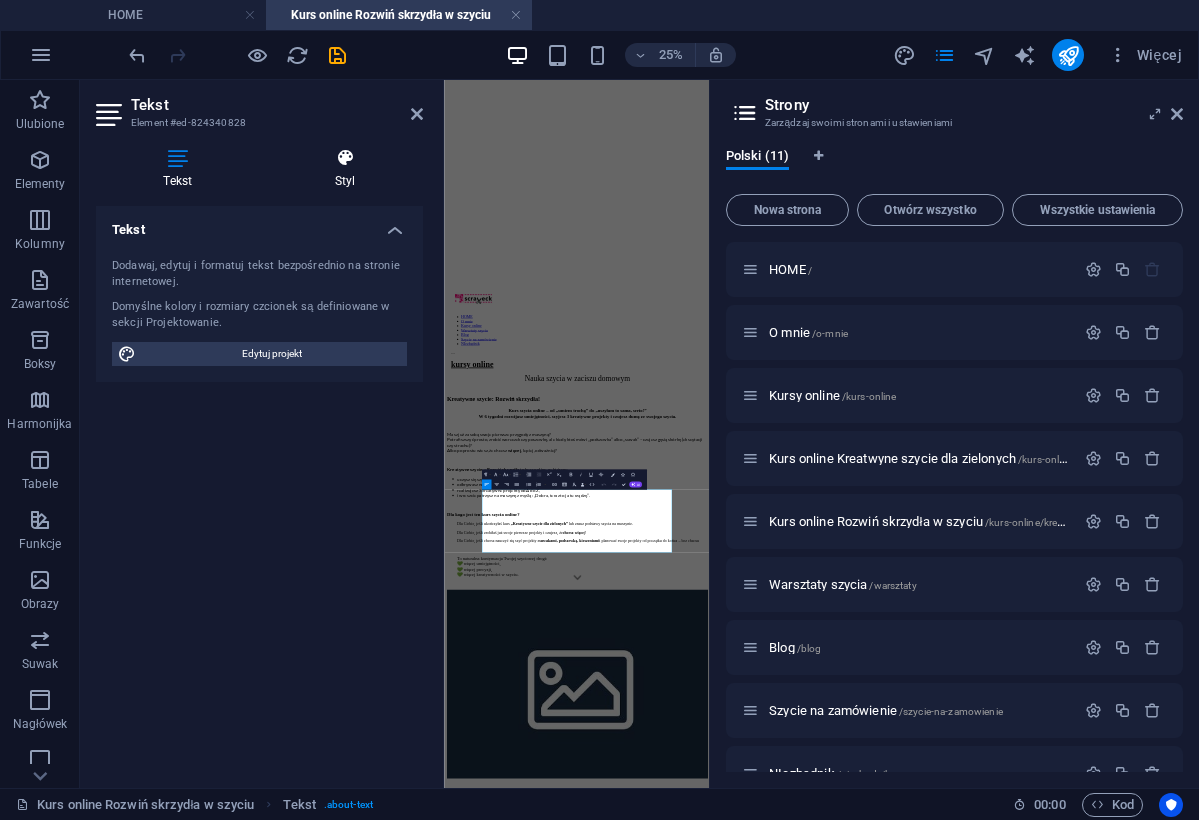click at bounding box center [345, 158] 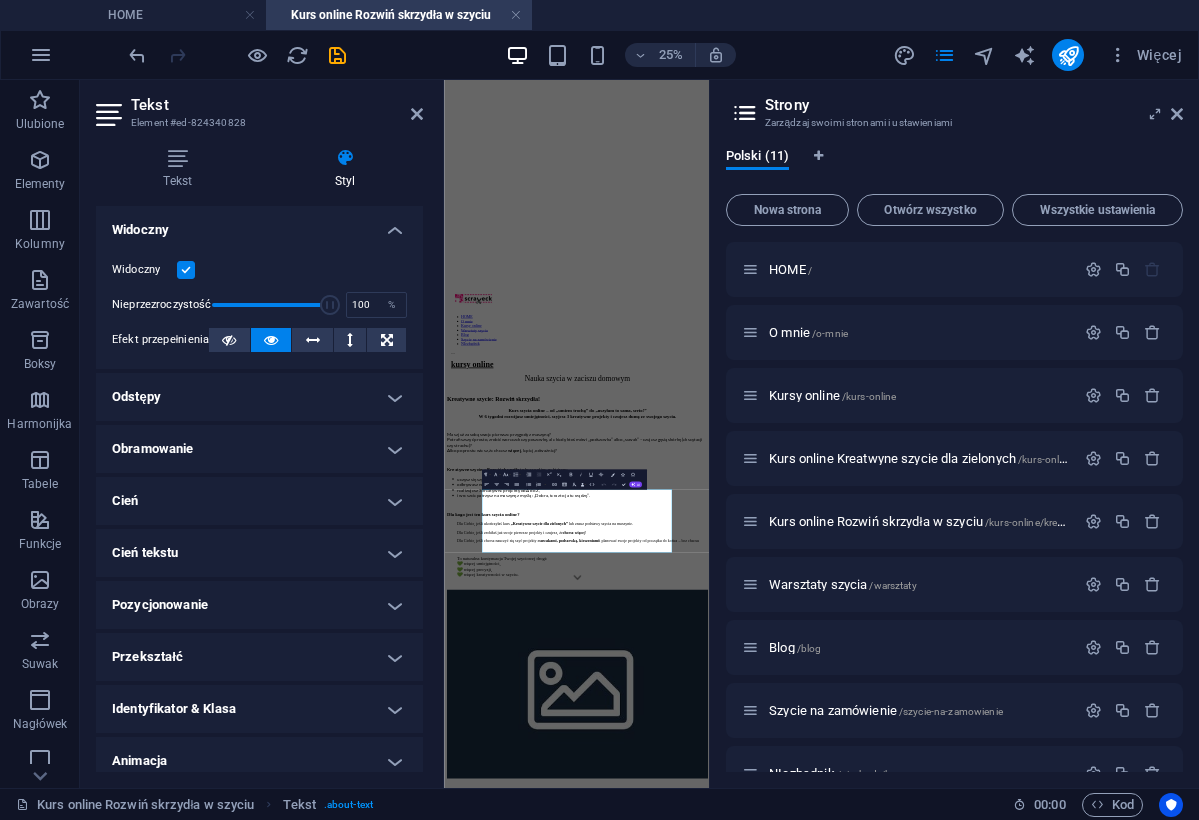 click on "Odstępy" at bounding box center (259, 397) 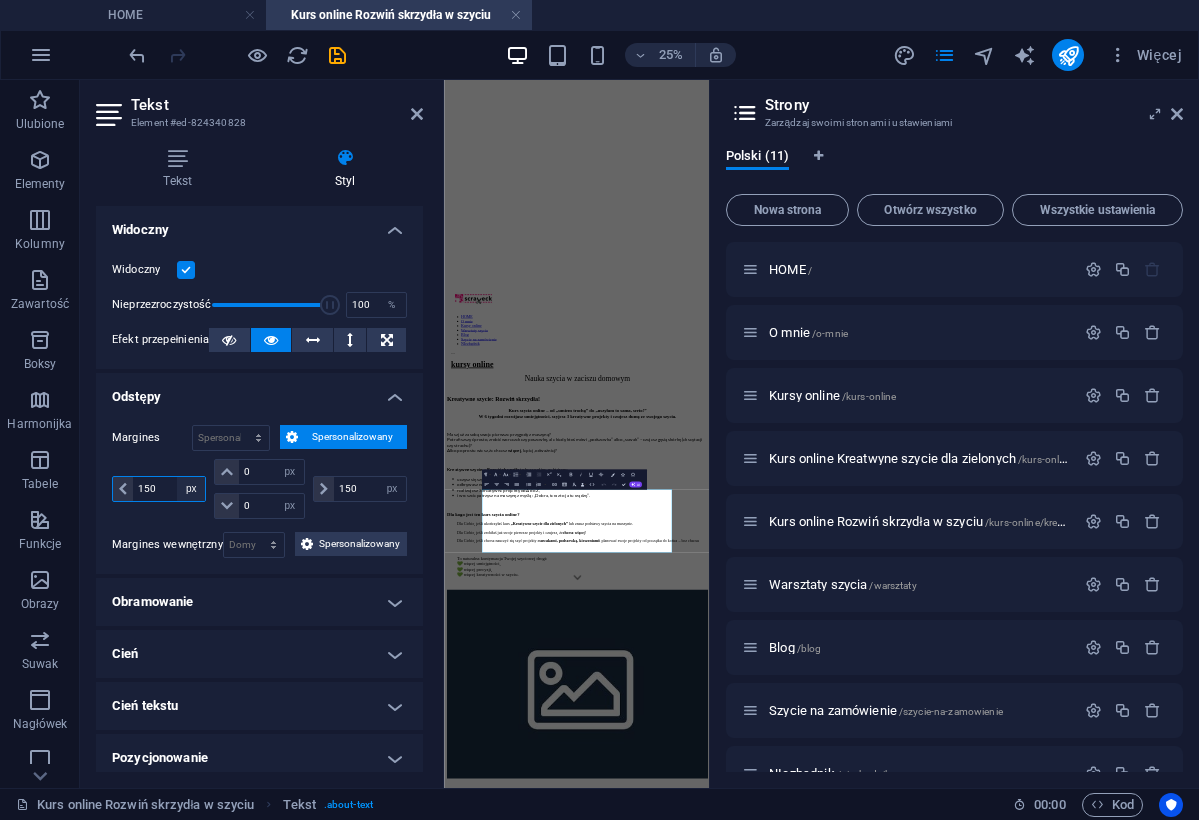 select on "auto" 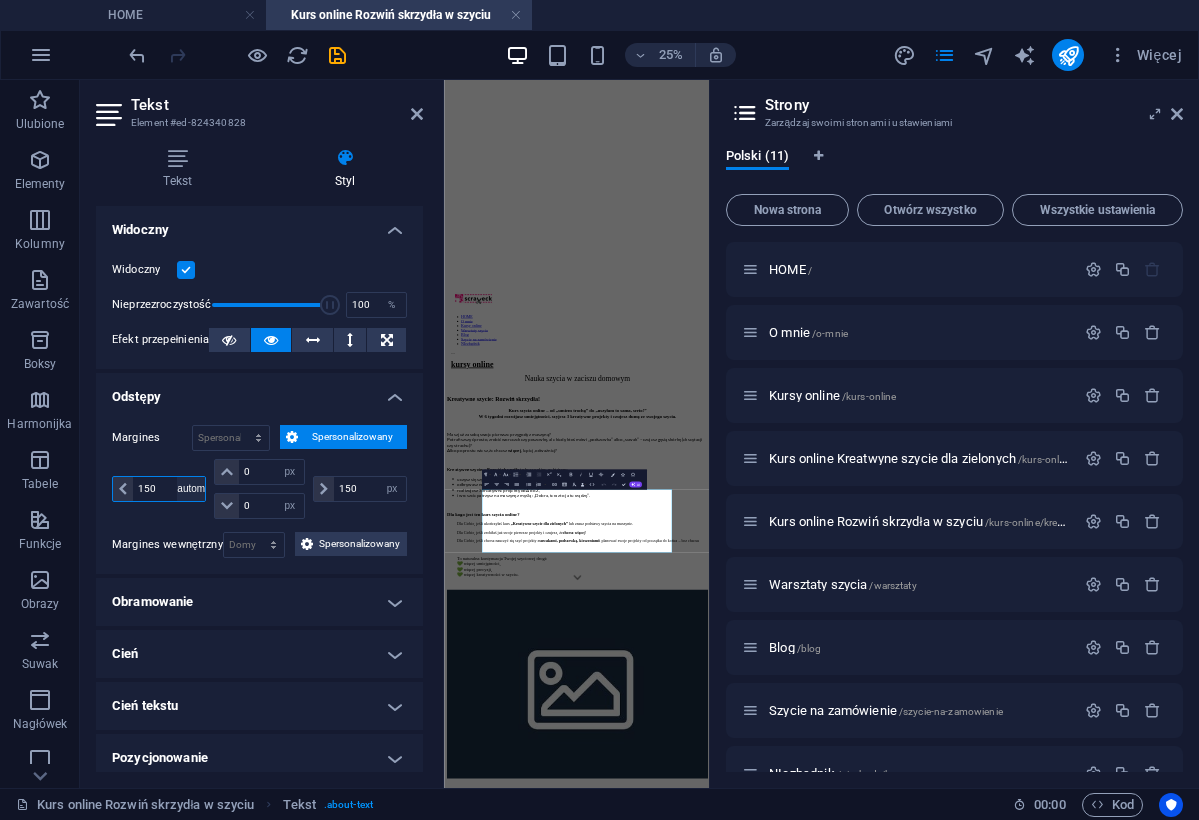 type 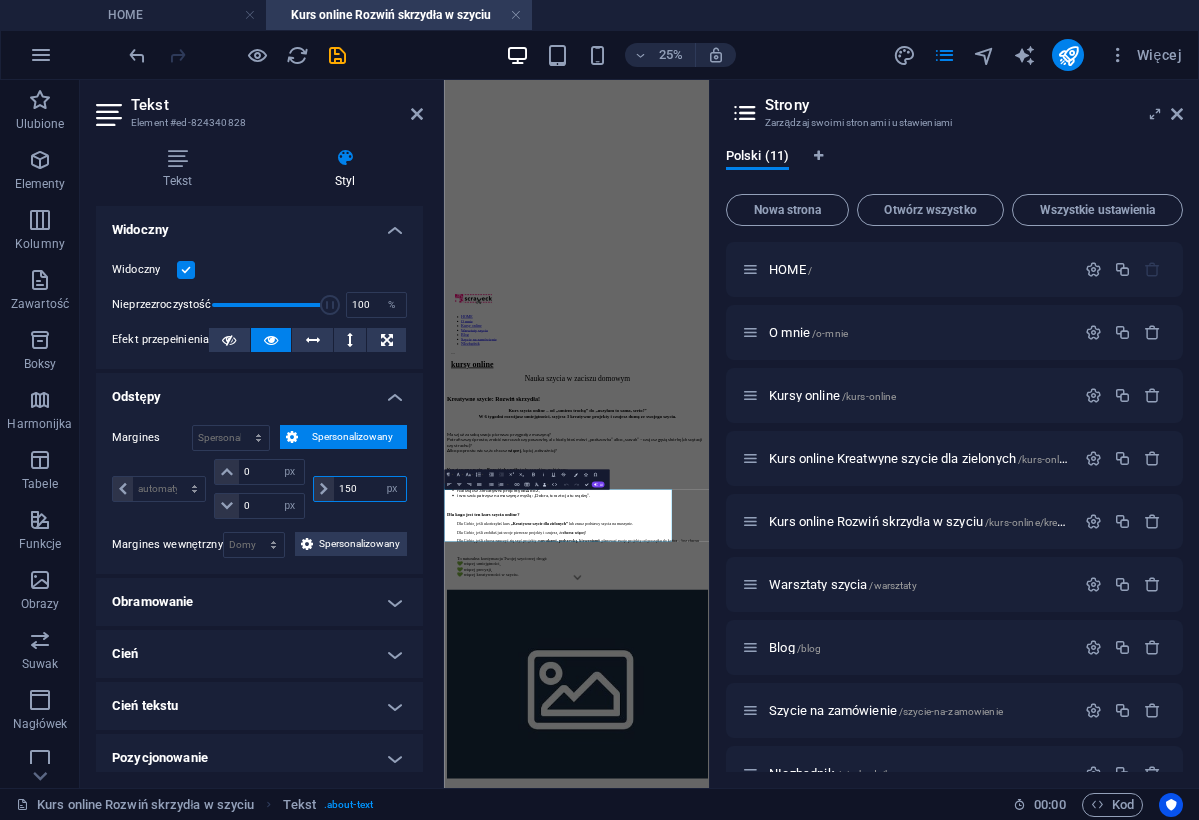 click on "150" at bounding box center [370, 489] 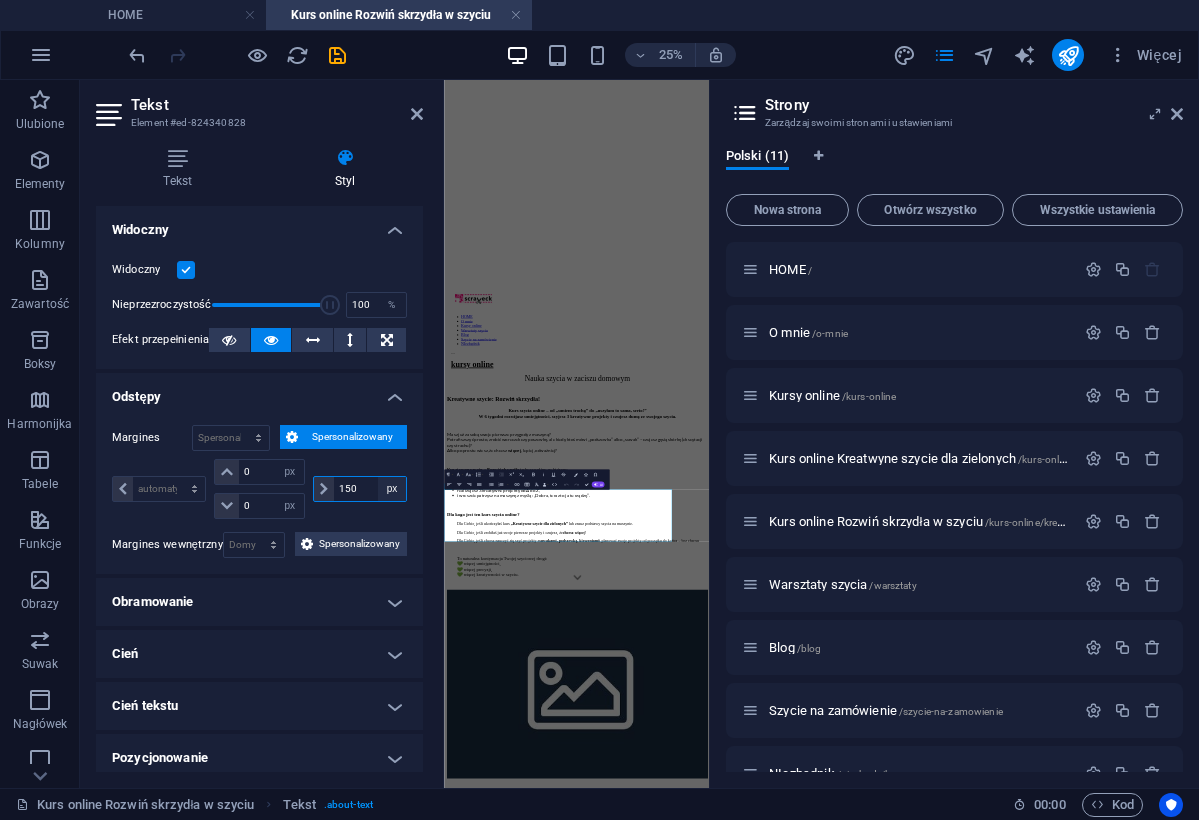 select on "auto" 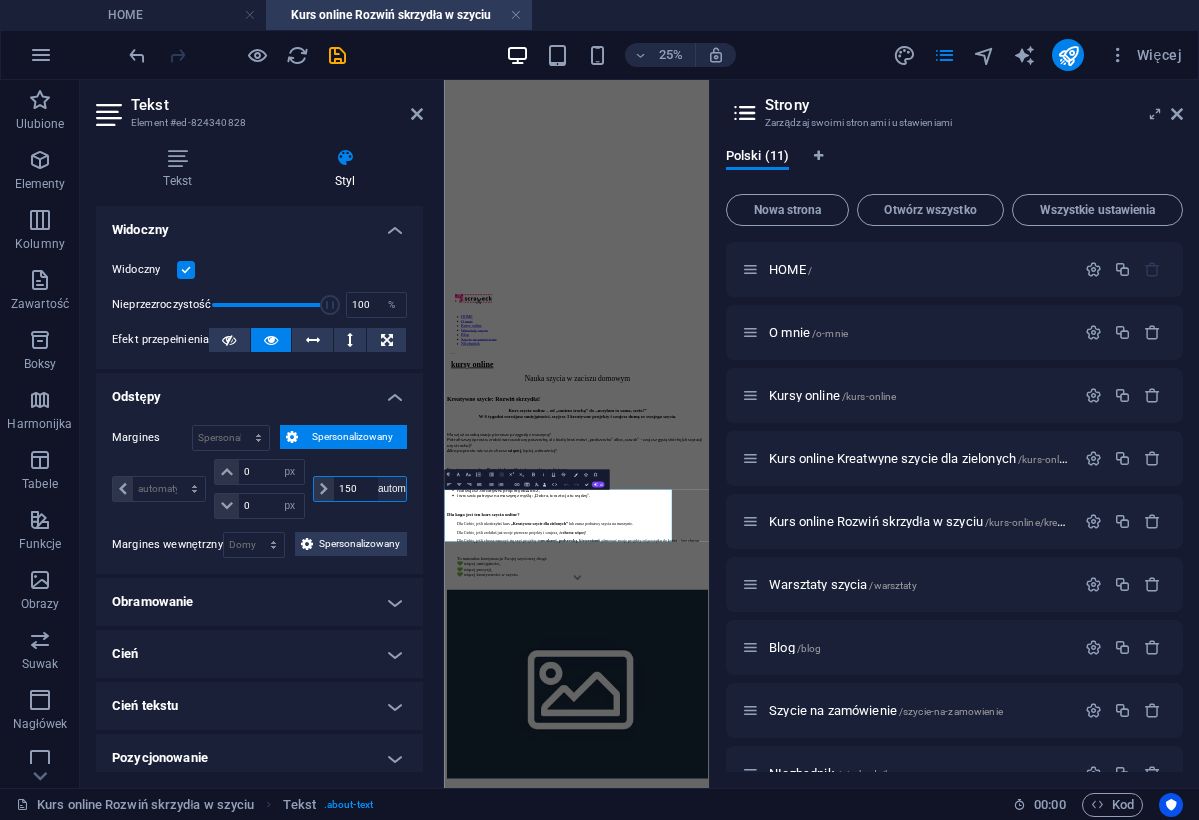 type 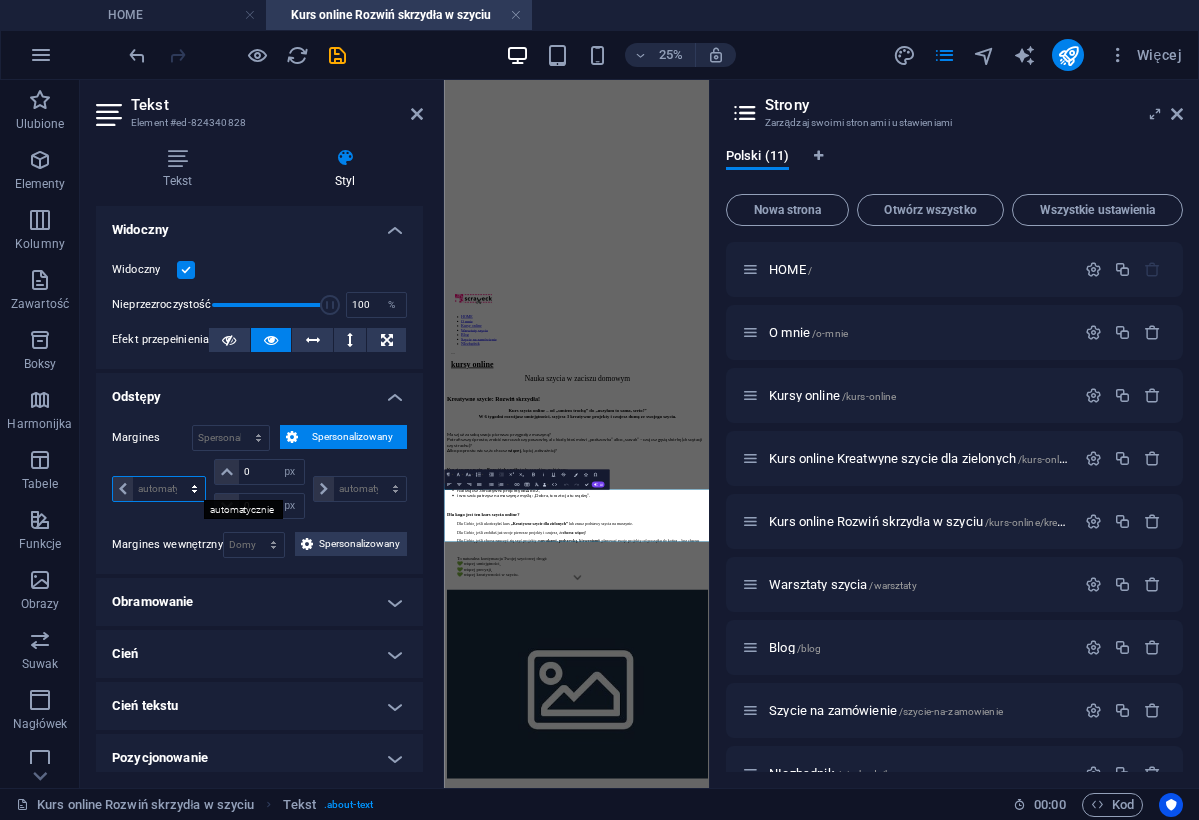 select on "px" 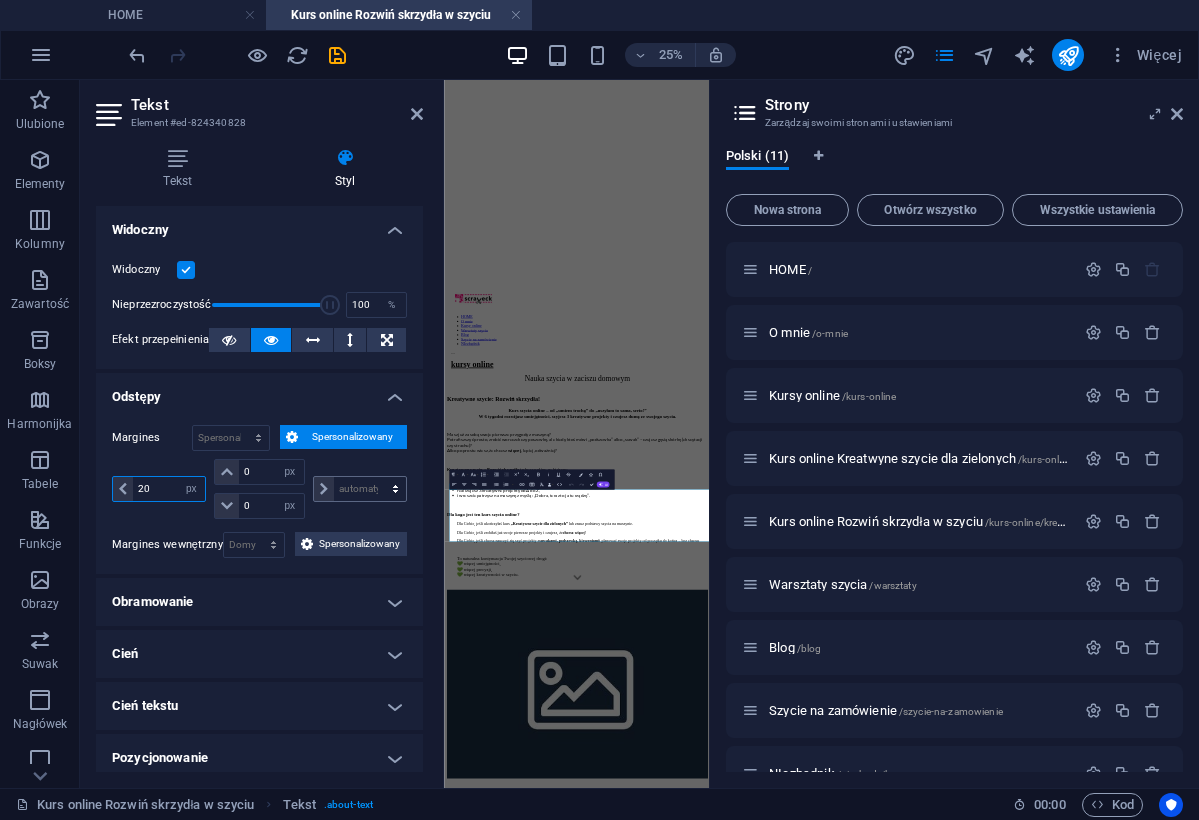 type on "20" 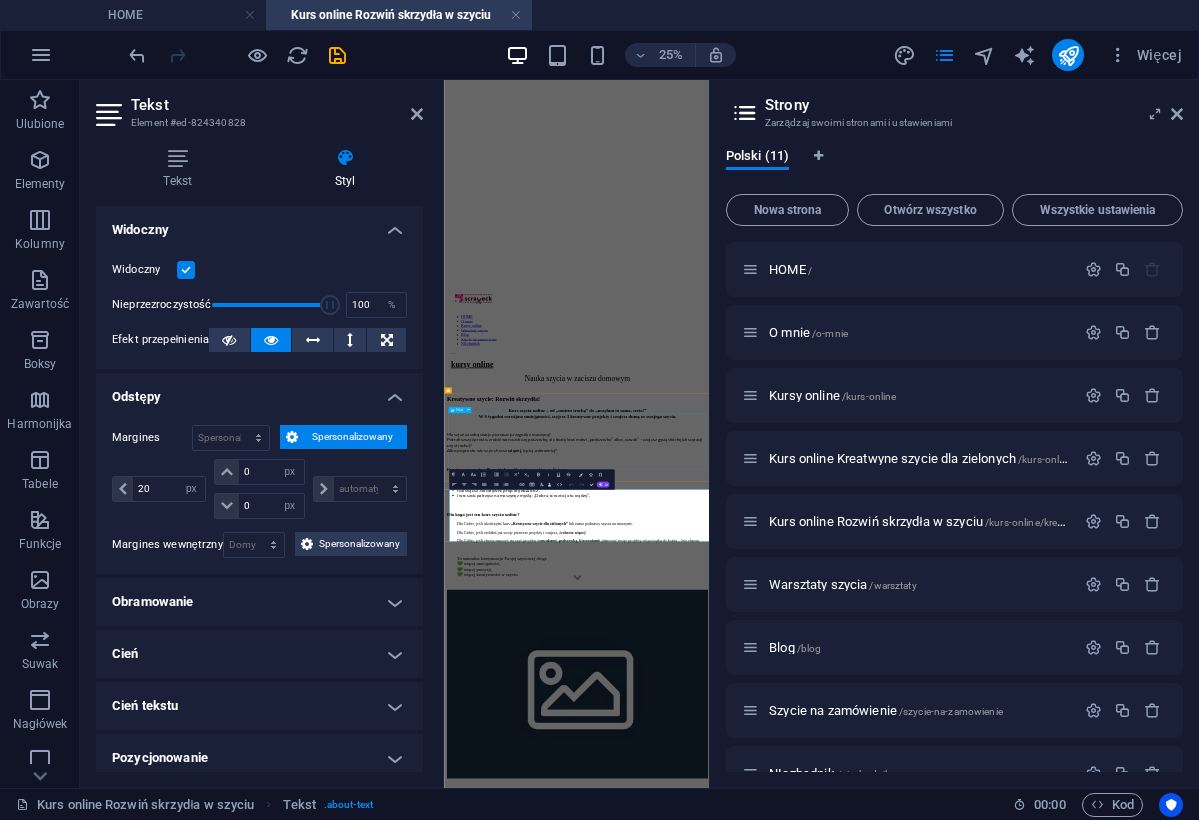 click on "✔ Nauczysz się szyć estetyczne wykończenia: podszewki, zamki, kieszenie. ✔  Poznasz kolejne sposoby szycia w duchu  zero waste i upcyklingu . ✔  Rozwiniesz precyzję, estetykę i umiejętność planowania projektów. ✔  Zyskasz pewność siebie i radość z tworzenia – szyjesz to, co umiesz  i  to, co sobie wymarzysz. ✔  Nauczysz się patrzeć na każdy kawałek materiału jak na potencjalny projekt (każdy skrawek się liczy!)." at bounding box center [974, 3798] 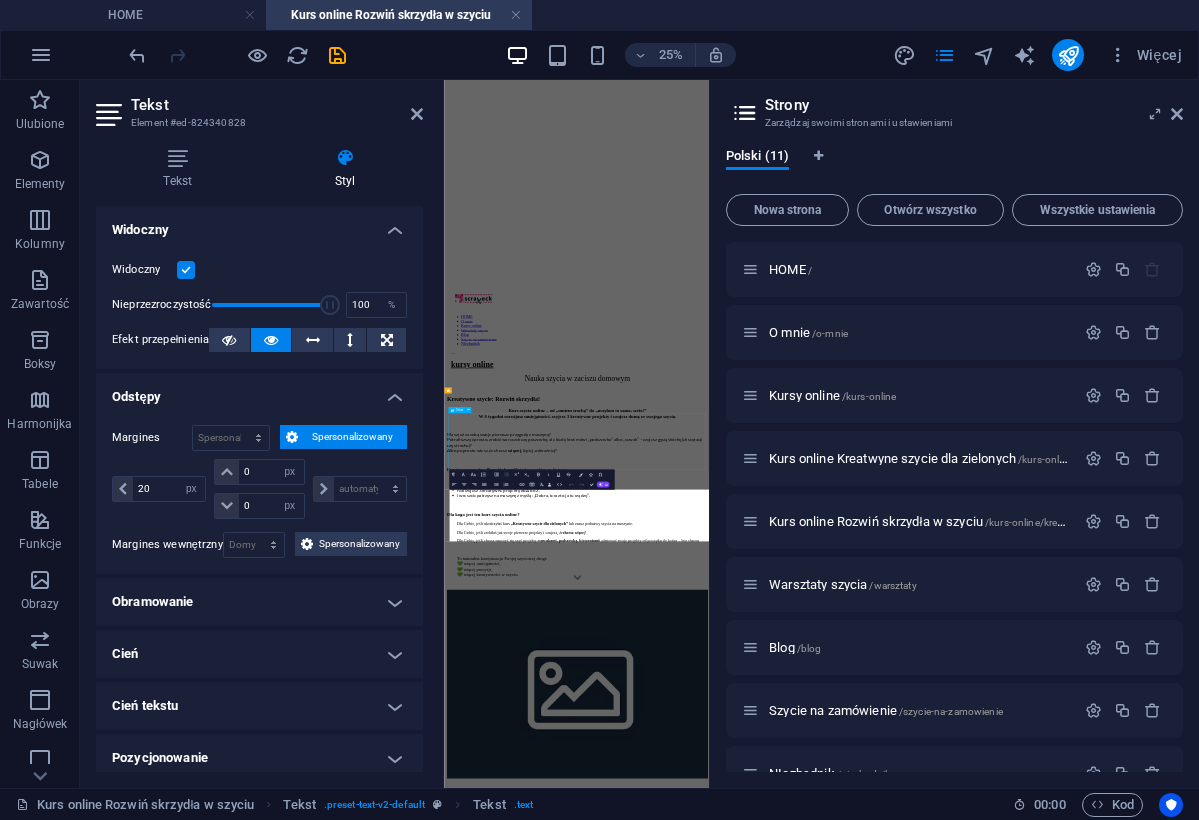 scroll, scrollTop: 1663, scrollLeft: 0, axis: vertical 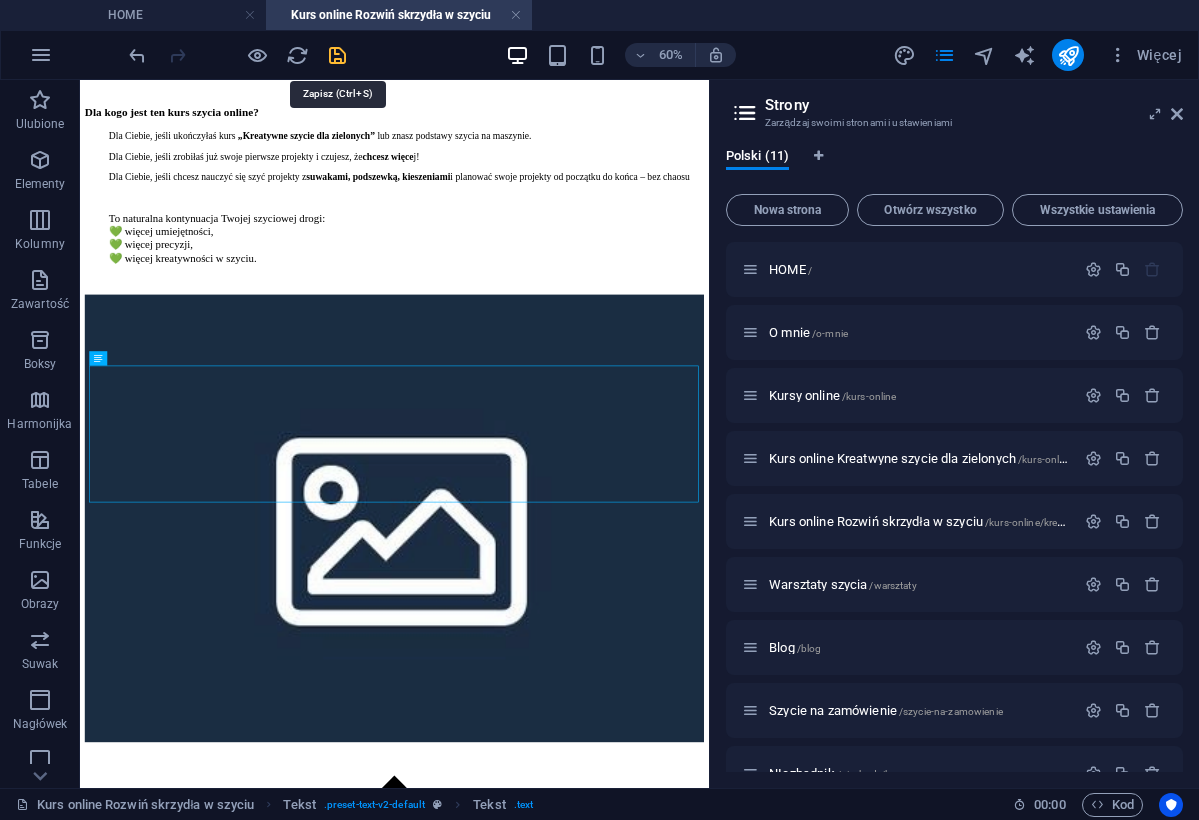 click at bounding box center (337, 55) 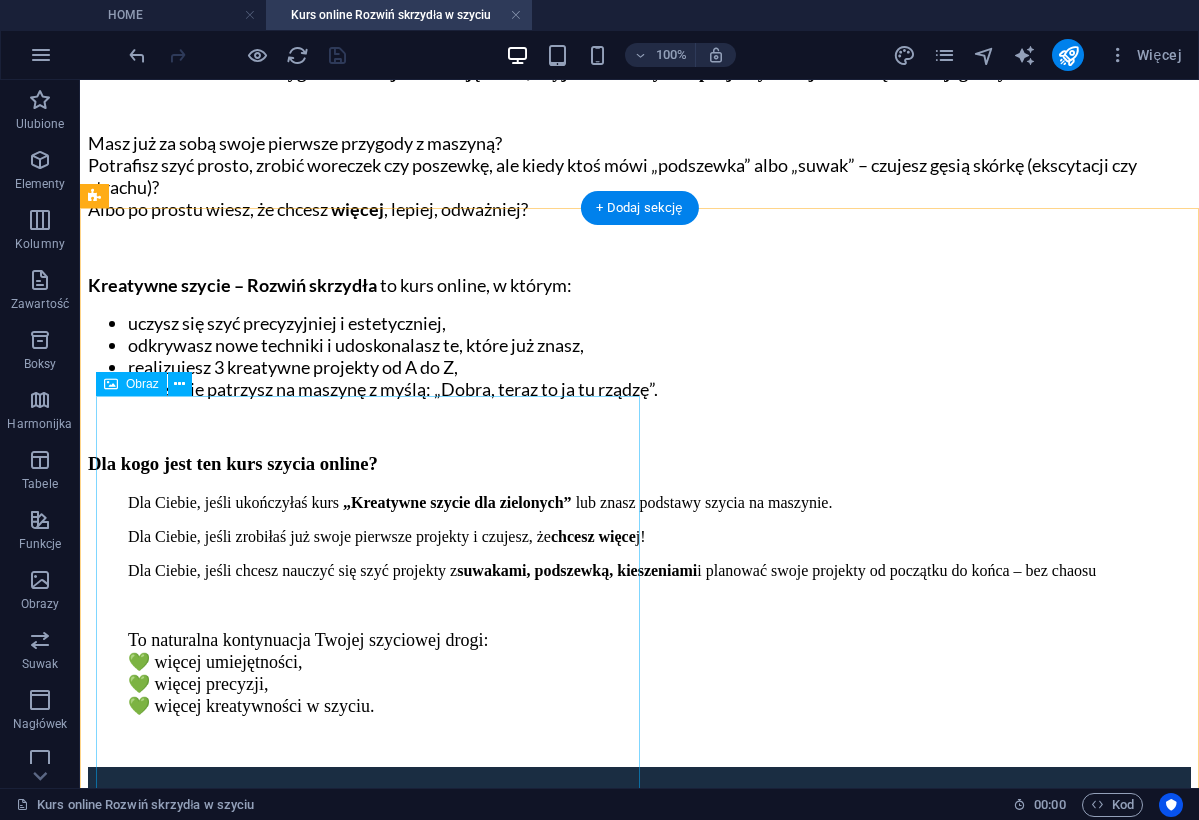 scroll, scrollTop: 1106, scrollLeft: 0, axis: vertical 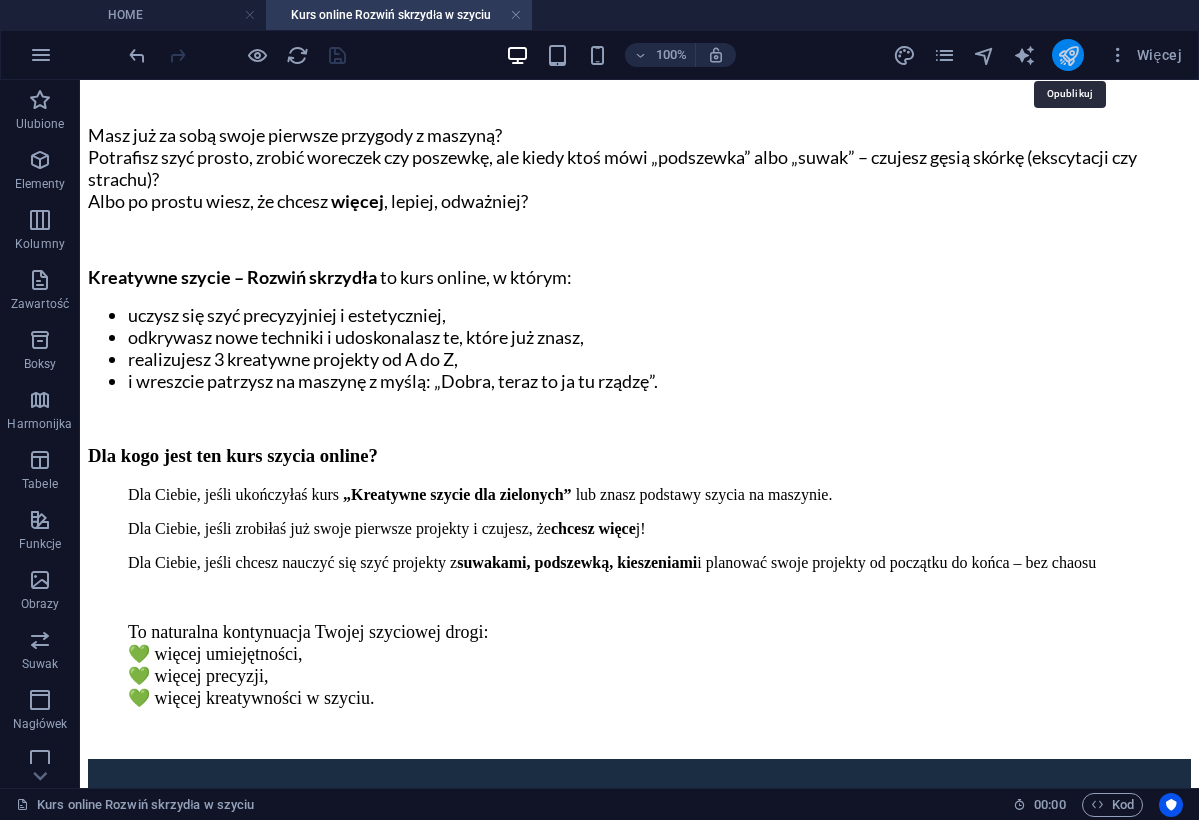 click at bounding box center [1068, 55] 